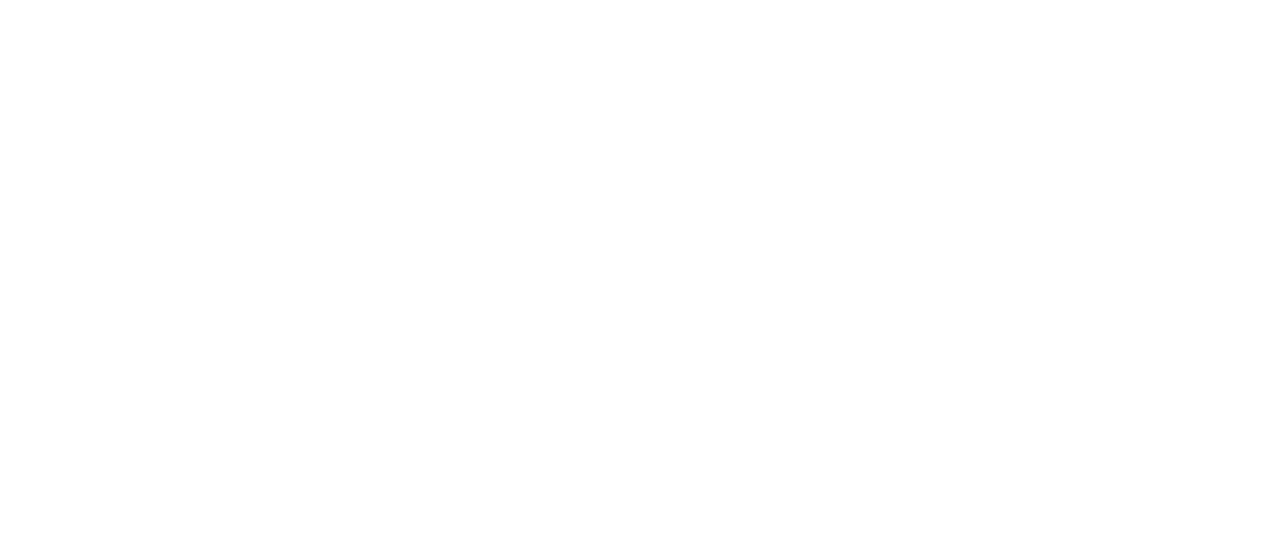 scroll, scrollTop: 0, scrollLeft: 0, axis: both 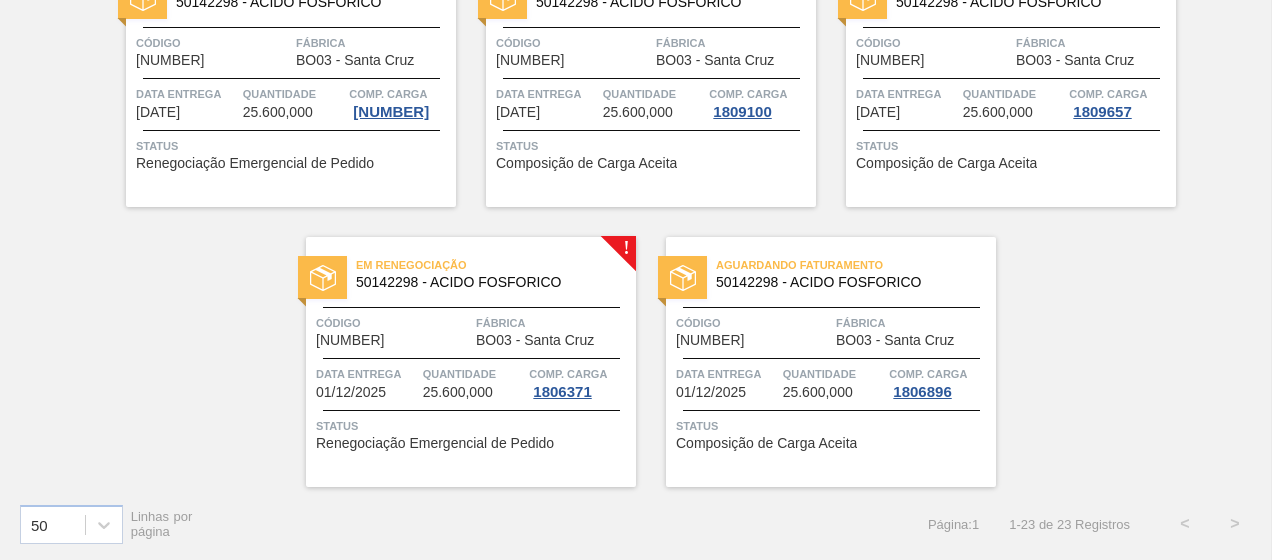 click on "Em renegociação" at bounding box center (496, 265) 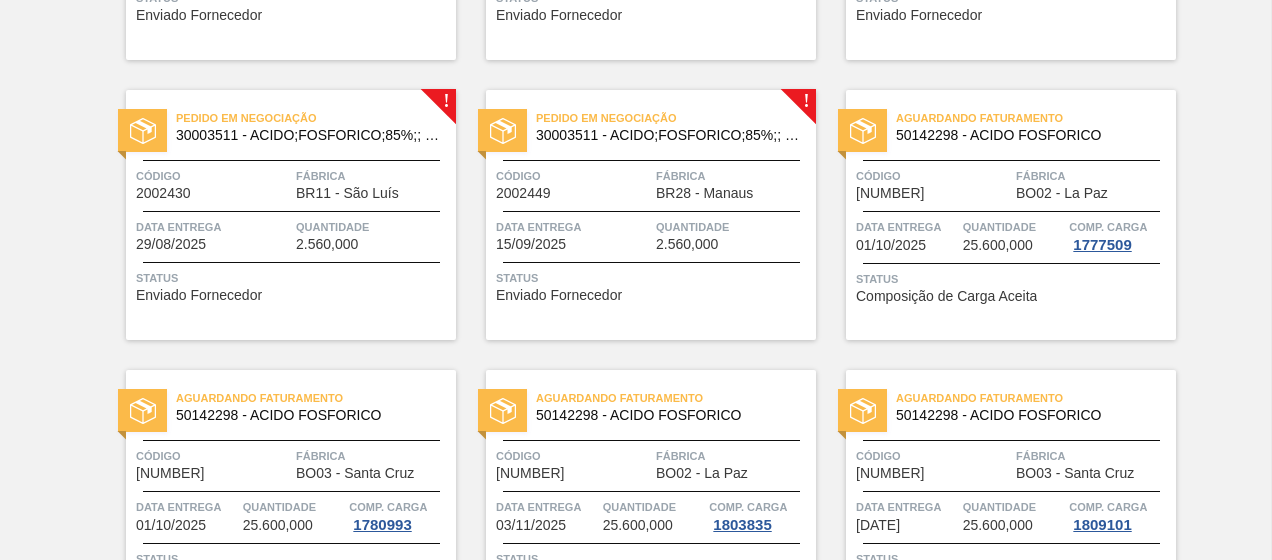 scroll, scrollTop: 1101, scrollLeft: 0, axis: vertical 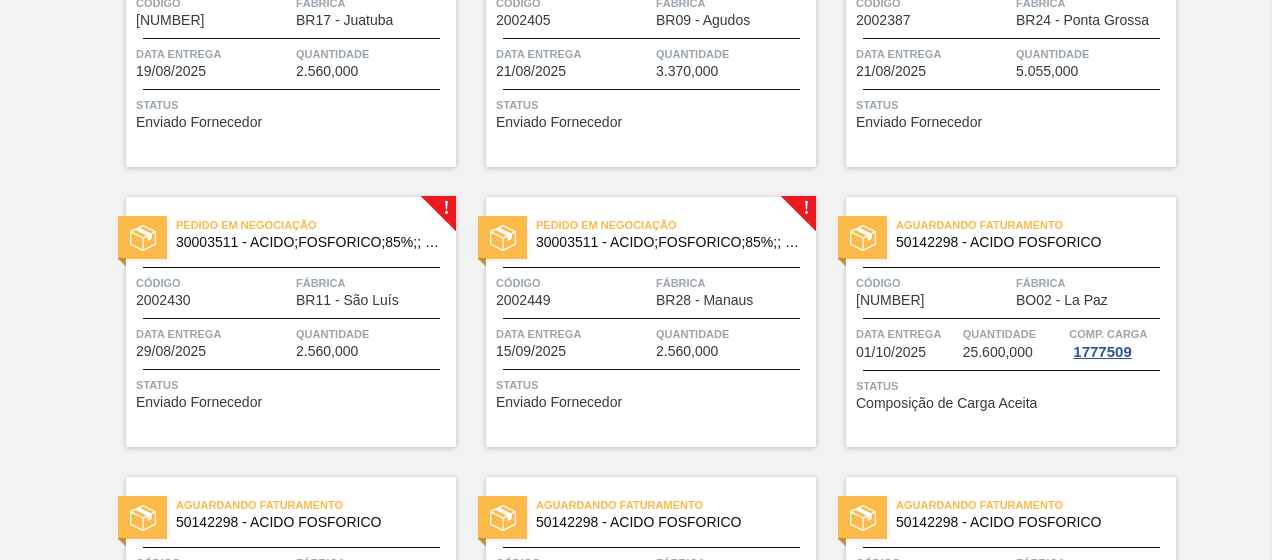 click on "30003511 - ACIDO;FOSFORICO;85%;; CONTAINER" at bounding box center (668, 242) 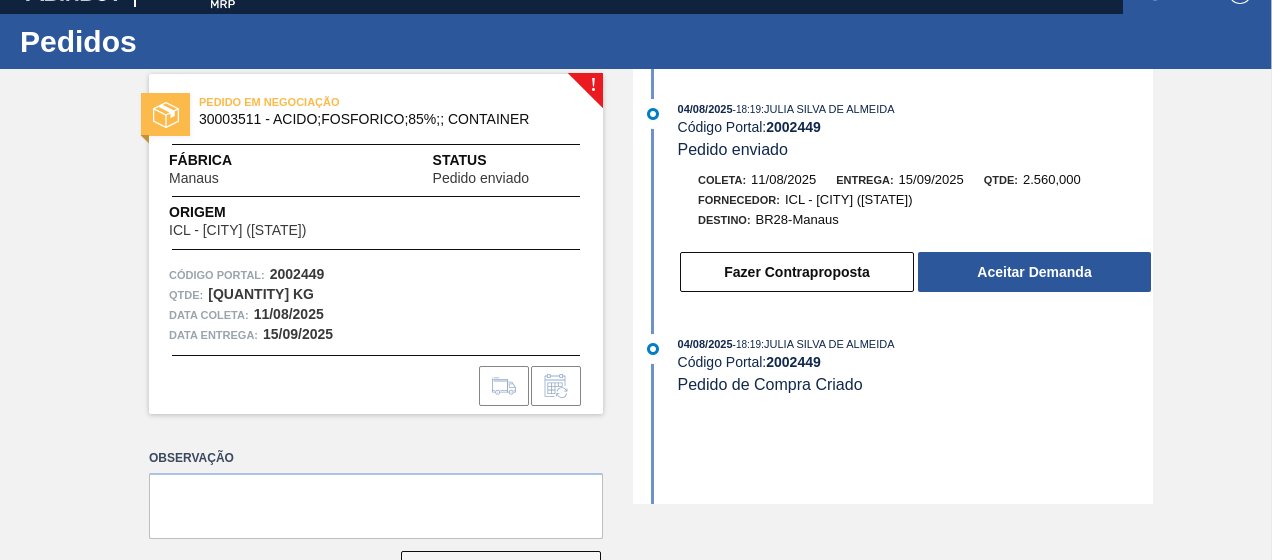 scroll, scrollTop: 0, scrollLeft: 0, axis: both 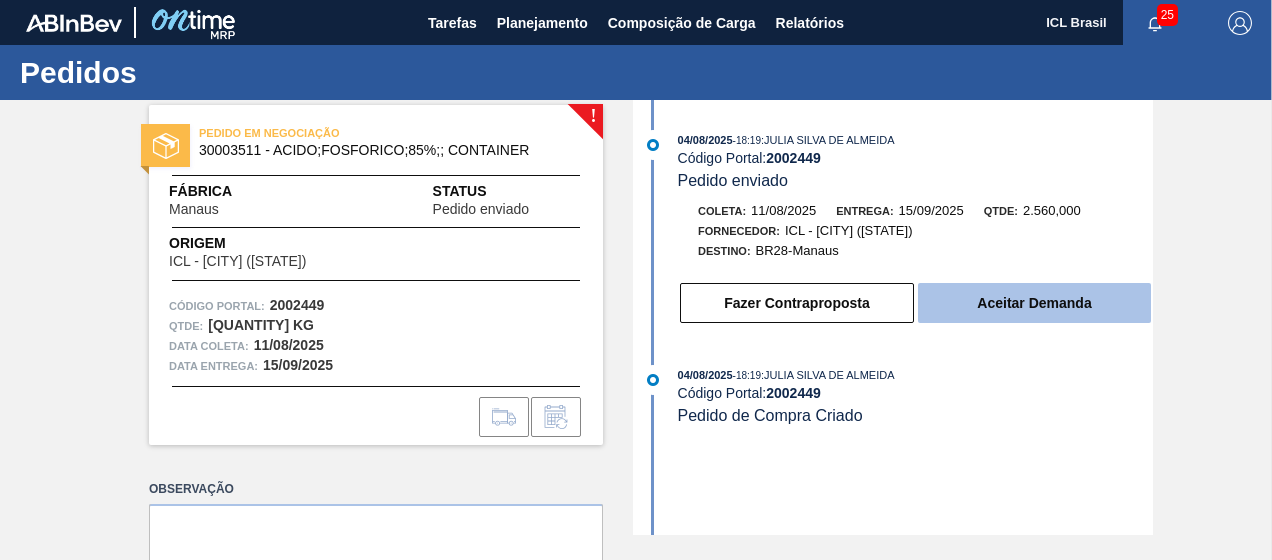 click on "Aceitar Demanda" at bounding box center (1034, 303) 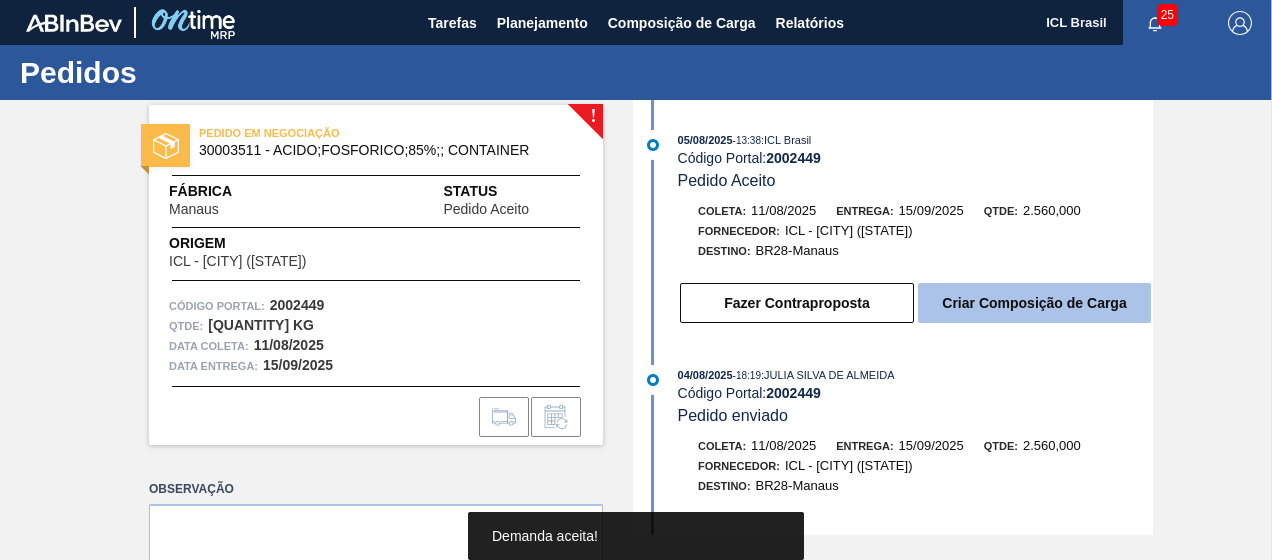 click on "Criar Composição de Carga" at bounding box center (1034, 303) 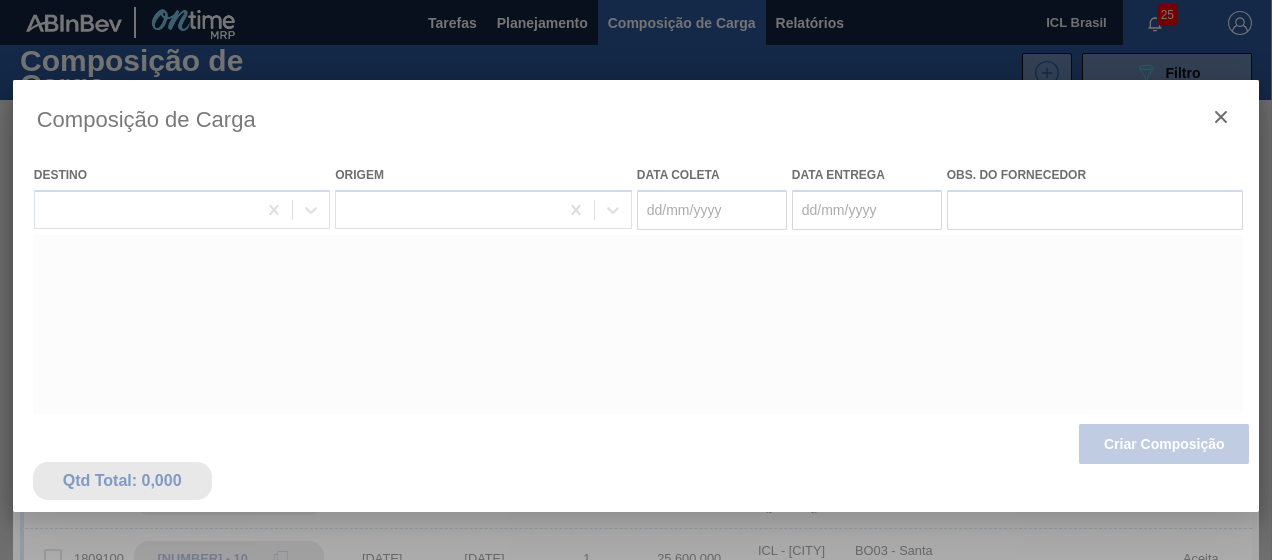 type on "11/08/2025" 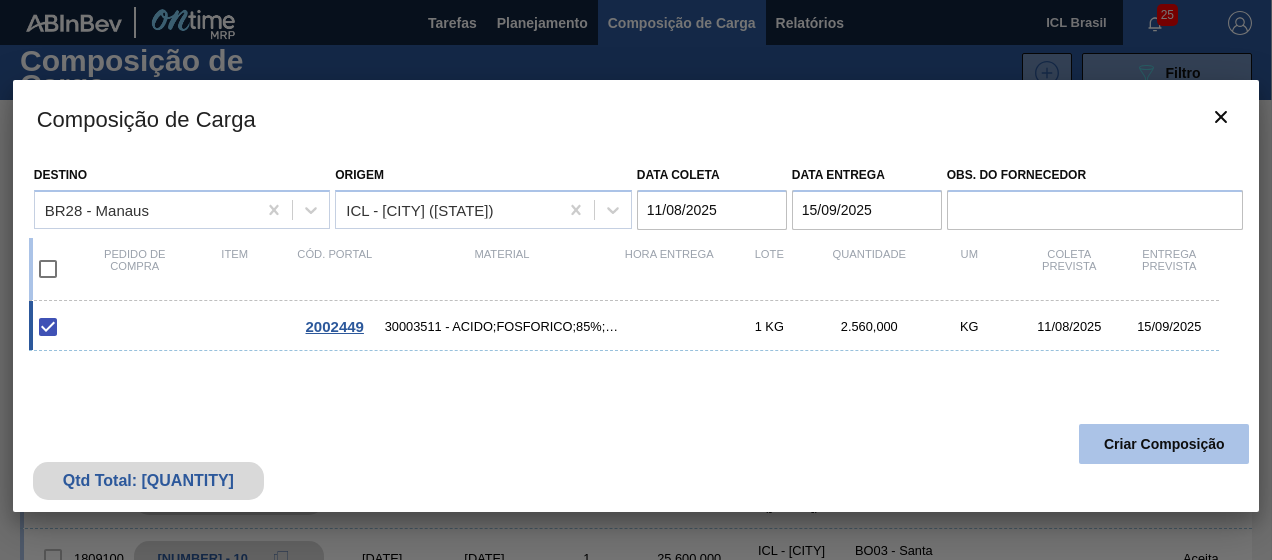 click on "Criar Composição" at bounding box center (1164, 444) 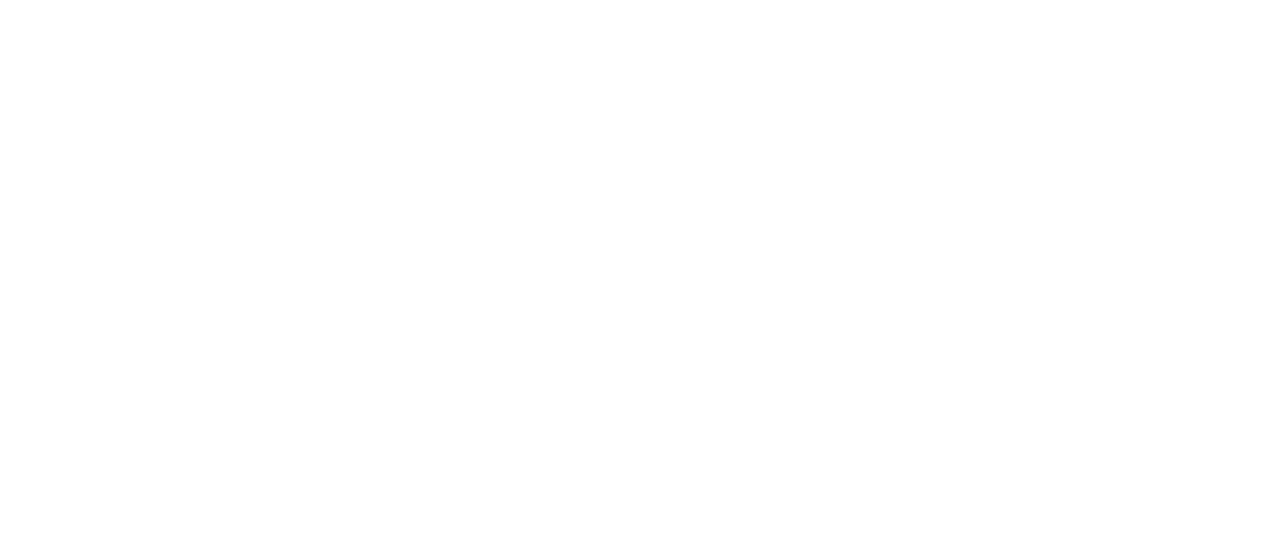 scroll, scrollTop: 0, scrollLeft: 0, axis: both 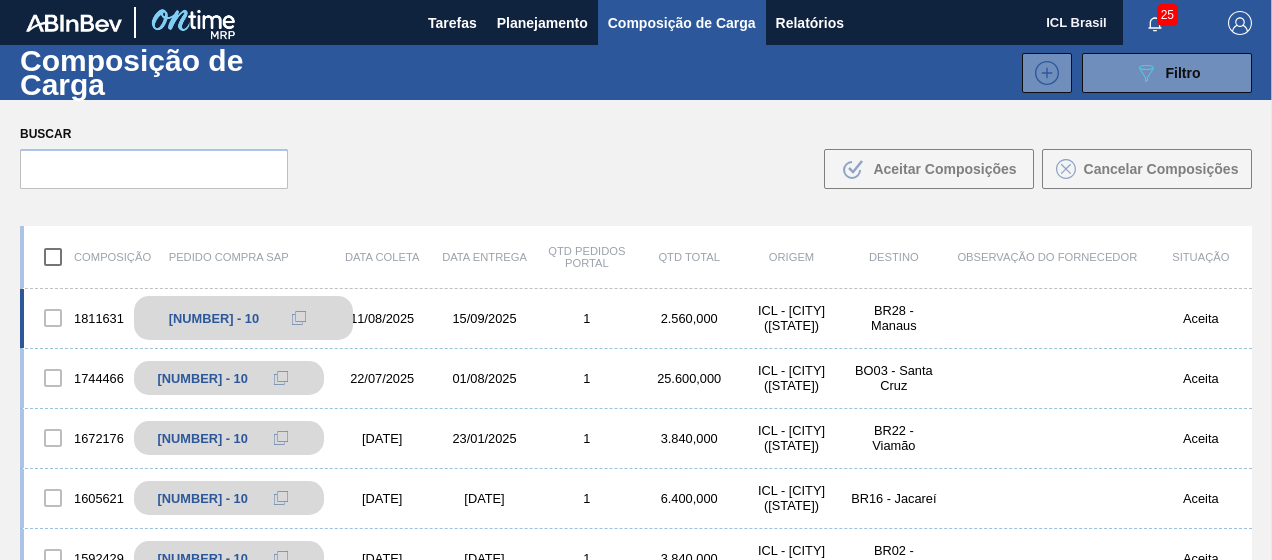 click at bounding box center (299, 318) 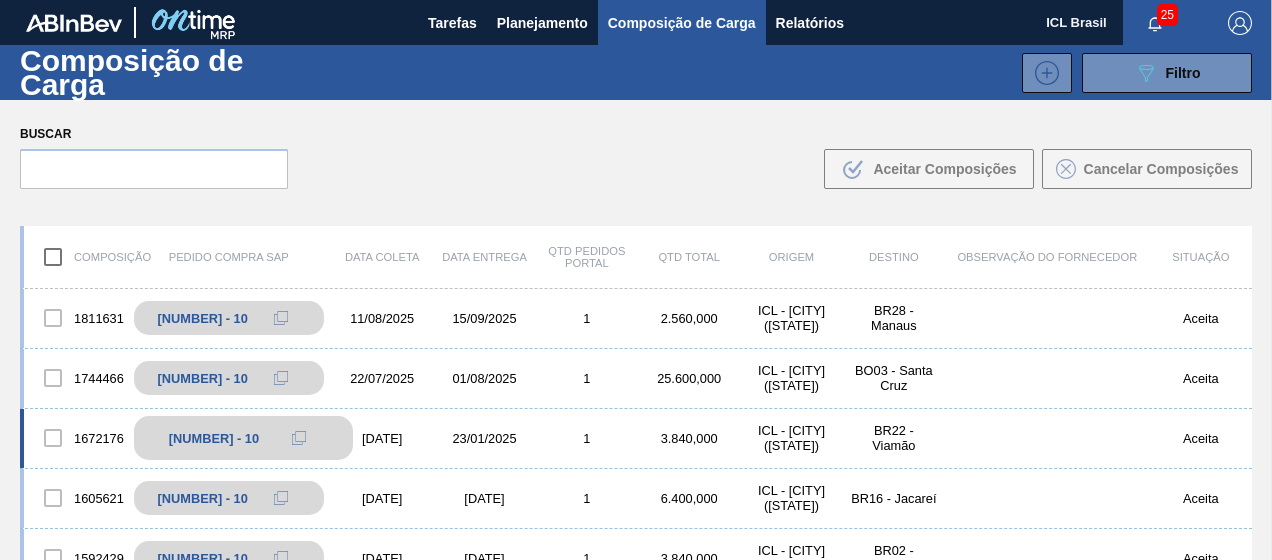 type 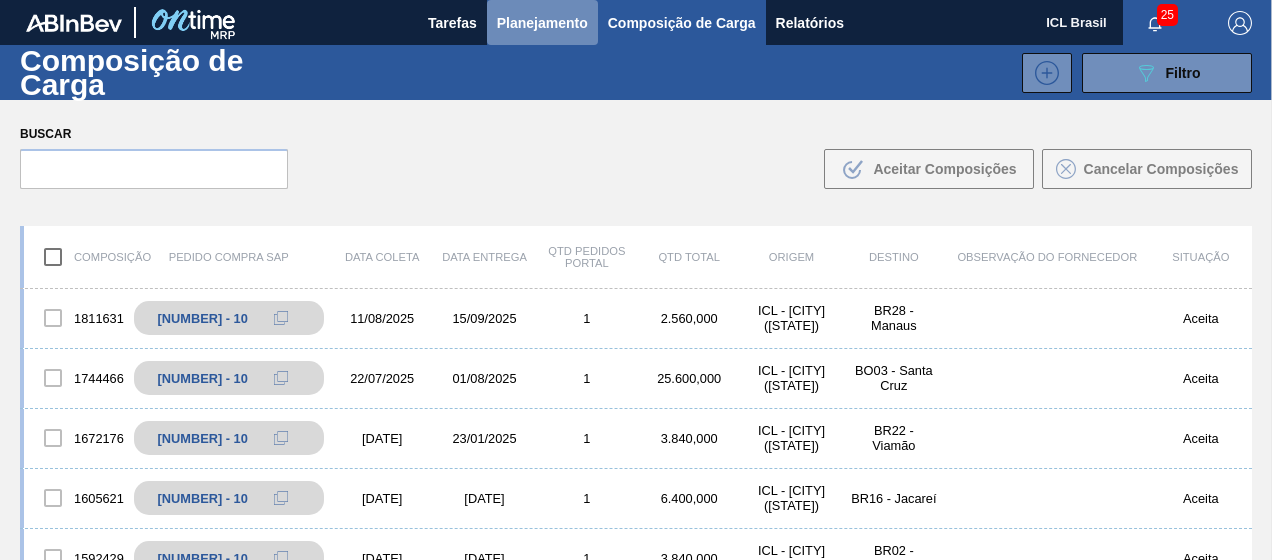click on "Planejamento" at bounding box center [542, 23] 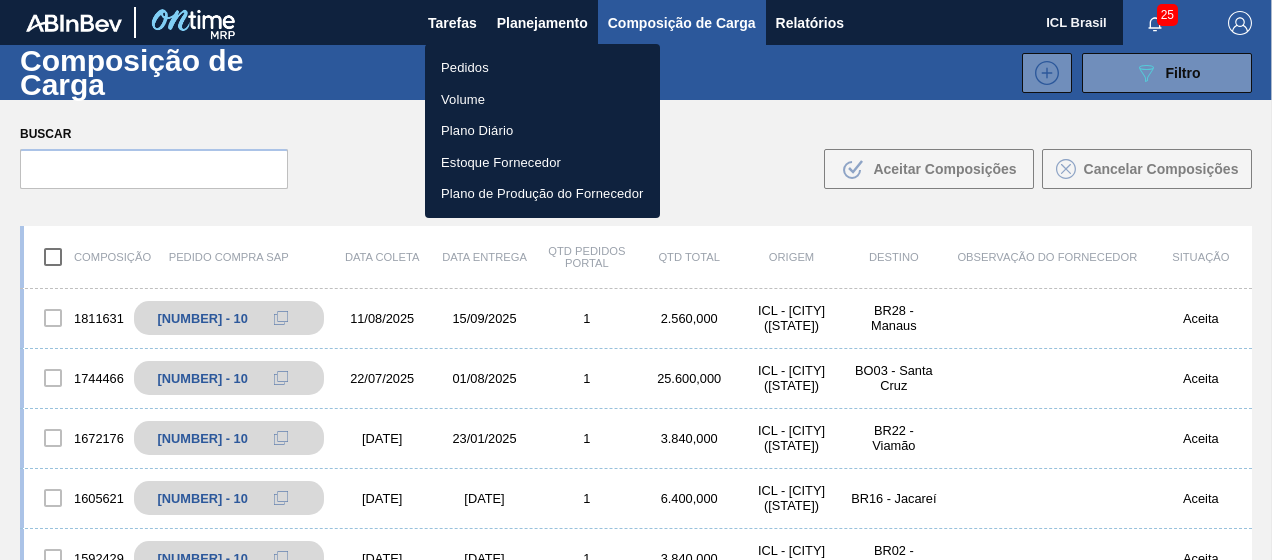 click on "Pedidos" at bounding box center [542, 68] 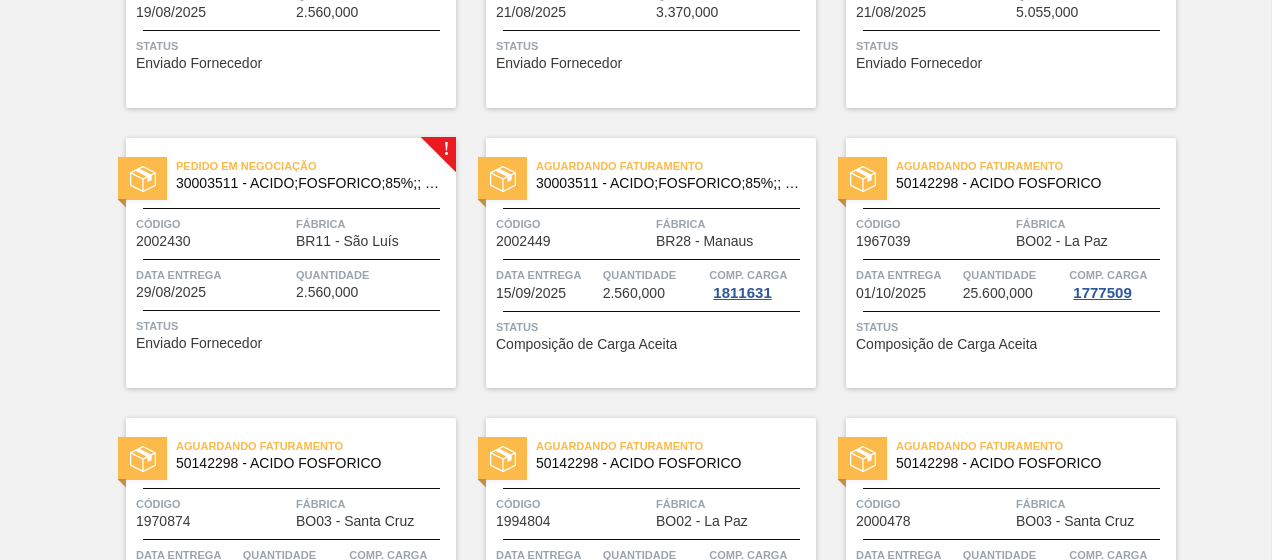 scroll, scrollTop: 1100, scrollLeft: 0, axis: vertical 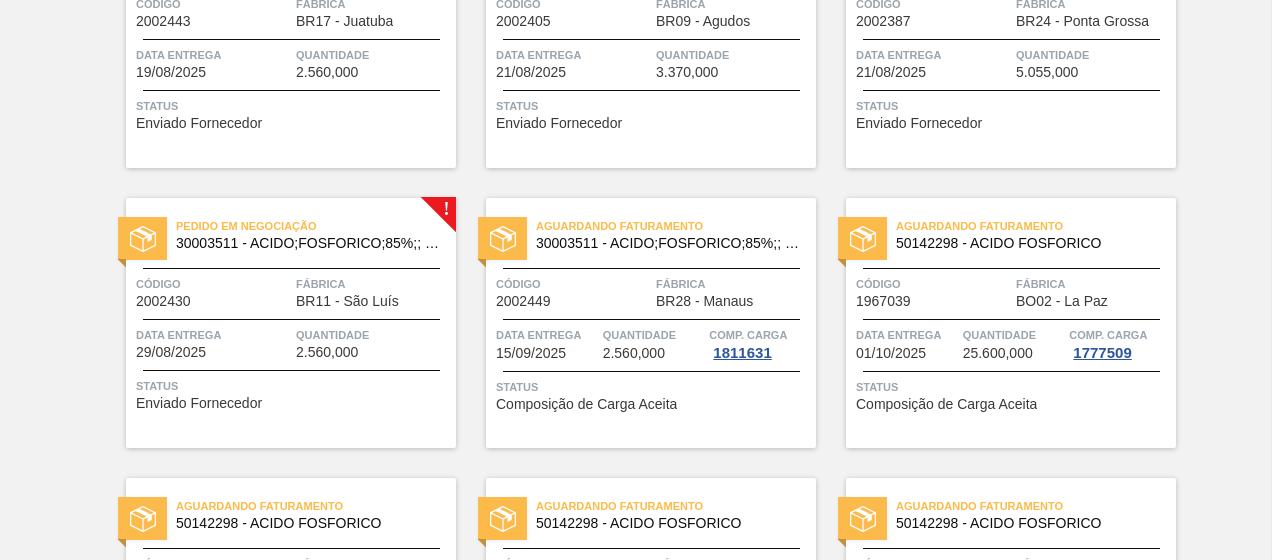 click on "30003511 - ACIDO;FOSFORICO;85%;; CONTAINER" at bounding box center [308, 243] 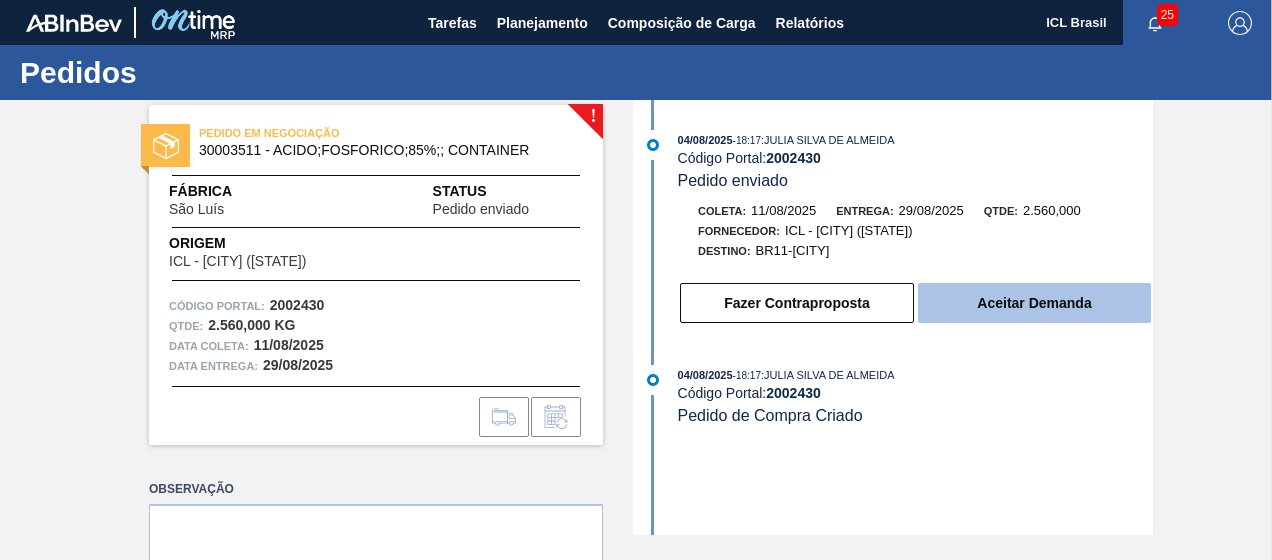 click on "Aceitar Demanda" at bounding box center (1034, 303) 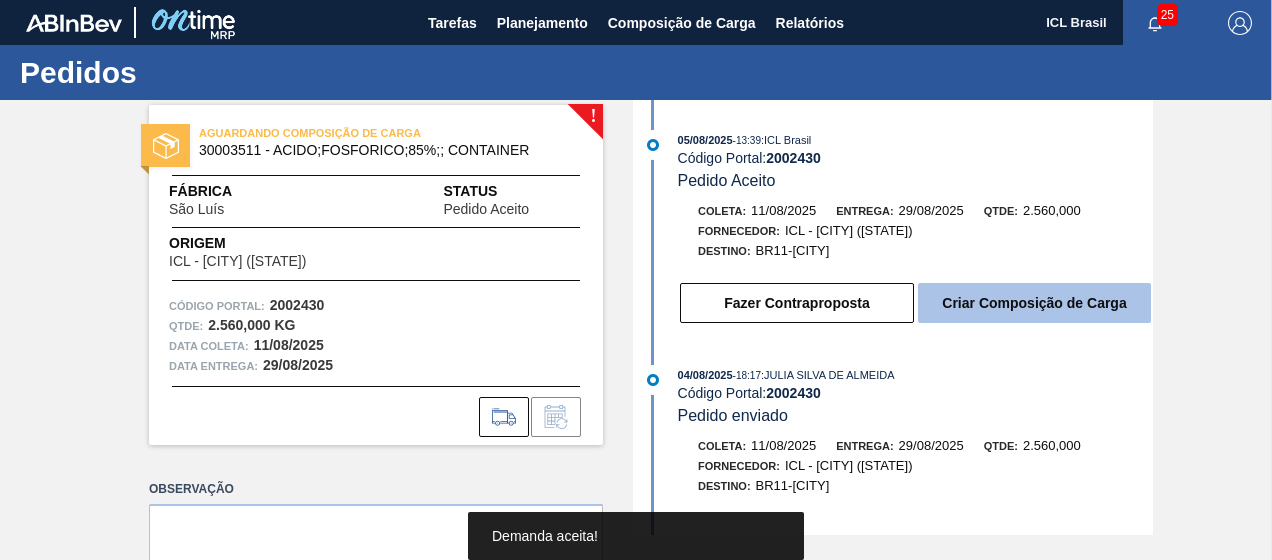 click on "Criar Composição de Carga" at bounding box center (1034, 303) 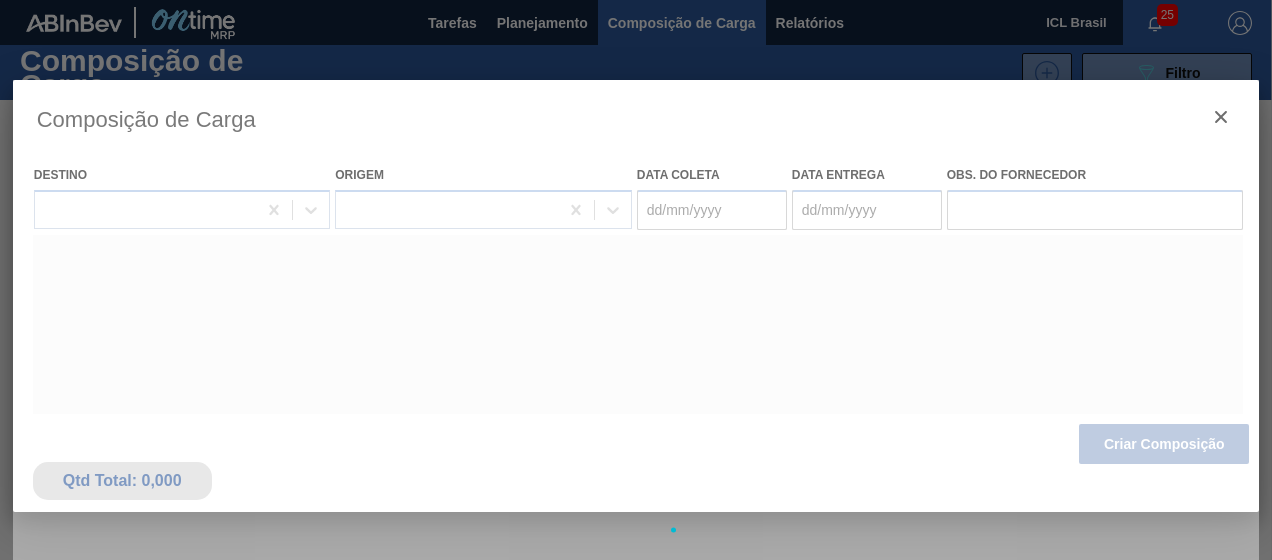 type on "11/08/2025" 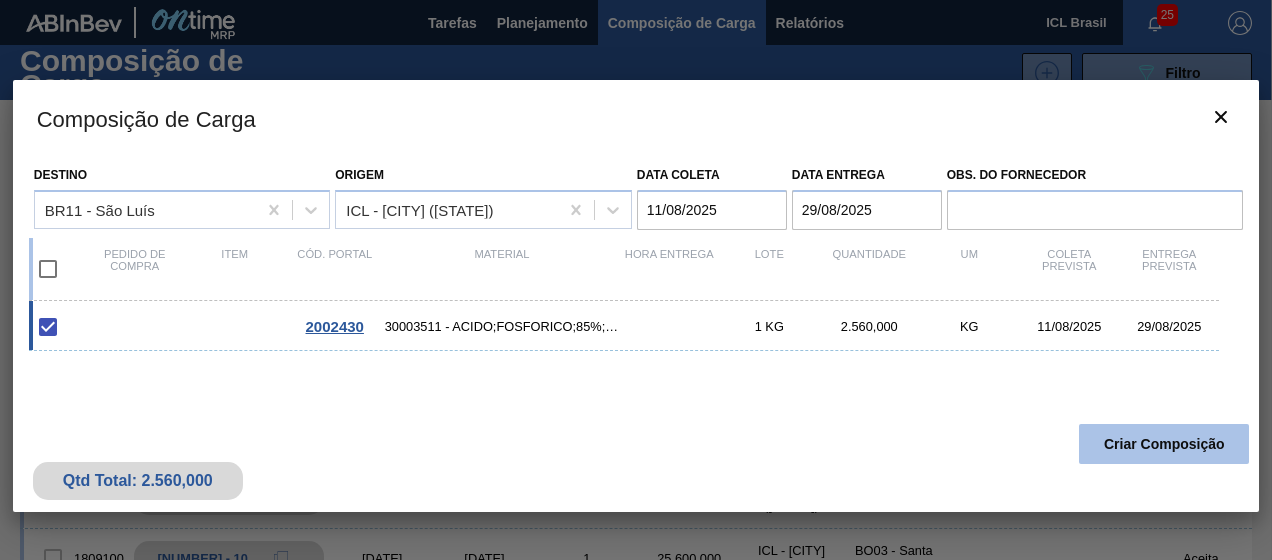 click on "Criar Composição" at bounding box center [1164, 444] 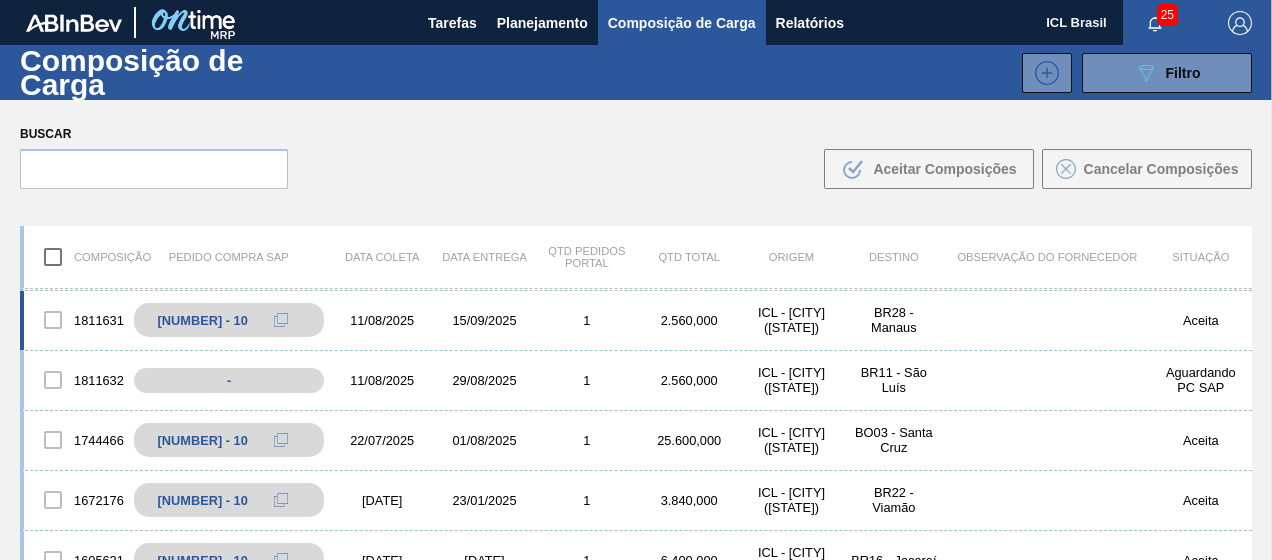 scroll, scrollTop: 600, scrollLeft: 0, axis: vertical 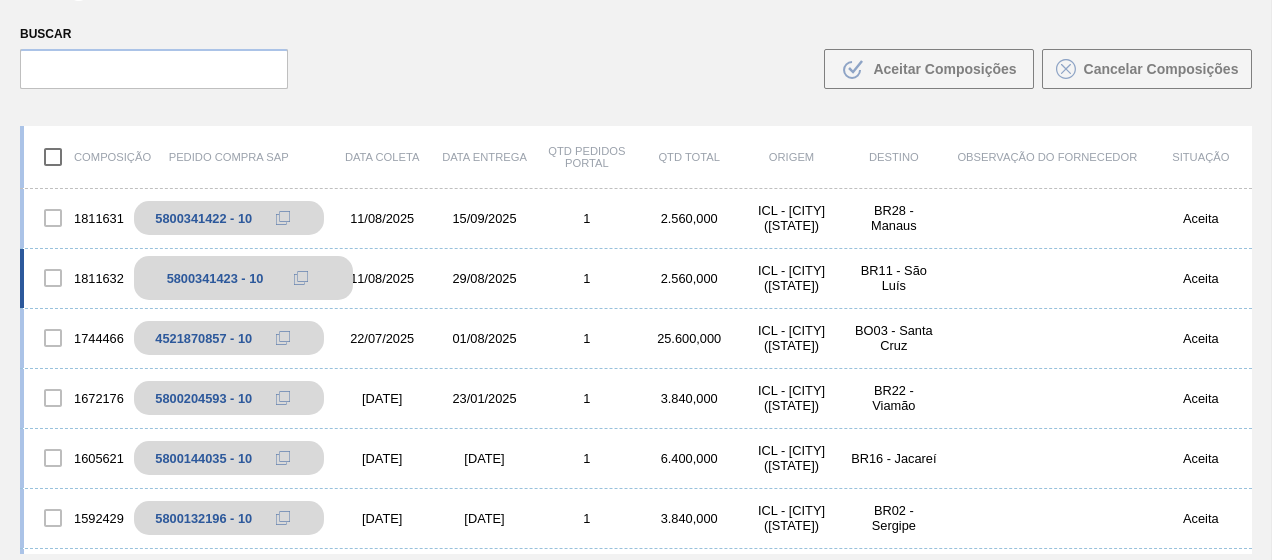 click at bounding box center [301, 278] 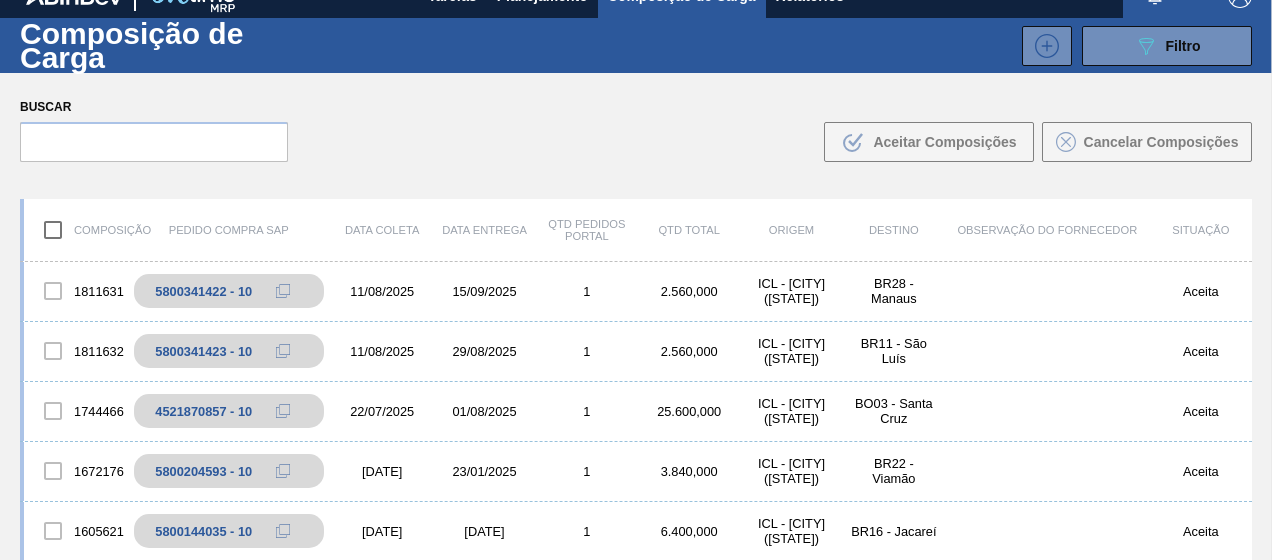 scroll, scrollTop: 0, scrollLeft: 0, axis: both 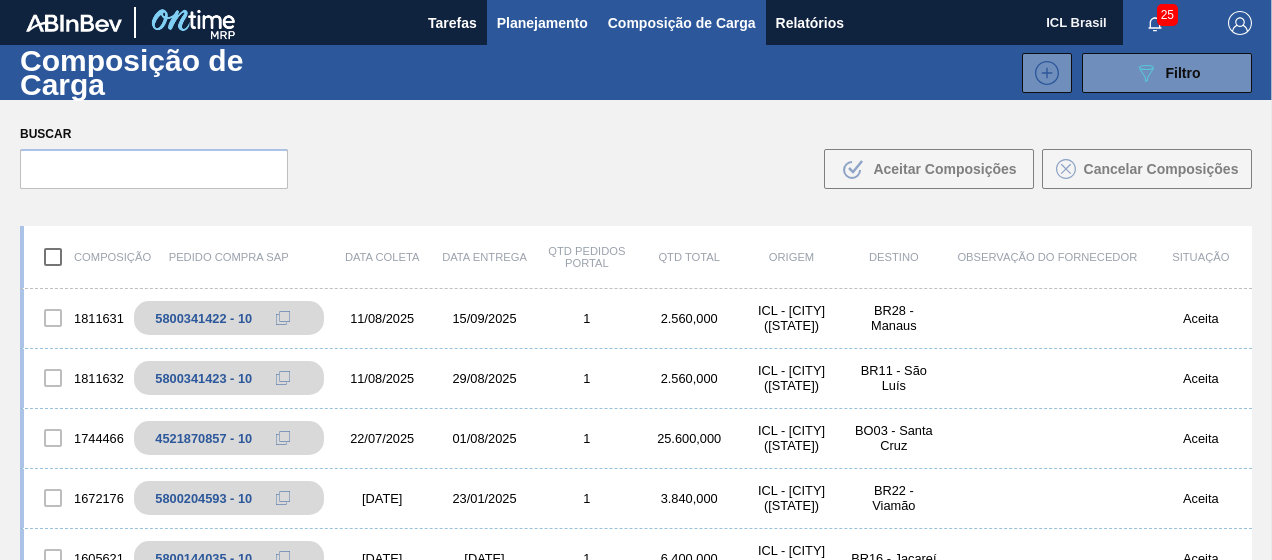 click on "Planejamento" at bounding box center [542, 23] 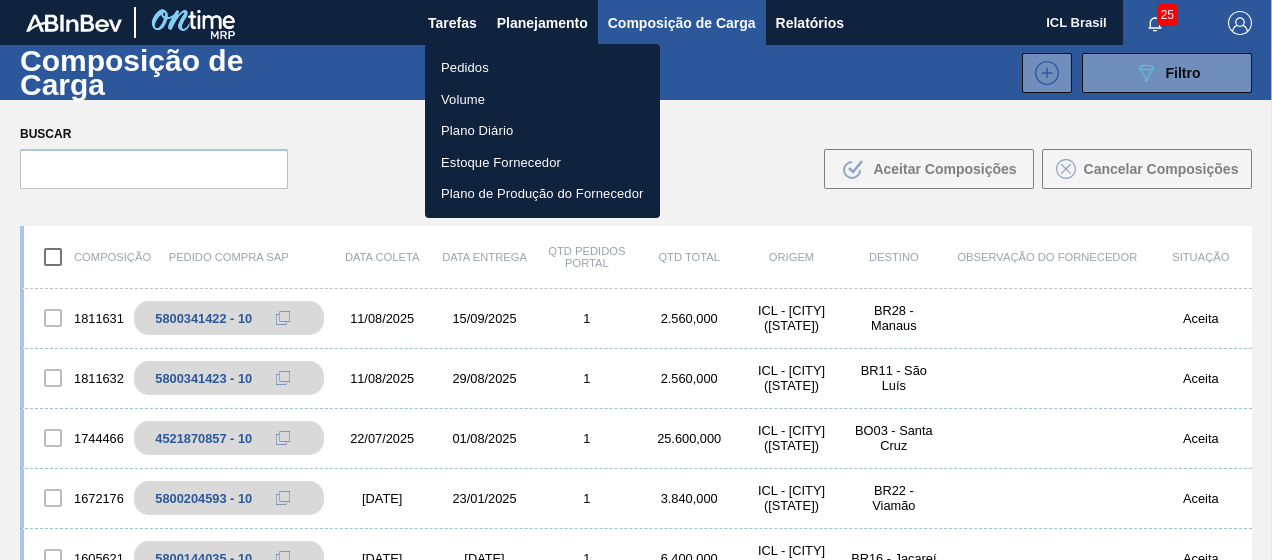 click on "Pedidos" at bounding box center (542, 68) 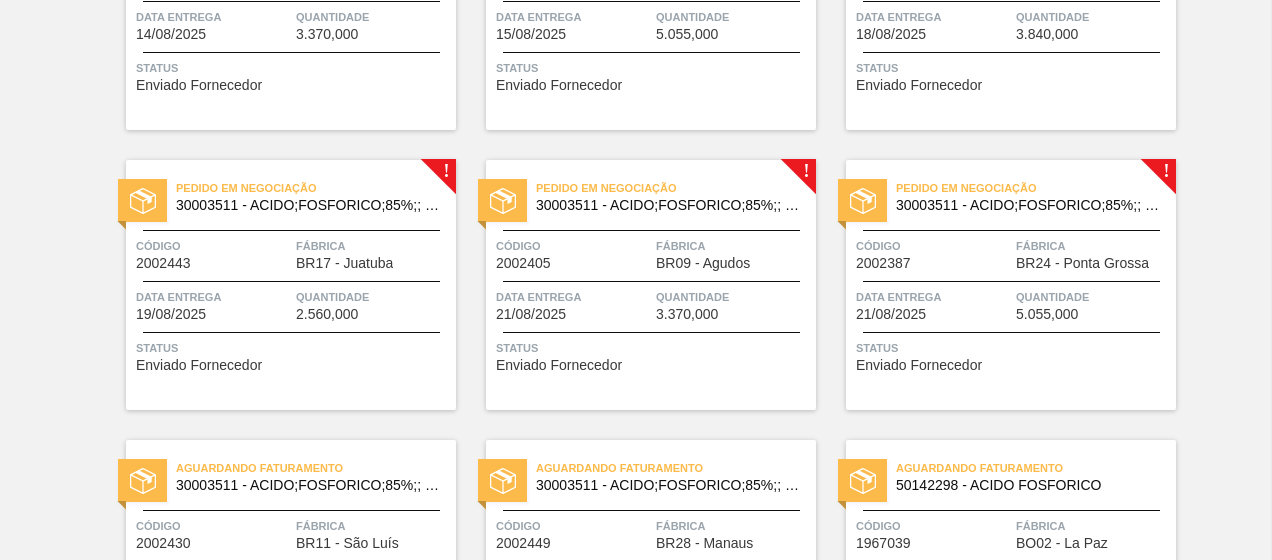 scroll, scrollTop: 900, scrollLeft: 0, axis: vertical 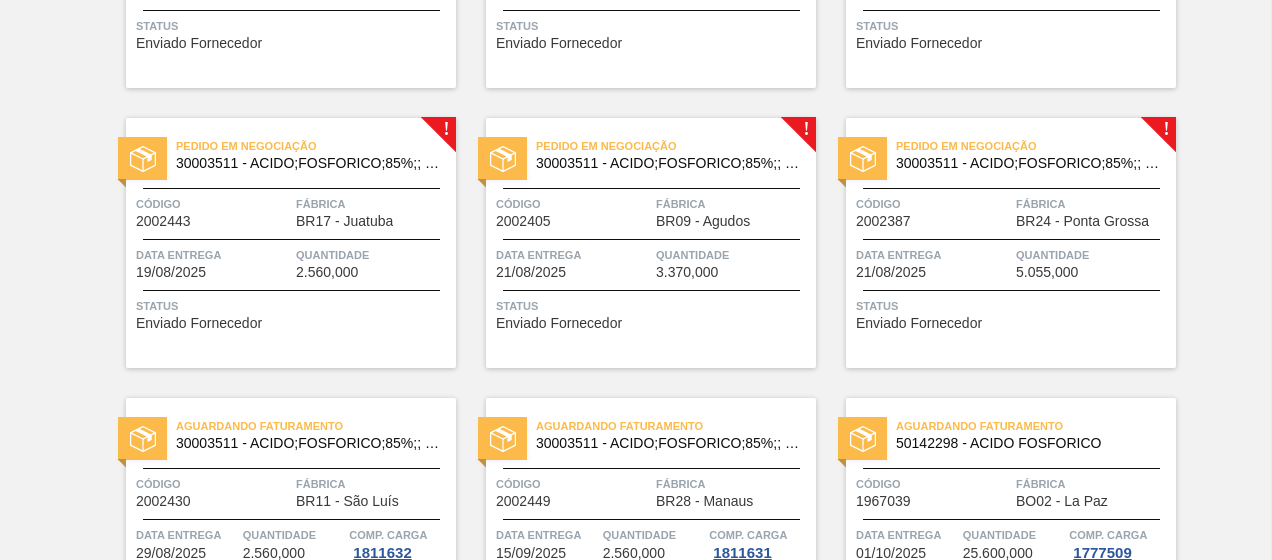 click on "Aguardando Faturamento 50142298 - ACIDO FOSFORICO Código 1930362 Fábrica BO03 - Santa Cruz Data entrega 01/08/2025 Quantidade 25.600,000 Comp. Carga 1744466 Status Composição de Carga Aceita Pedido em Trânsito 30003511 - ACIDO;FOSFORICO;85%;; CONTAINER Código 1994191 Fábrica BR16 - Jacareí Data entrega 03/08/2025 Quantidade 3.840,000 Comp. Carga 1803505 Status Data da Entrega do Pedido Antecipada Pedido em Trânsito 30003511 - ACIDO;FOSFORICO;85%;; CONTAINER Código 1994188 Fábrica BR17 - Juatuba Data entrega 03/08/2025 Quantidade 2.560,000 Comp. Carga 1803503 Status Data da Entrega do Pedido Antecipada Pedido em Trânsito 30003511 - ACIDO;FOSFORICO;85%;; CONTAINER Código 1994184 Fábrica BR05 - Cuiabá Data entrega 07/08/2025 Quantidade 3.840,000 Comp. Carga 1803501 Status Data da Entrega do Pedido Antecipada Pedido em Trânsito 30003511 - ACIDO;FOSFORICO;85%;; CONTAINER Código 1994187 Fábrica BR11 - São Luís Data entrega 13/08/2025 Quantidade 2.560,000 Comp. Carga 1803500 Status ! Código ! !" at bounding box center (636, 368) 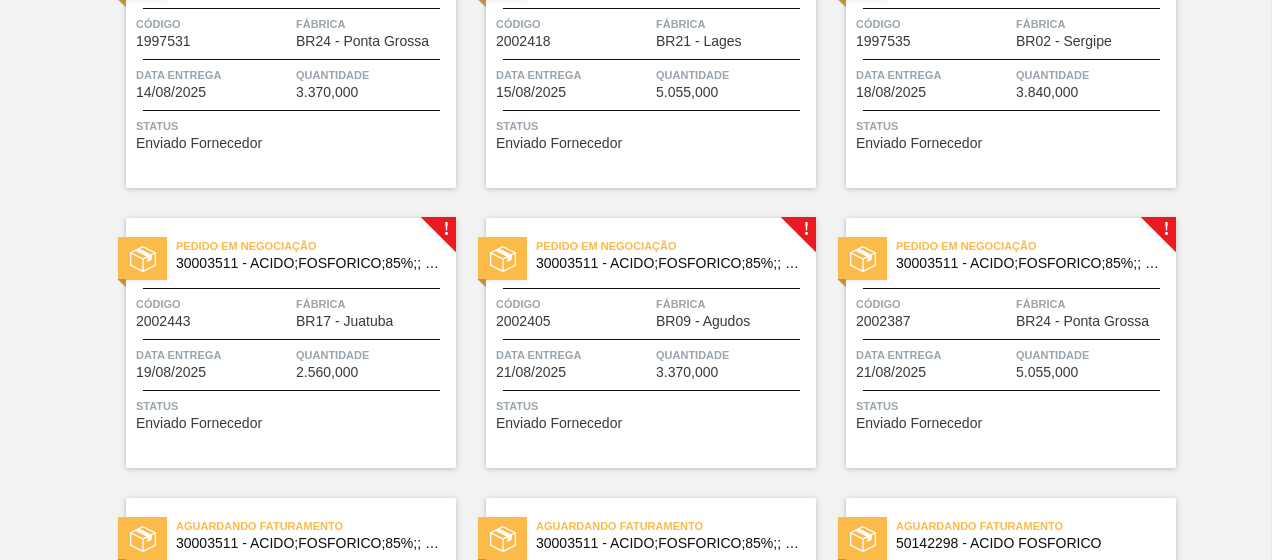 scroll, scrollTop: 1000, scrollLeft: 0, axis: vertical 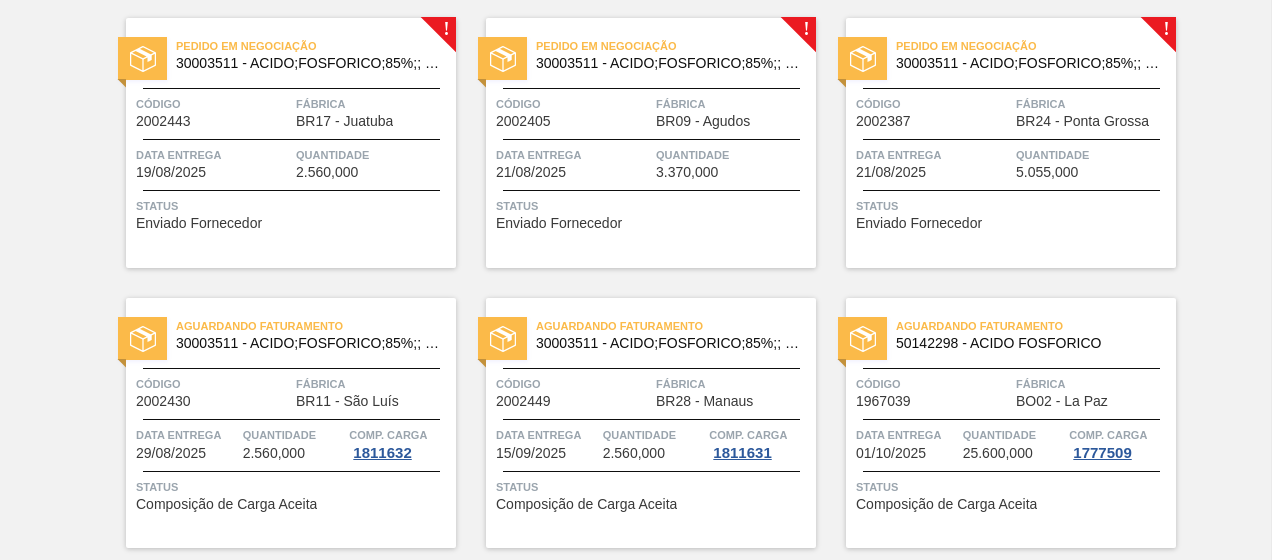 click on "Data entrega" at bounding box center (933, 155) 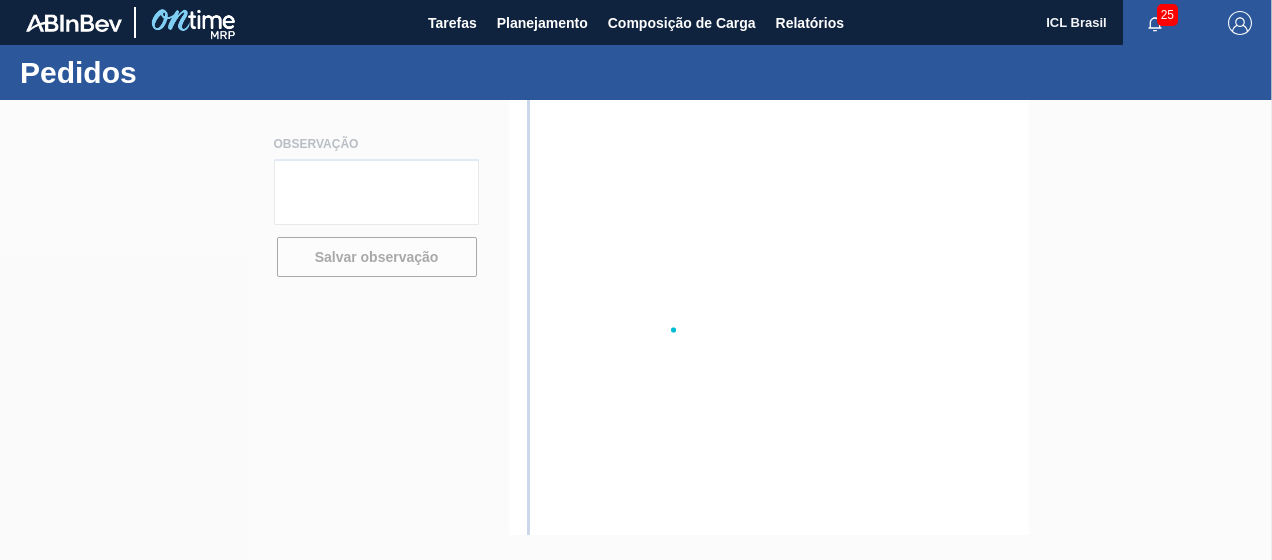 scroll, scrollTop: 0, scrollLeft: 0, axis: both 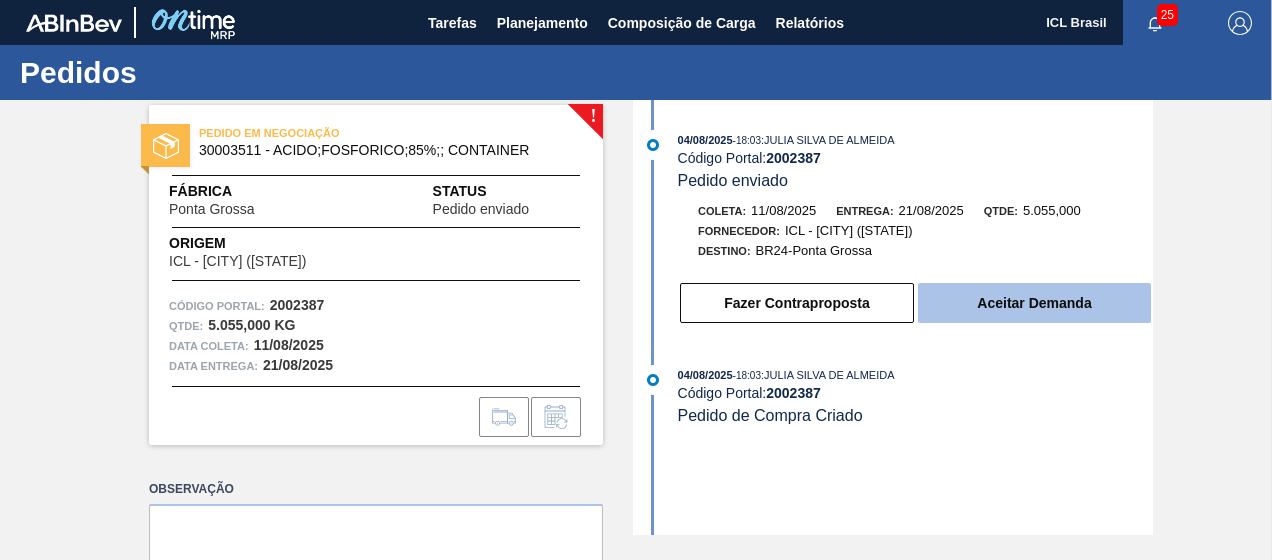 click on "Aceitar Demanda" at bounding box center (1034, 303) 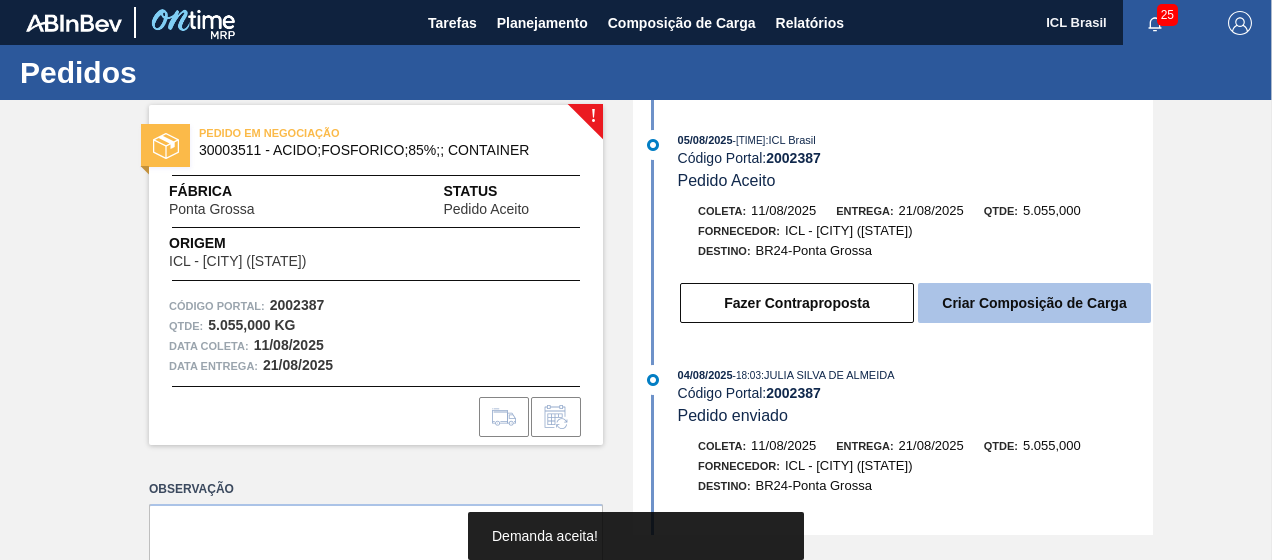 click on "Criar Composição de Carga" at bounding box center (1034, 303) 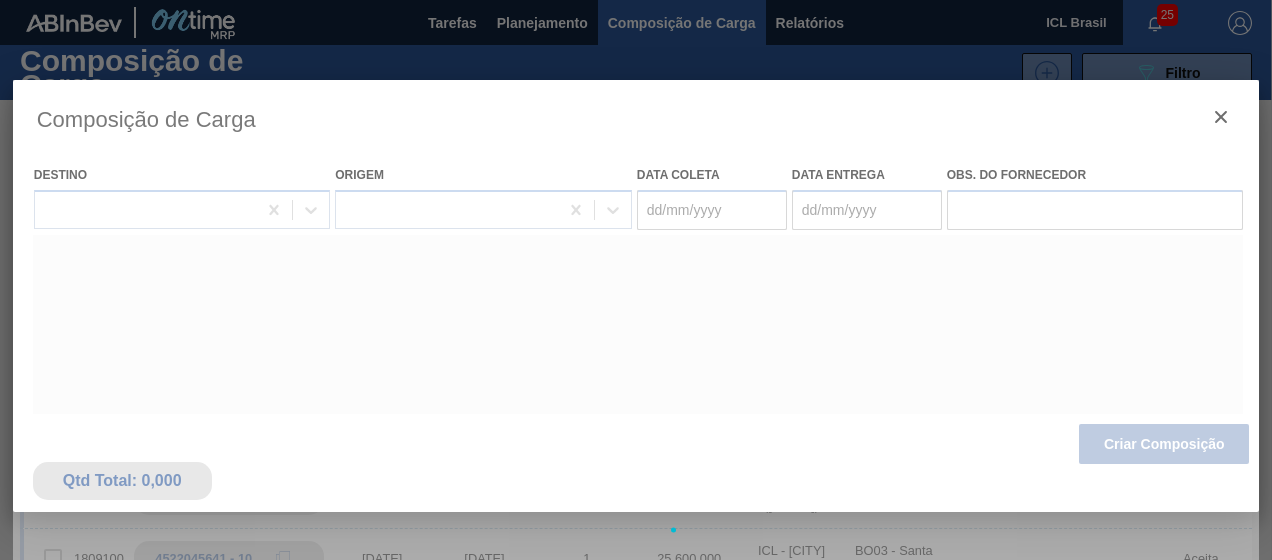 type on "11/08/2025" 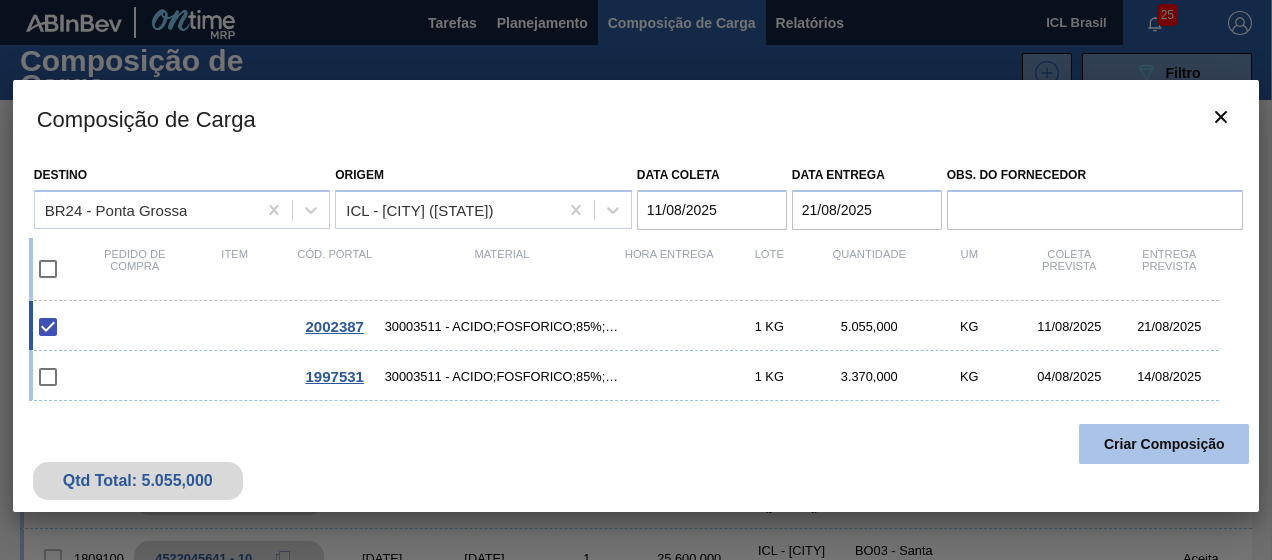 click on "Criar Composição" at bounding box center (1164, 444) 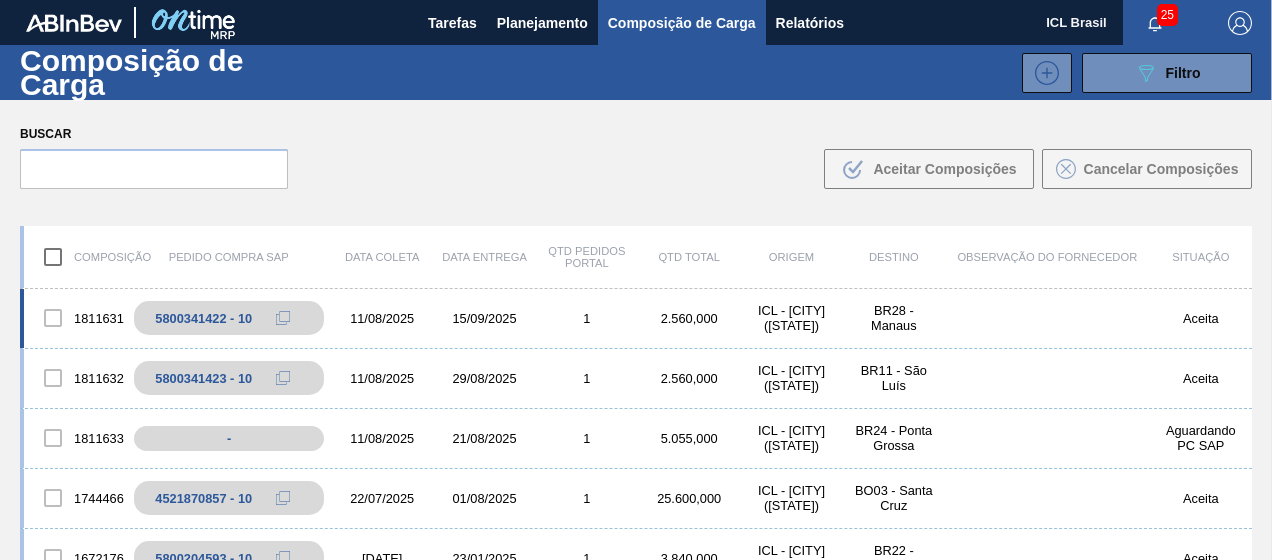 scroll, scrollTop: 700, scrollLeft: 0, axis: vertical 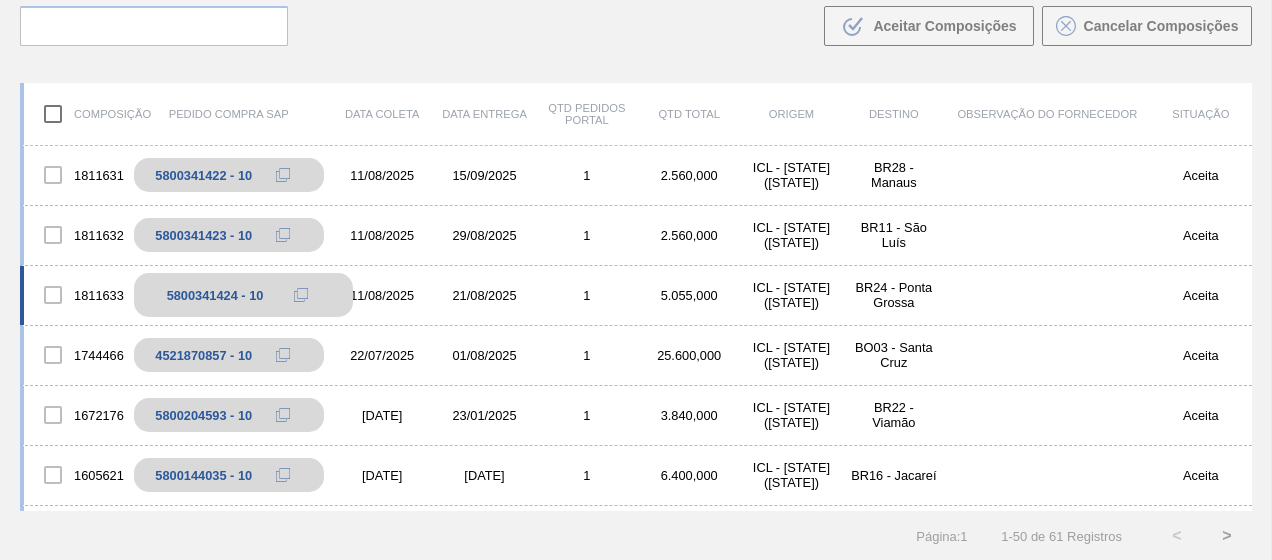 click 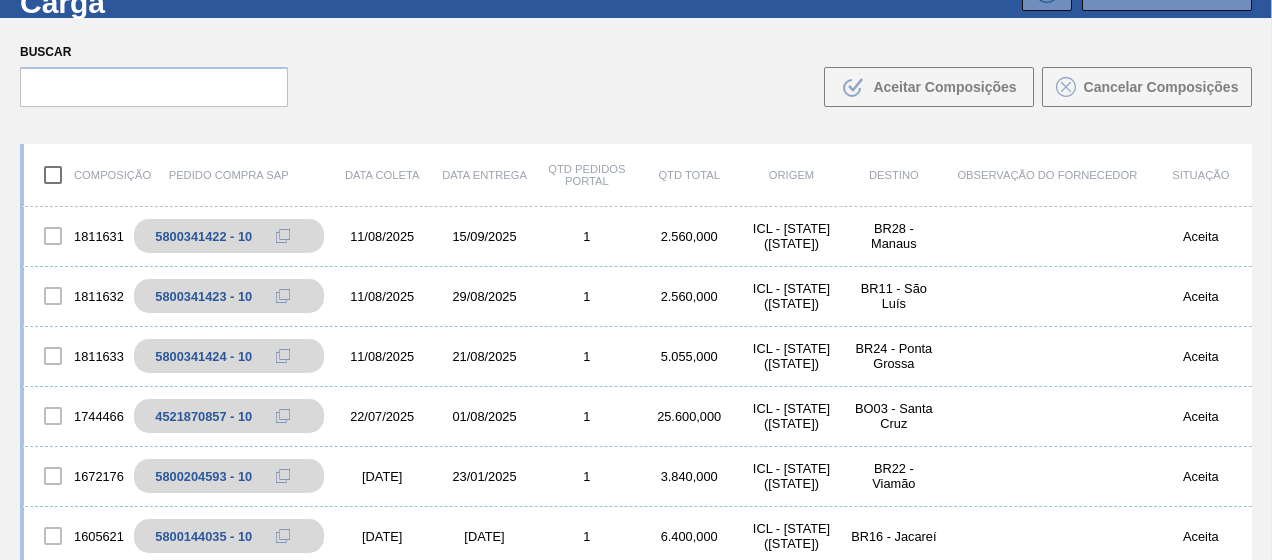 scroll, scrollTop: 0, scrollLeft: 0, axis: both 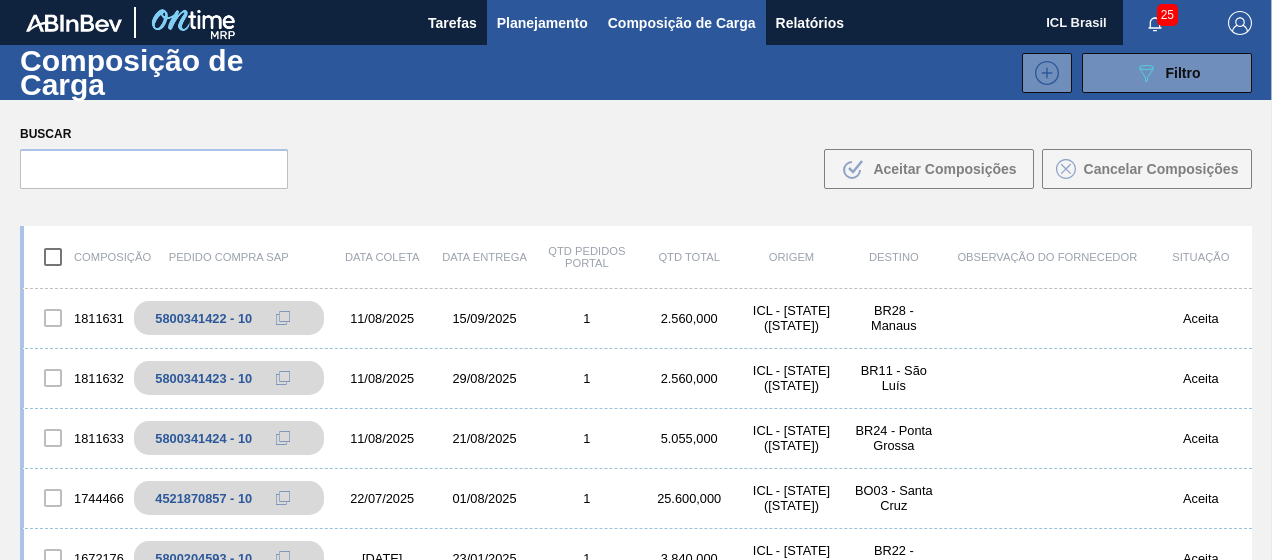 click on "Planejamento" at bounding box center (542, 23) 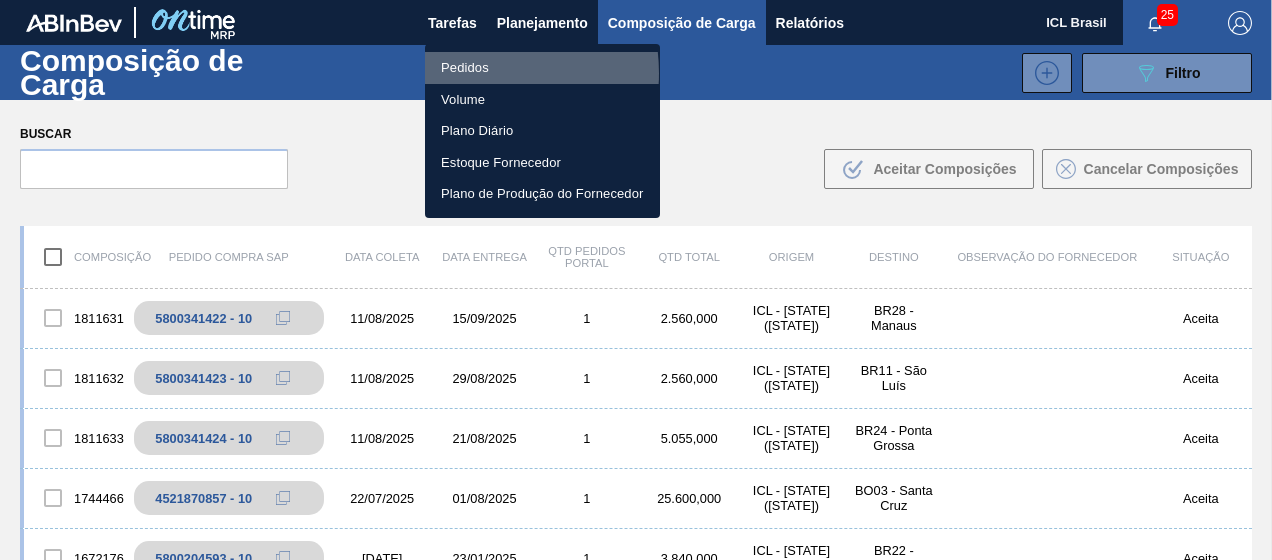 click on "Pedidos" at bounding box center [542, 68] 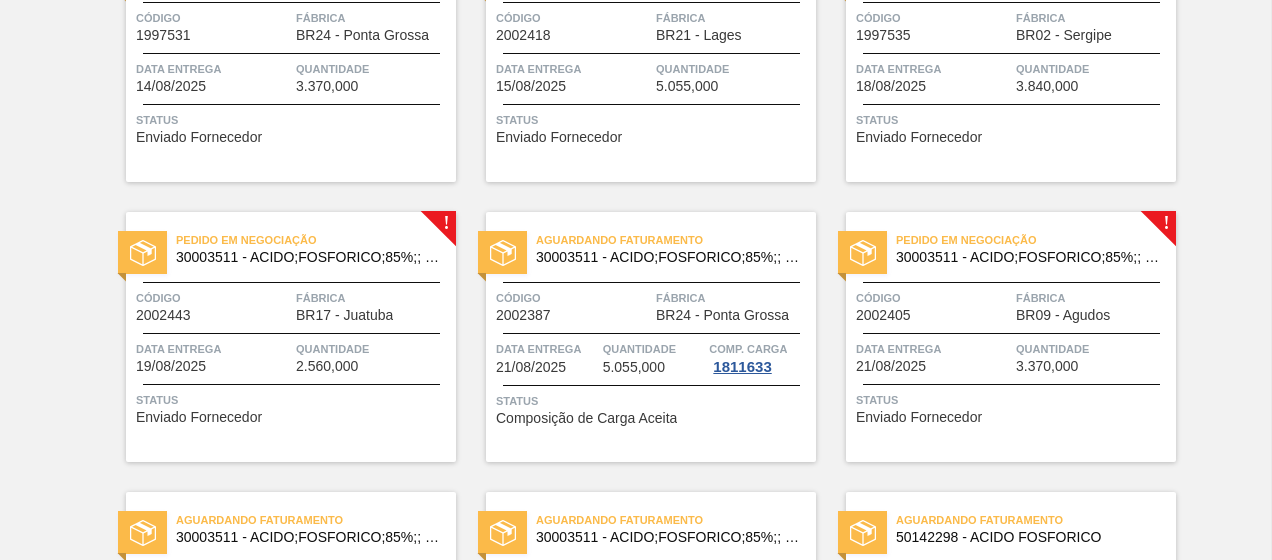 scroll, scrollTop: 900, scrollLeft: 0, axis: vertical 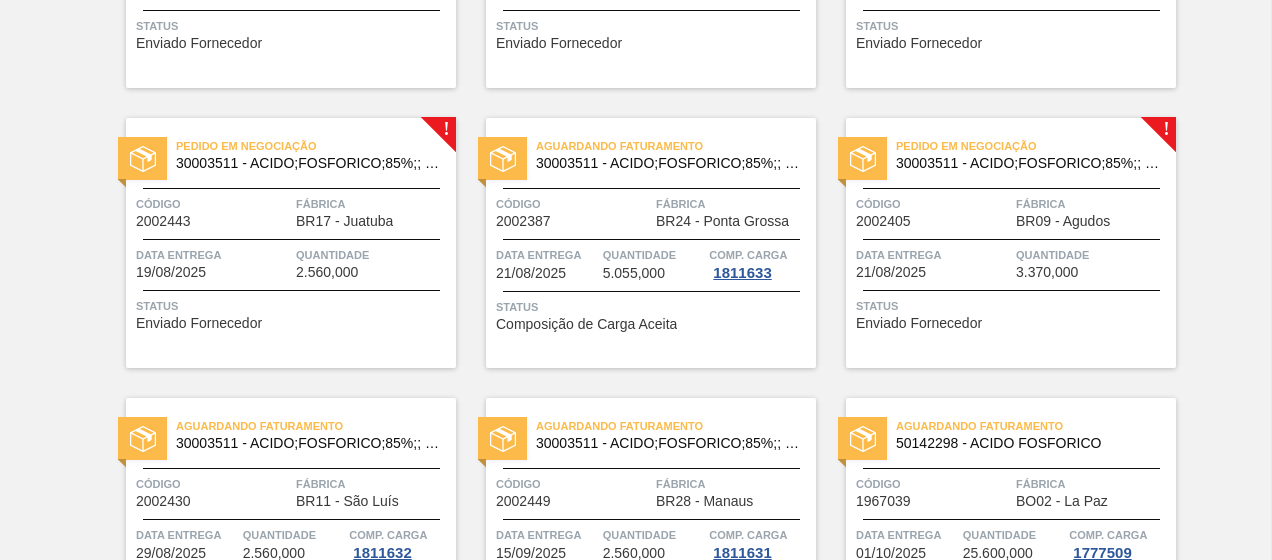 click on "Data entrega" at bounding box center [933, 255] 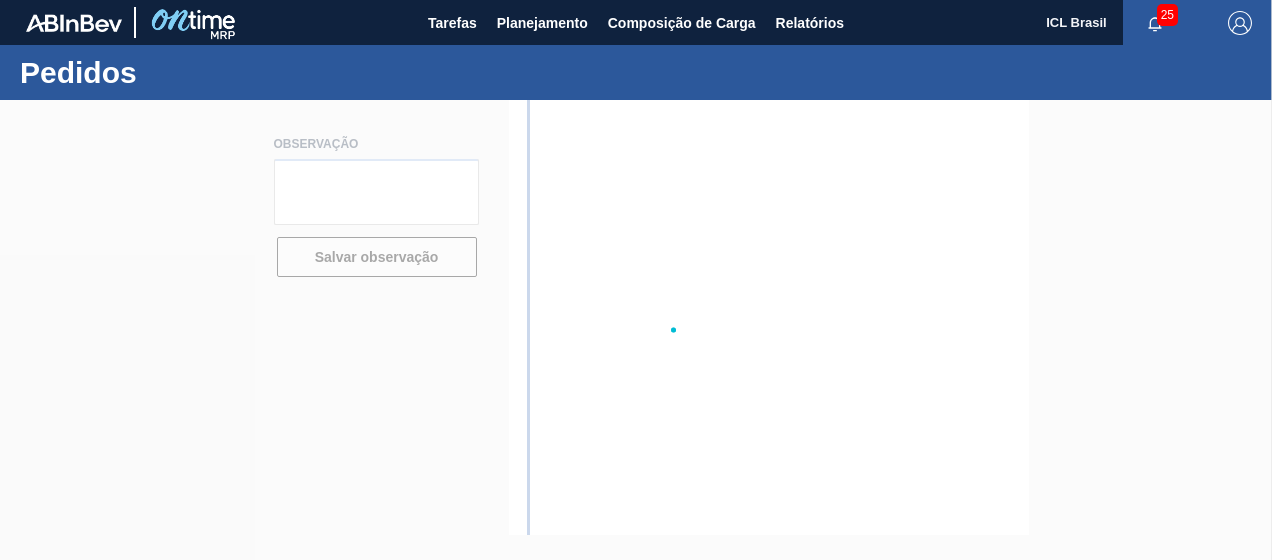 scroll, scrollTop: 0, scrollLeft: 0, axis: both 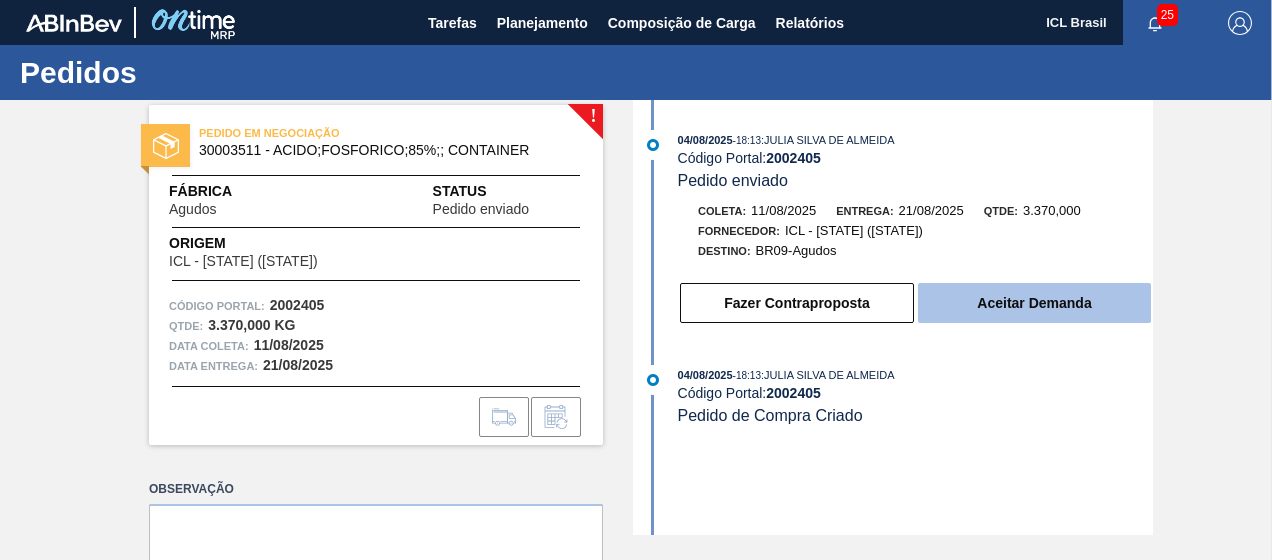 click on "Aceitar Demanda" at bounding box center [1034, 303] 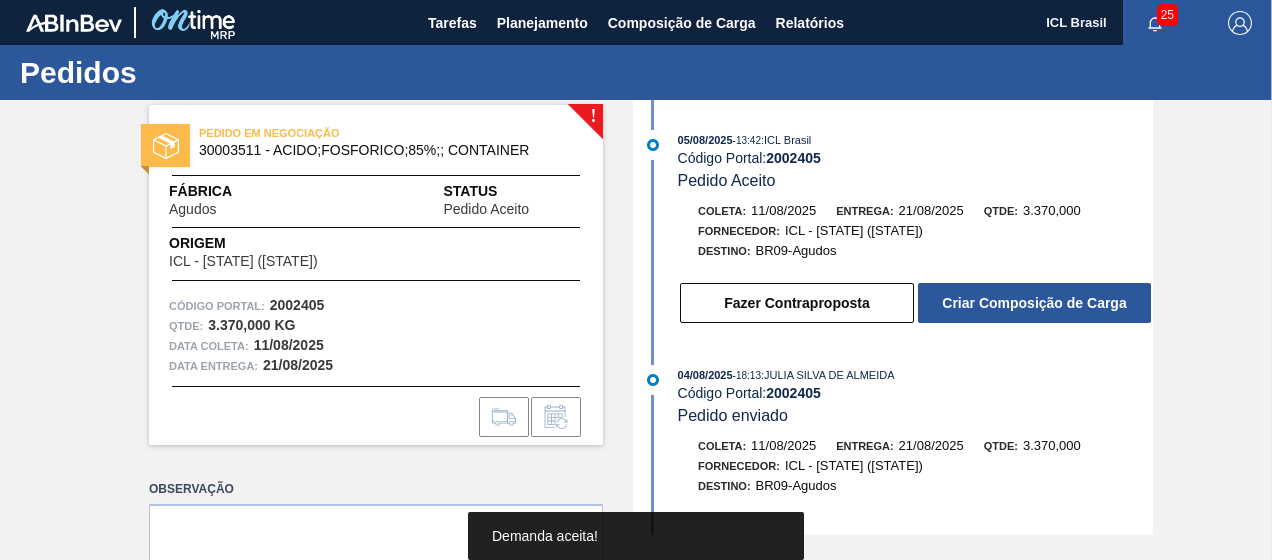 click on "Criar Composição de Carga" at bounding box center (1034, 303) 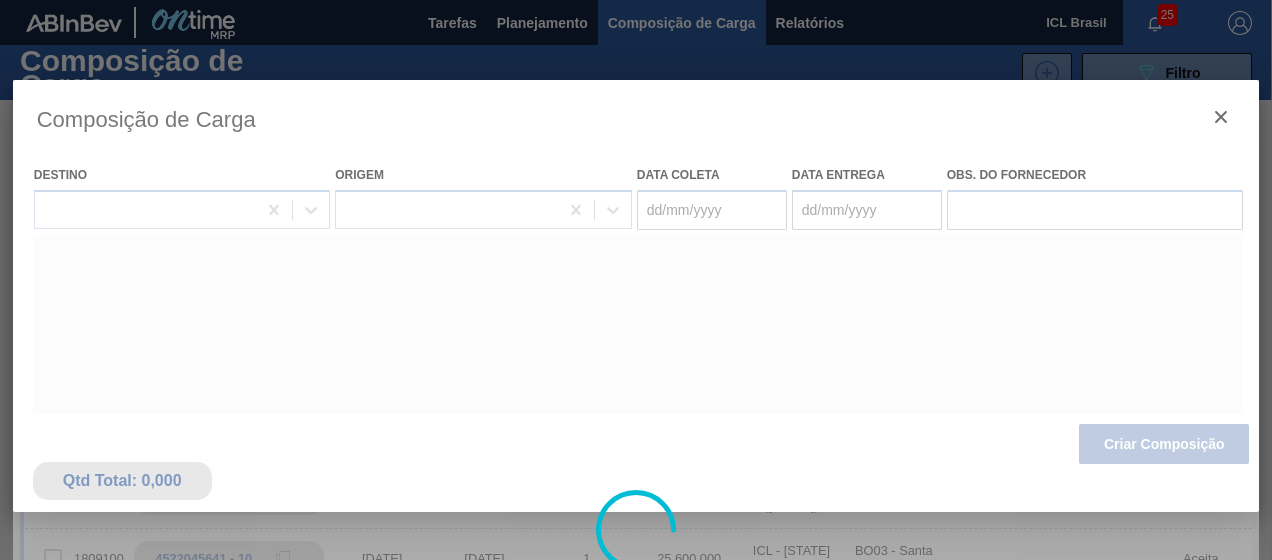 type on "11/08/2025" 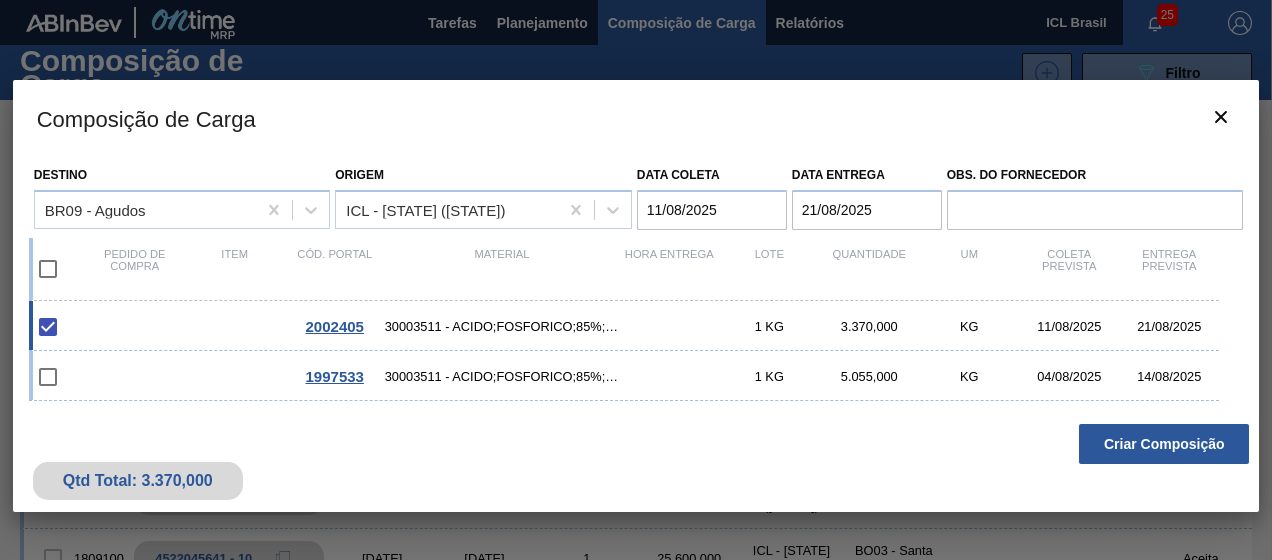 click on "Criar Composição" at bounding box center [1164, 444] 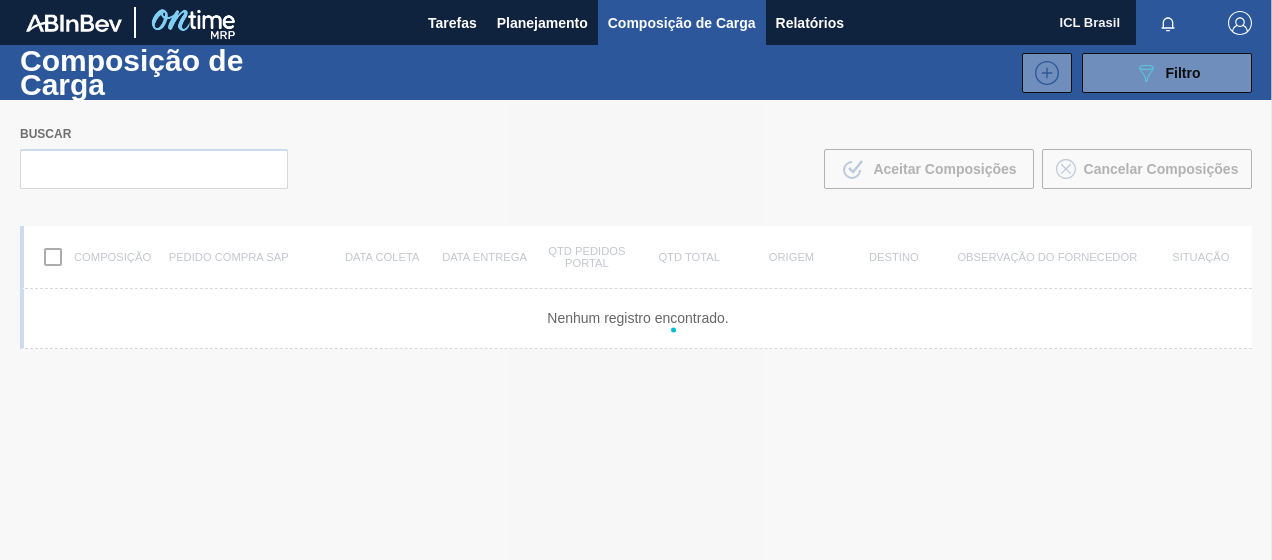 scroll, scrollTop: 0, scrollLeft: 0, axis: both 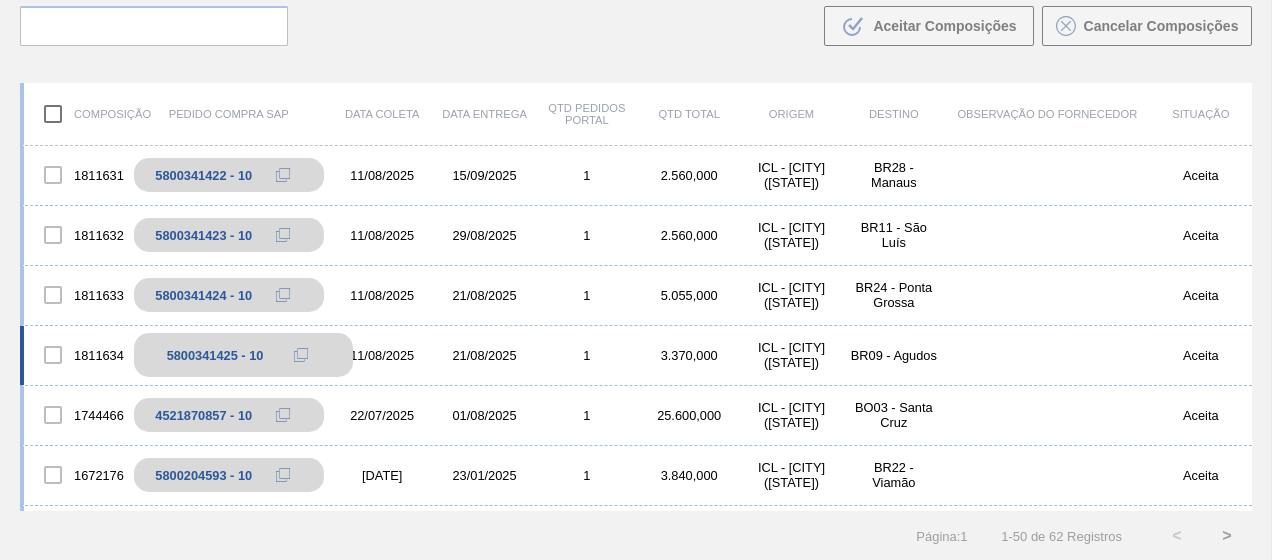 click at bounding box center [301, 355] 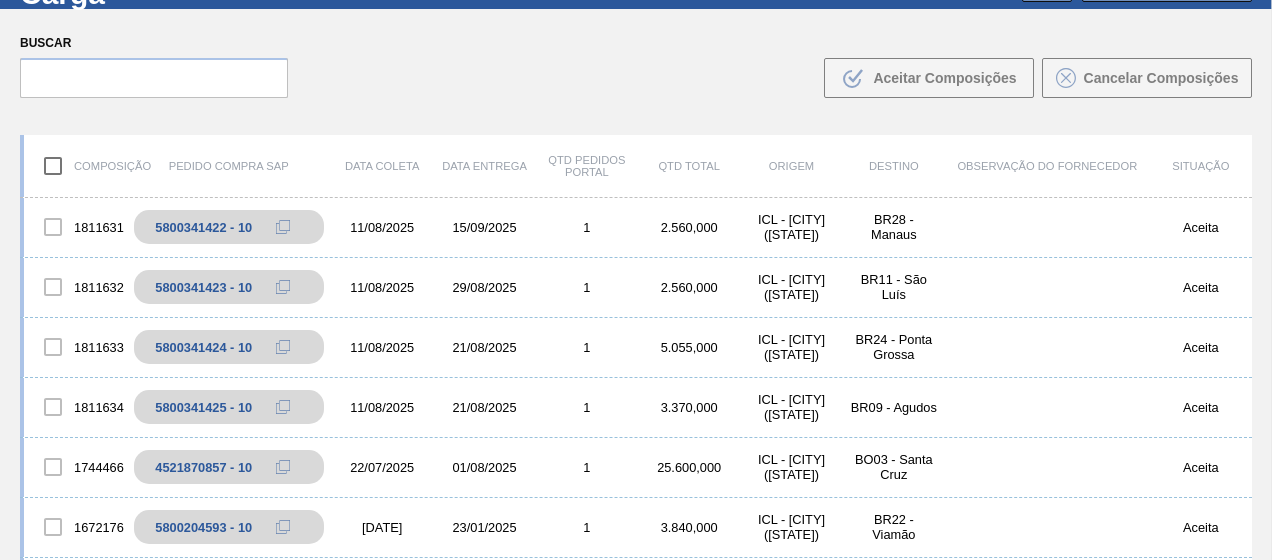 scroll, scrollTop: 0, scrollLeft: 0, axis: both 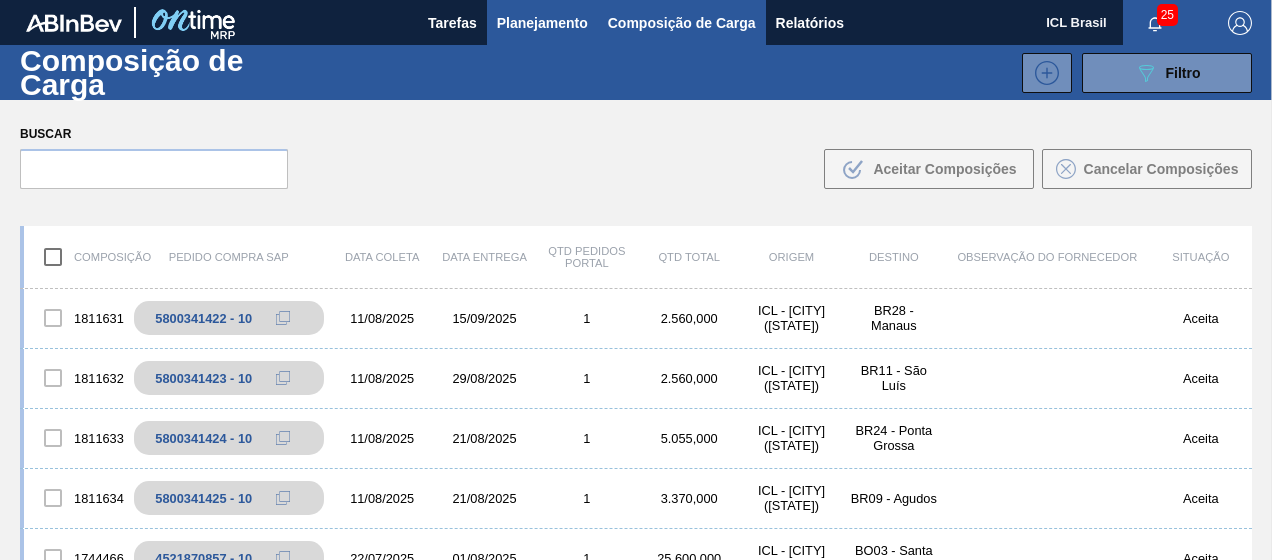 click on "Planejamento" at bounding box center (542, 23) 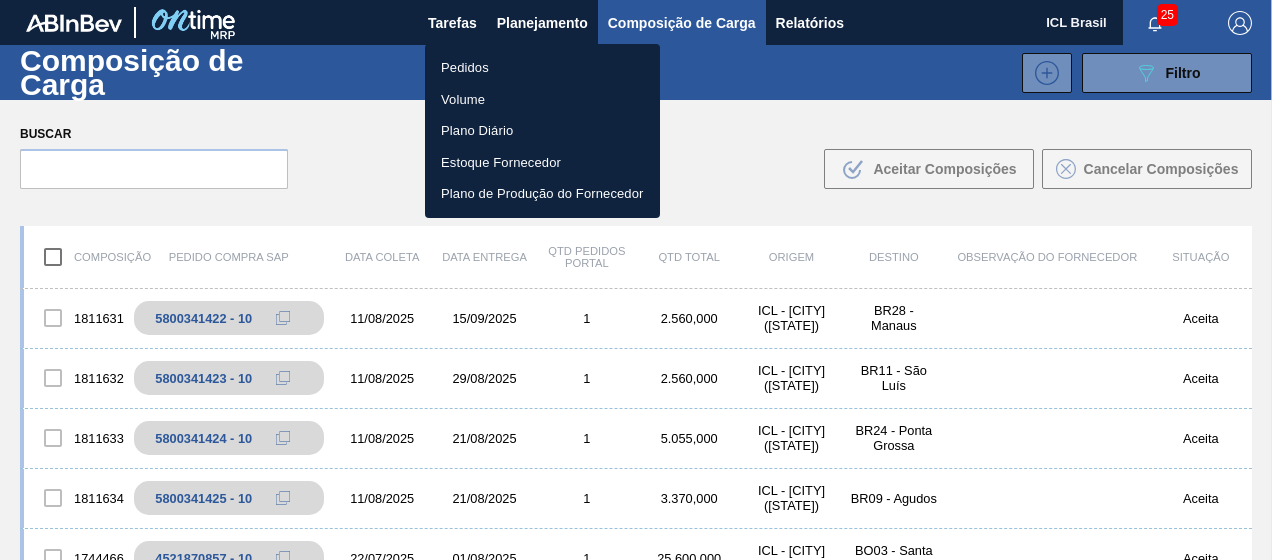 click on "Pedidos" at bounding box center (542, 68) 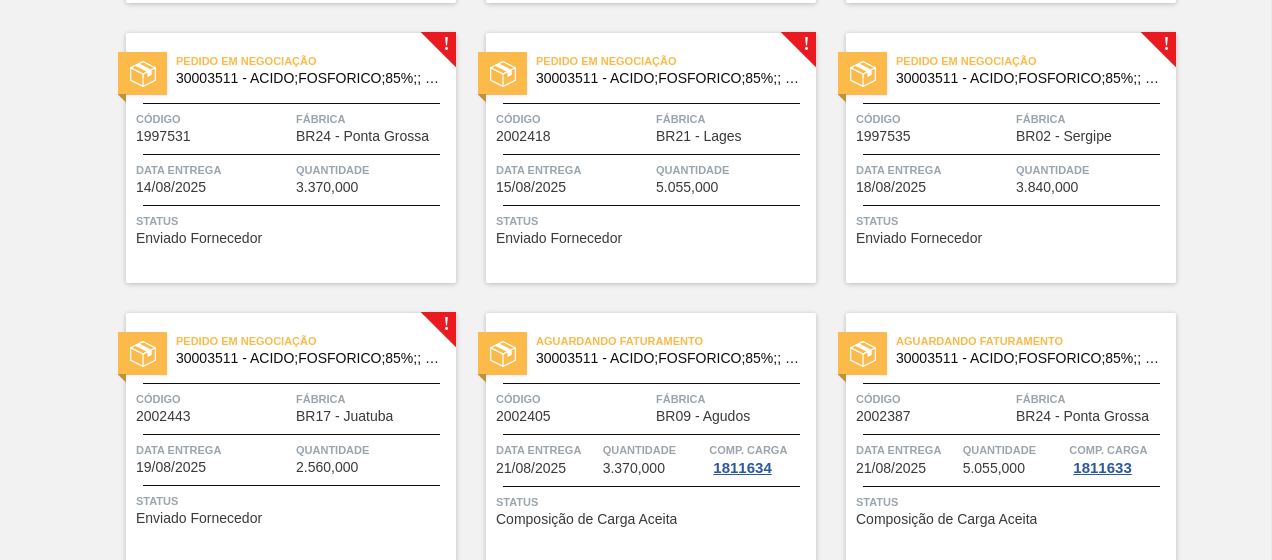 scroll, scrollTop: 800, scrollLeft: 0, axis: vertical 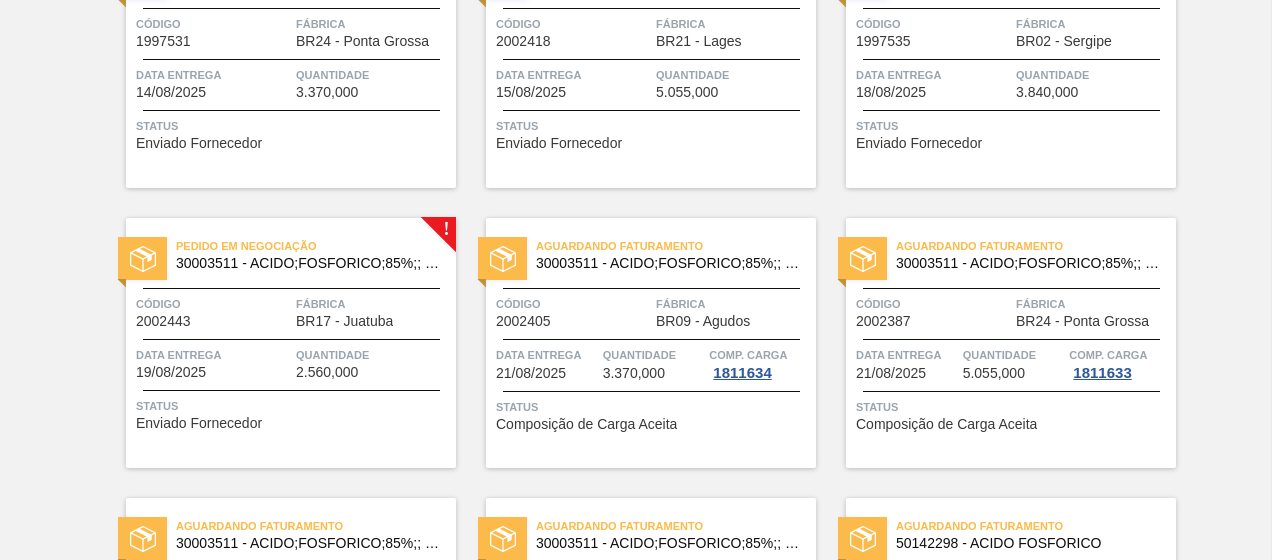 click on "Fábrica" at bounding box center [373, 304] 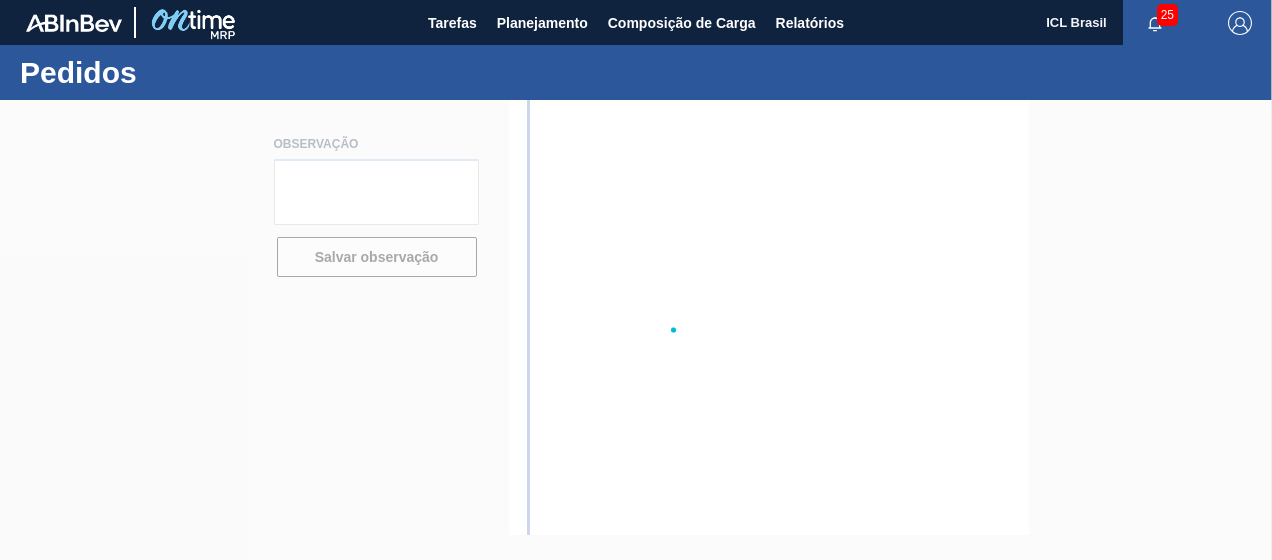 scroll, scrollTop: 0, scrollLeft: 0, axis: both 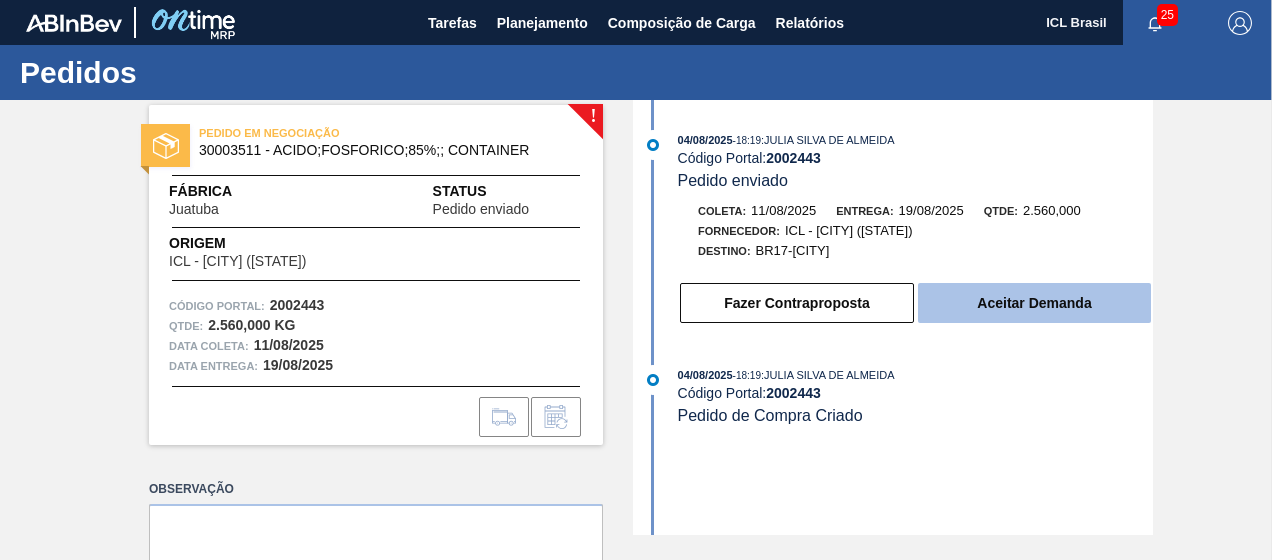 click on "Aceitar Demanda" at bounding box center (1034, 303) 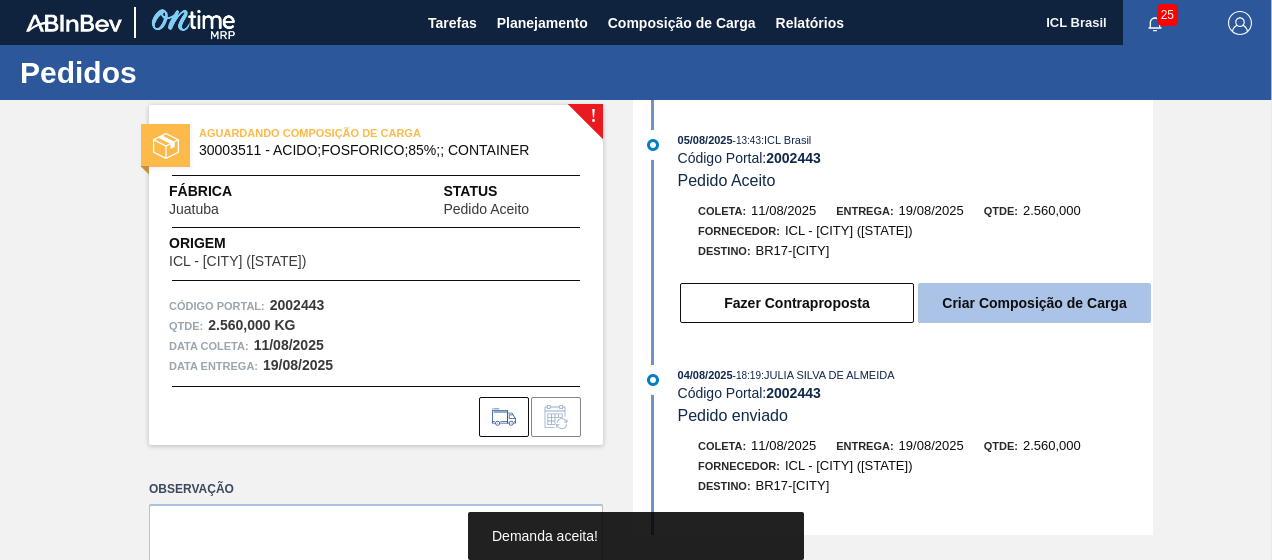 click on "Criar Composição de Carga" at bounding box center (1034, 303) 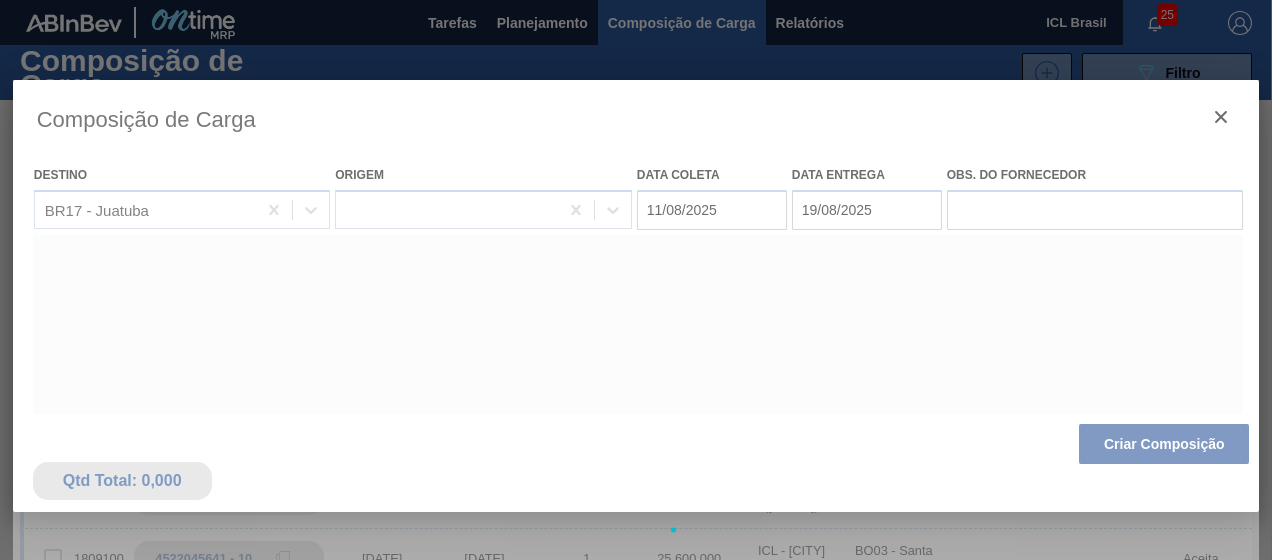 type on "11/08/2025" 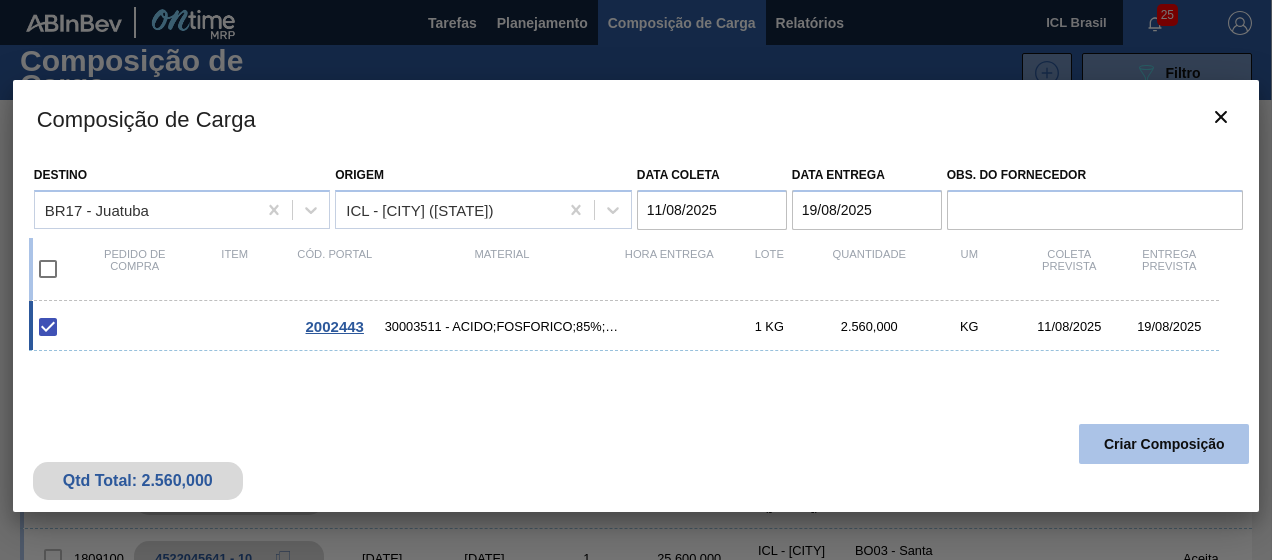 click on "Criar Composição" at bounding box center (1164, 444) 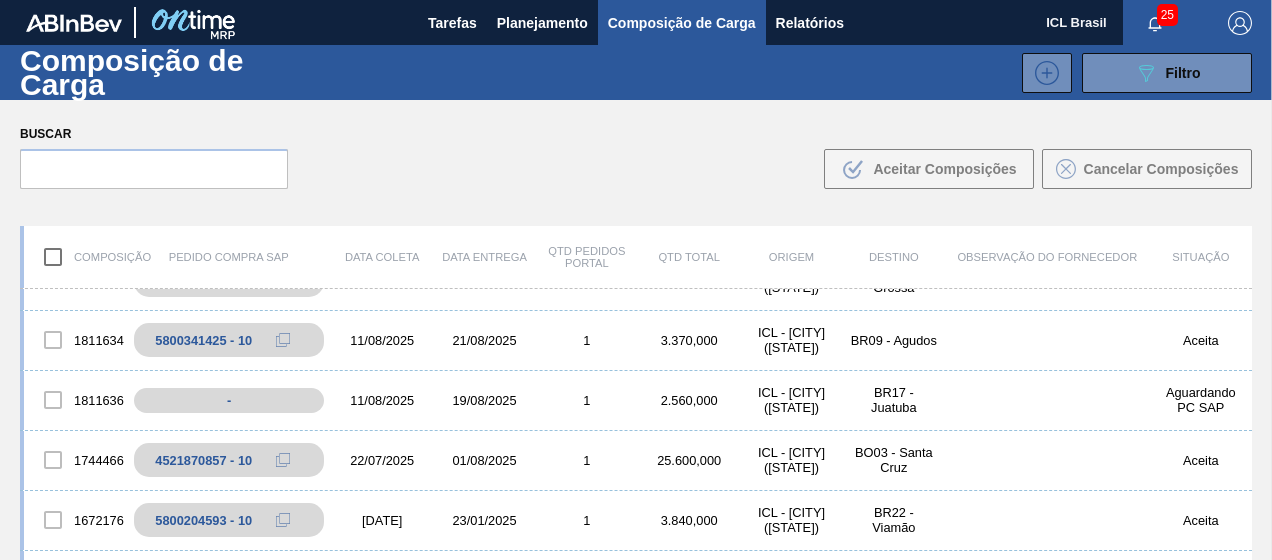 scroll, scrollTop: 800, scrollLeft: 0, axis: vertical 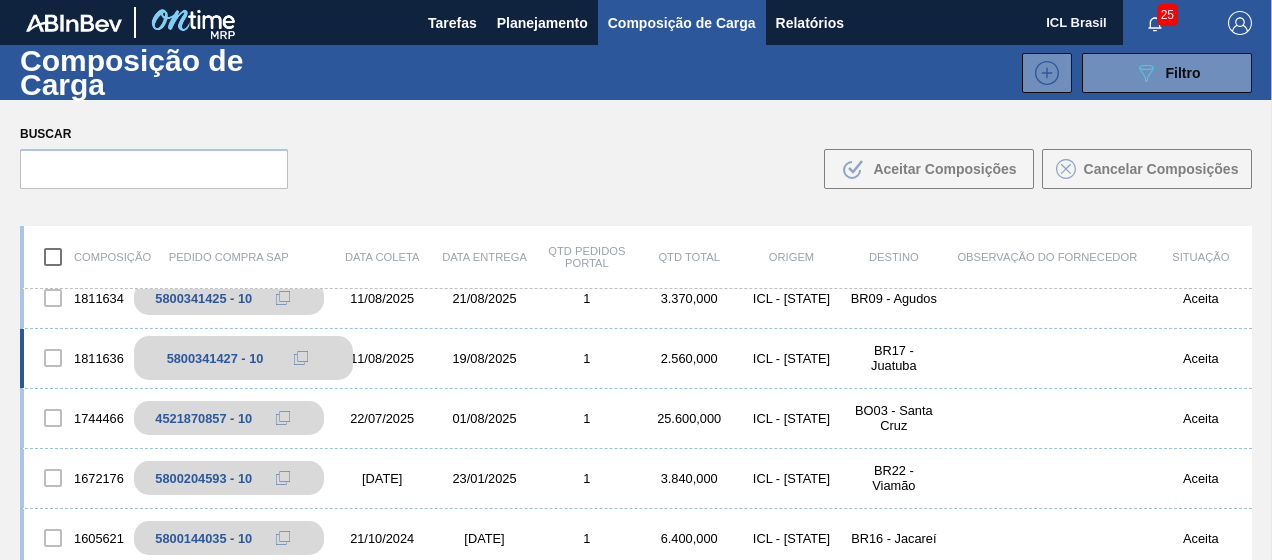 click 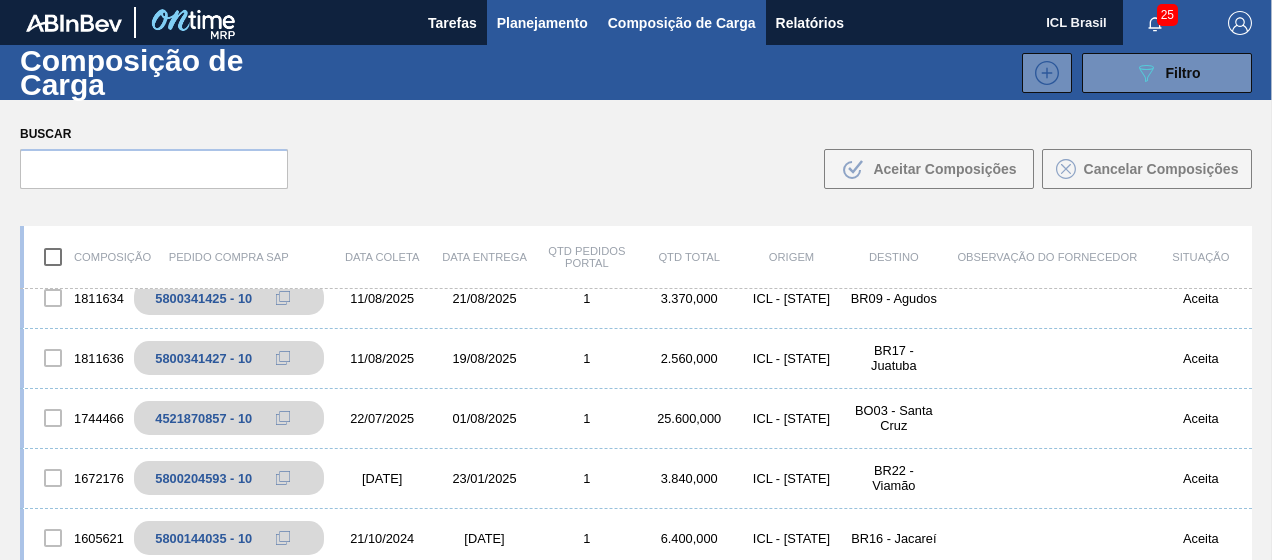 click on "Planejamento" at bounding box center [542, 22] 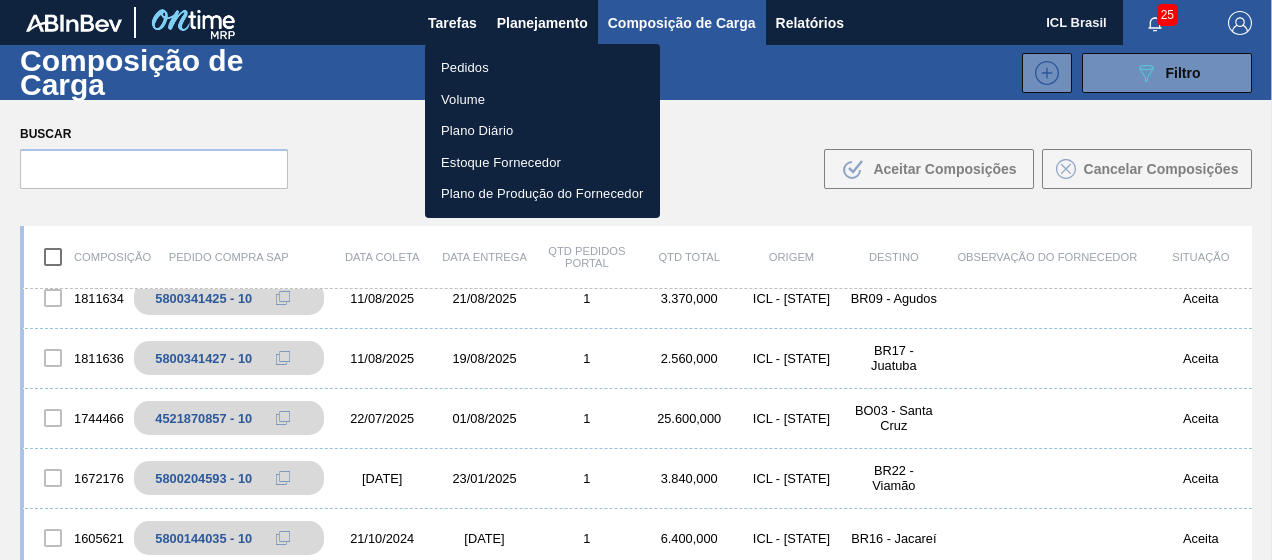 click on "Pedidos" at bounding box center [542, 68] 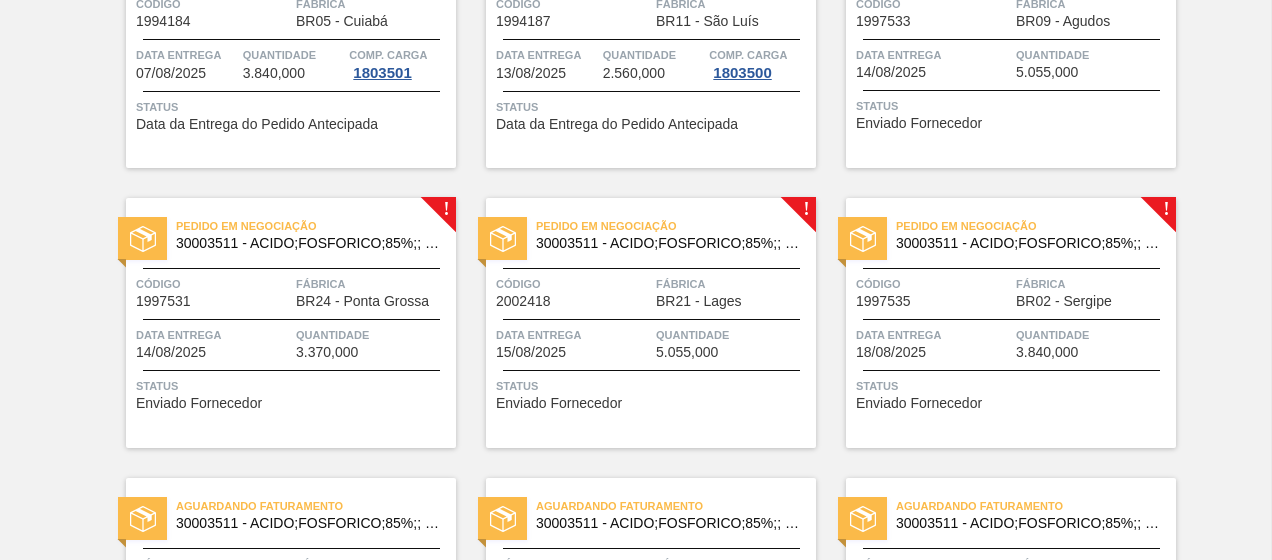 scroll, scrollTop: 600, scrollLeft: 0, axis: vertical 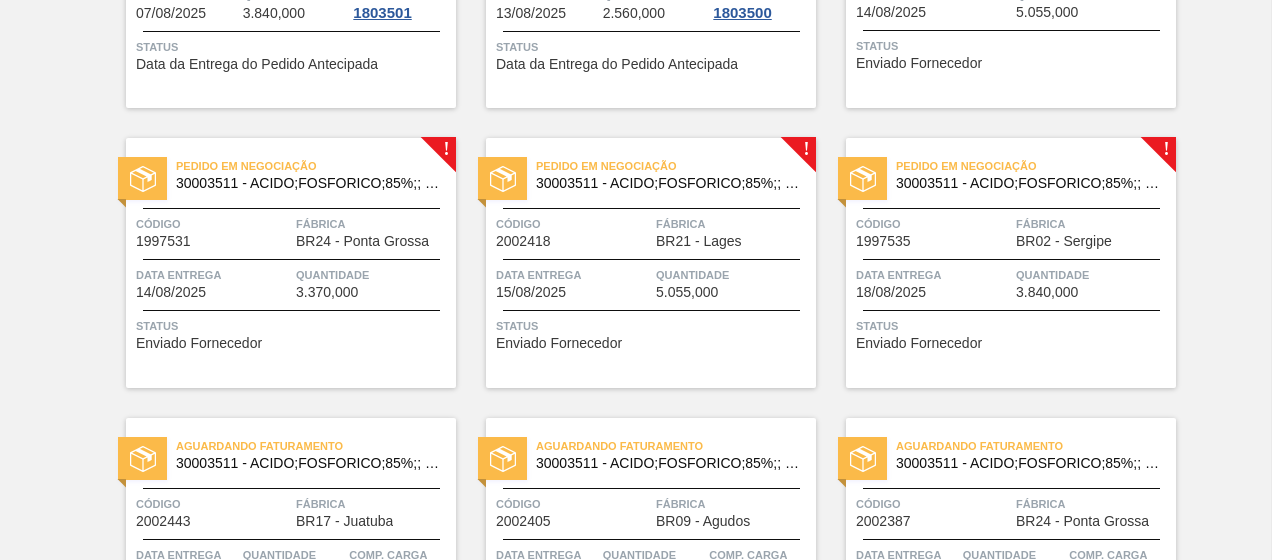 click on "Código 1997535" at bounding box center (933, 231) 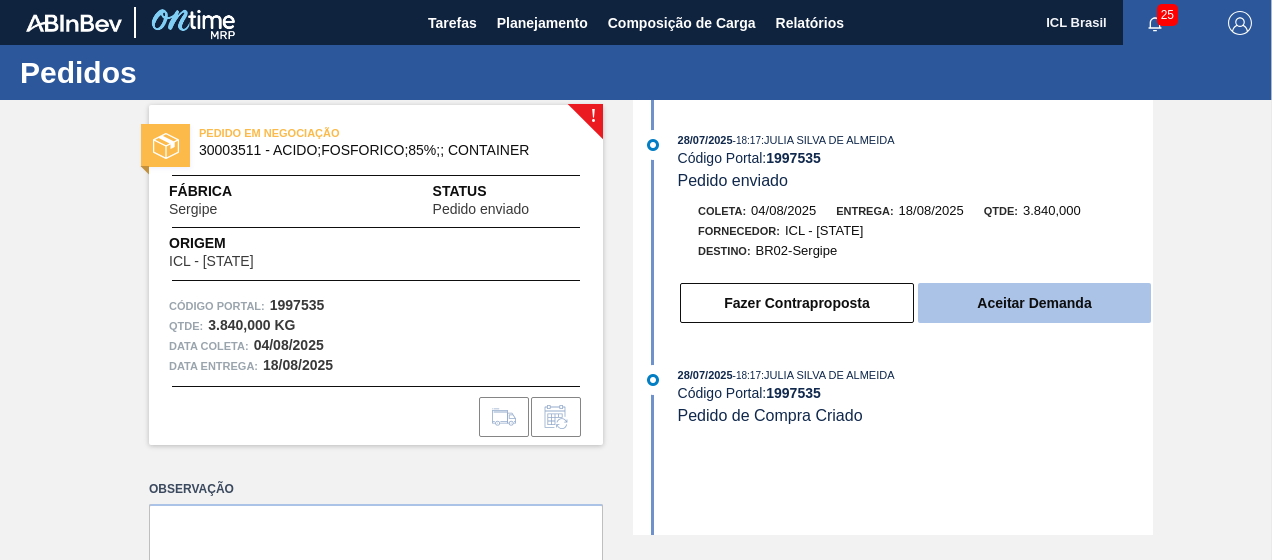 click on "Aceitar Demanda" at bounding box center (1034, 303) 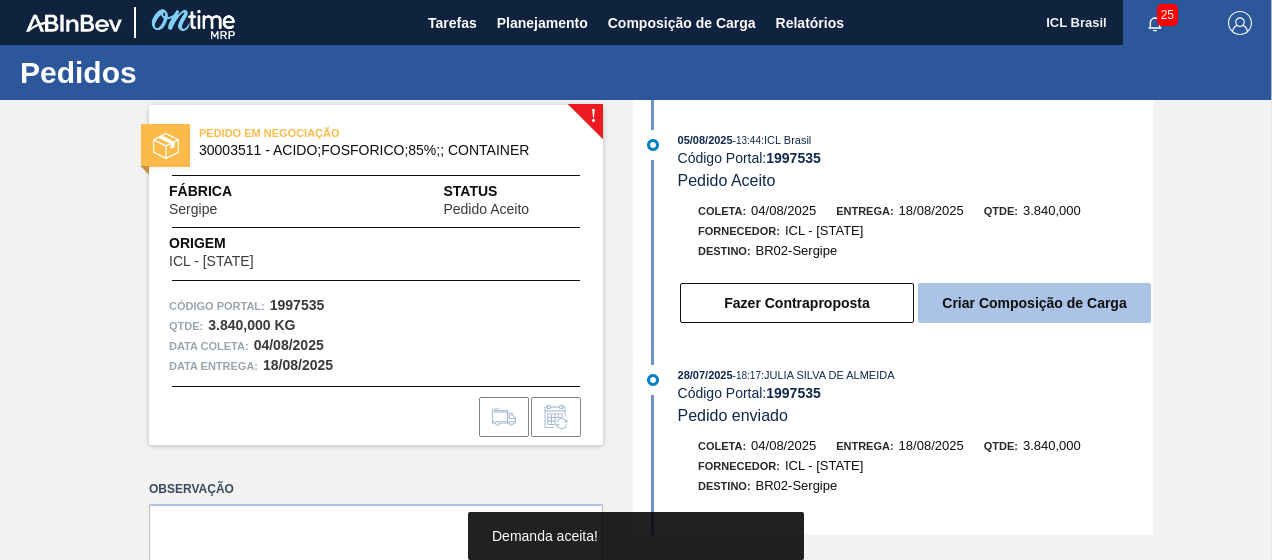 click on "Criar Composição de Carga" at bounding box center (1034, 303) 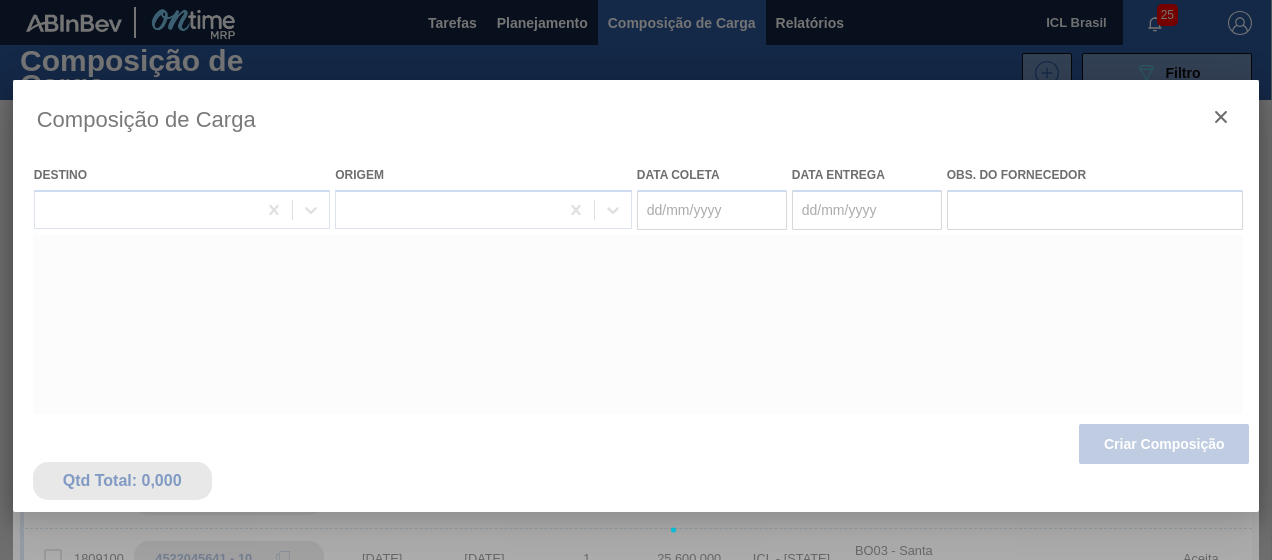 type on "04/08/2025" 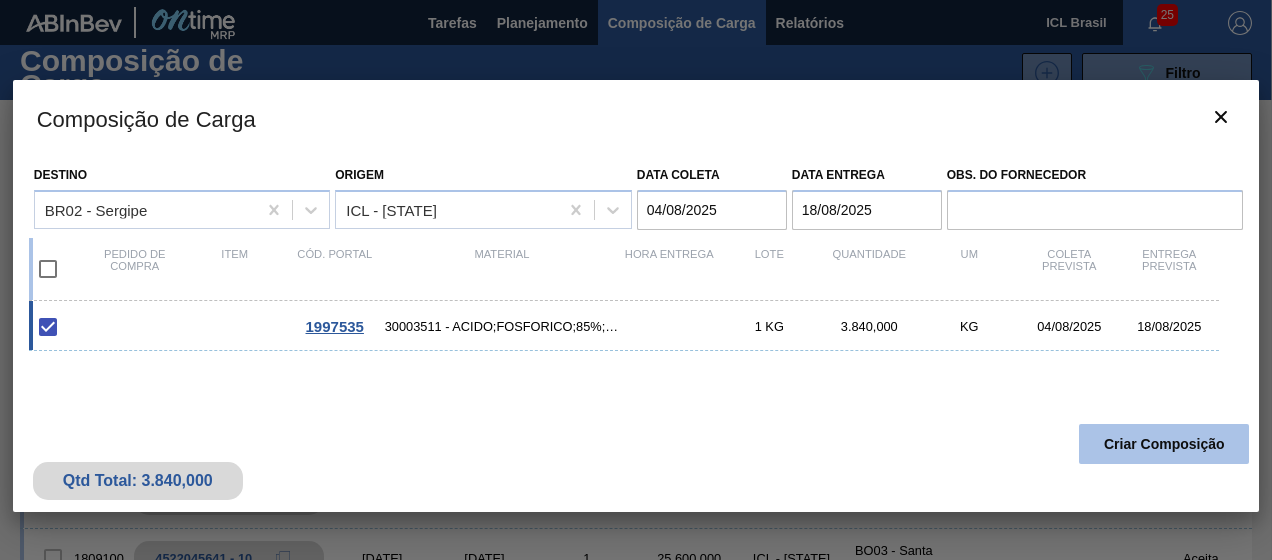 click on "Criar Composição" at bounding box center [1164, 444] 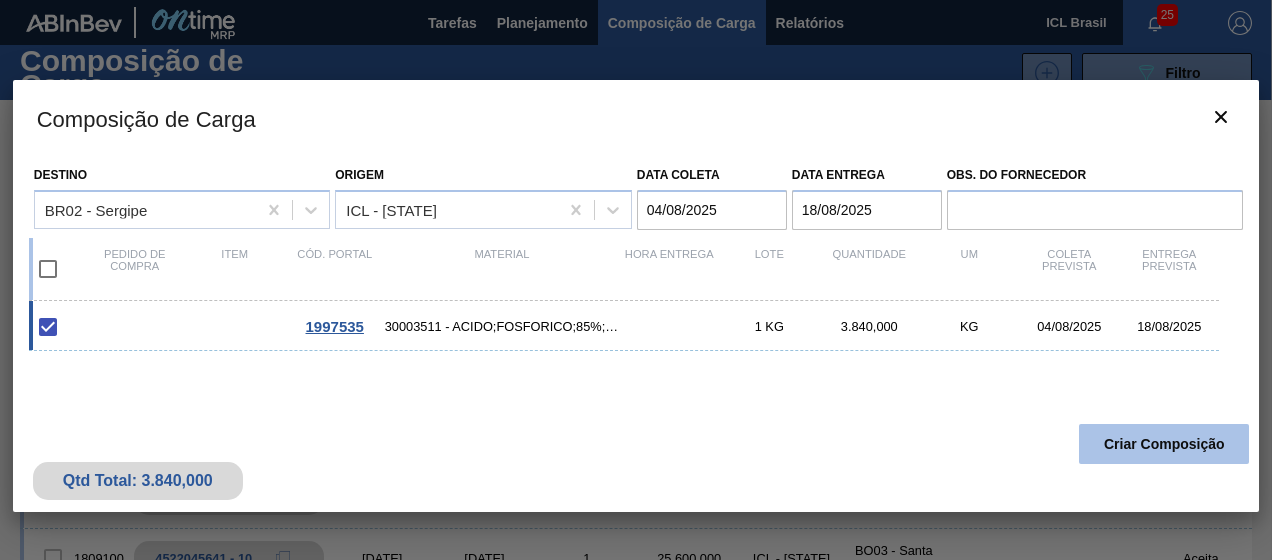 click on "Criar Composição" at bounding box center [1164, 444] 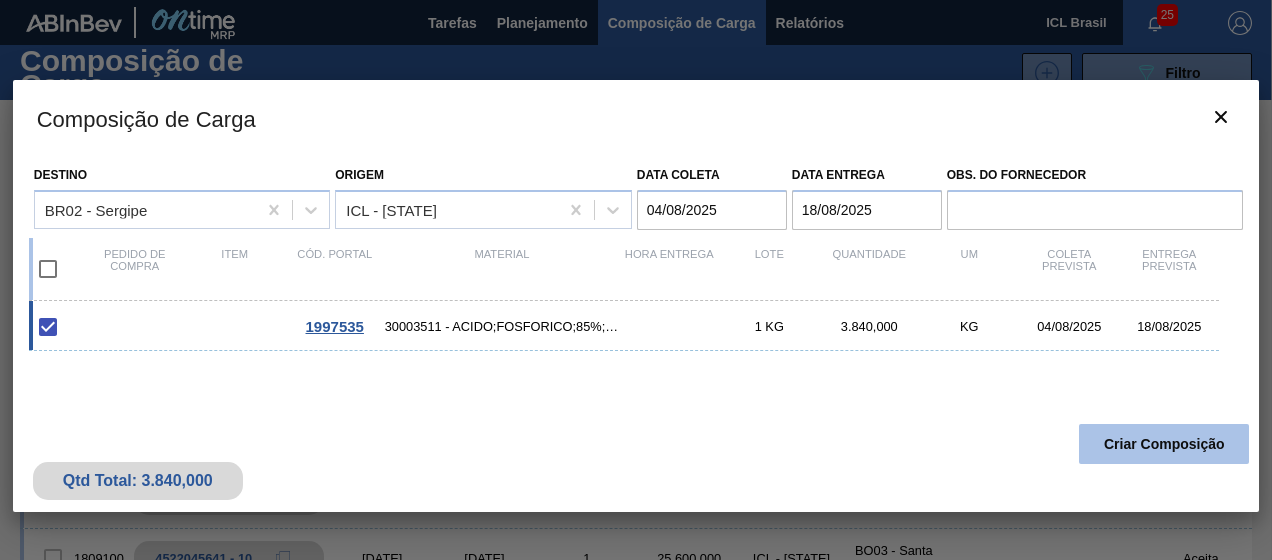 click on "Criar Composição" at bounding box center (1164, 444) 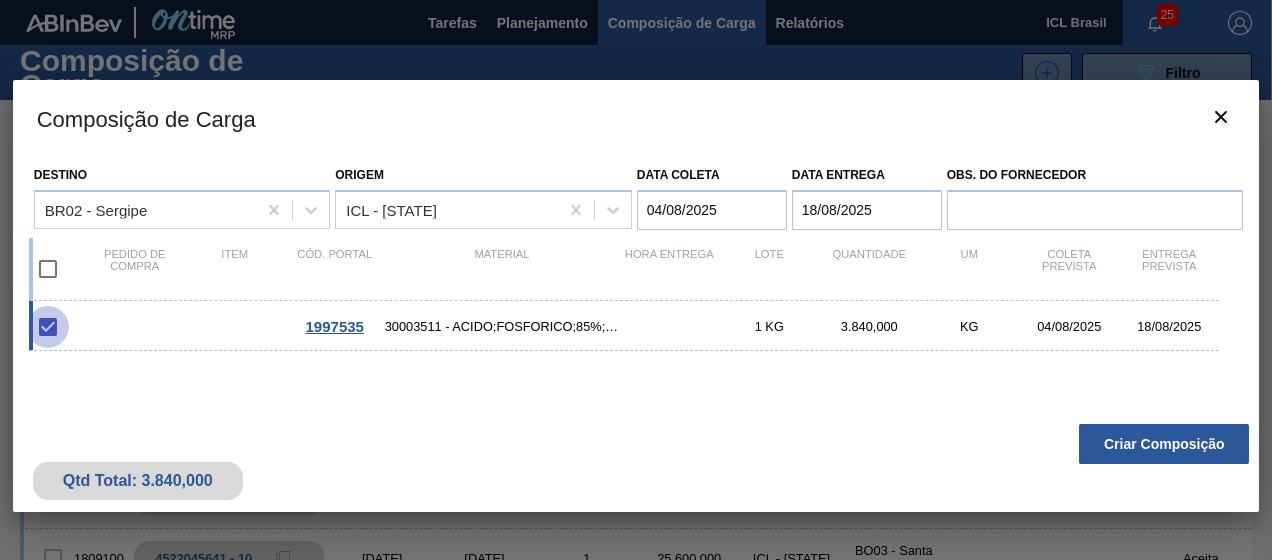 click at bounding box center [48, 327] 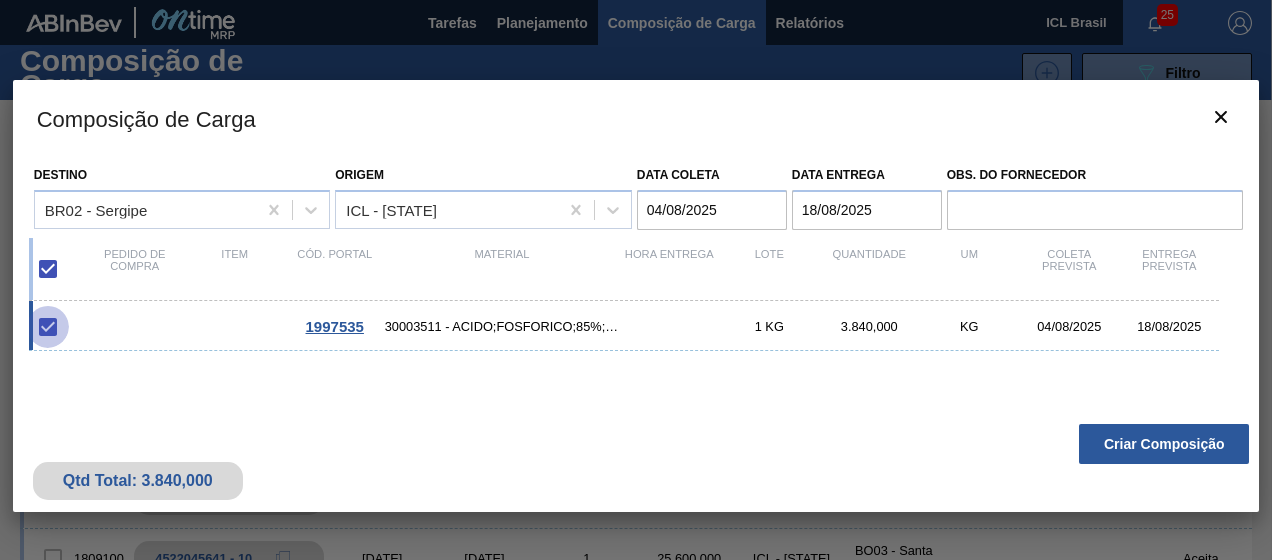 click at bounding box center [48, 327] 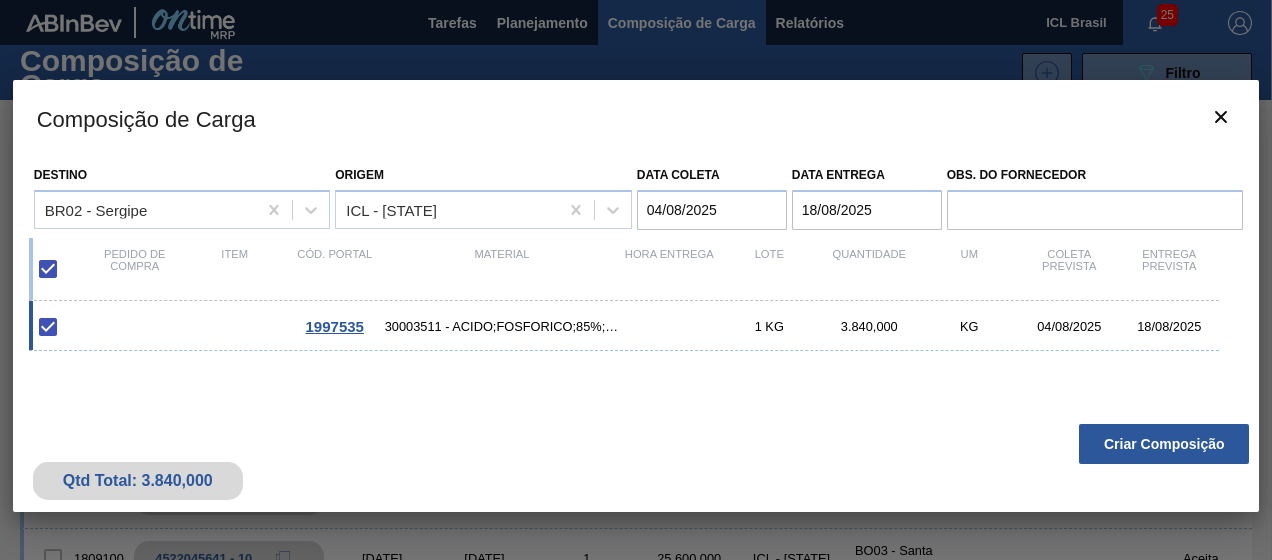 click at bounding box center (48, 269) 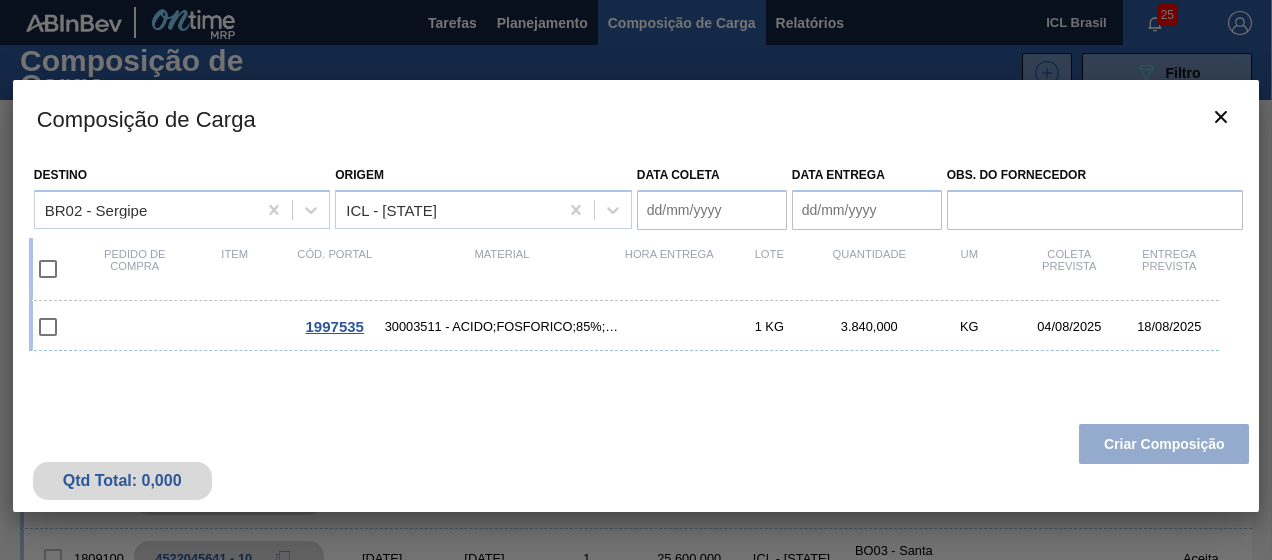 click at bounding box center (48, 269) 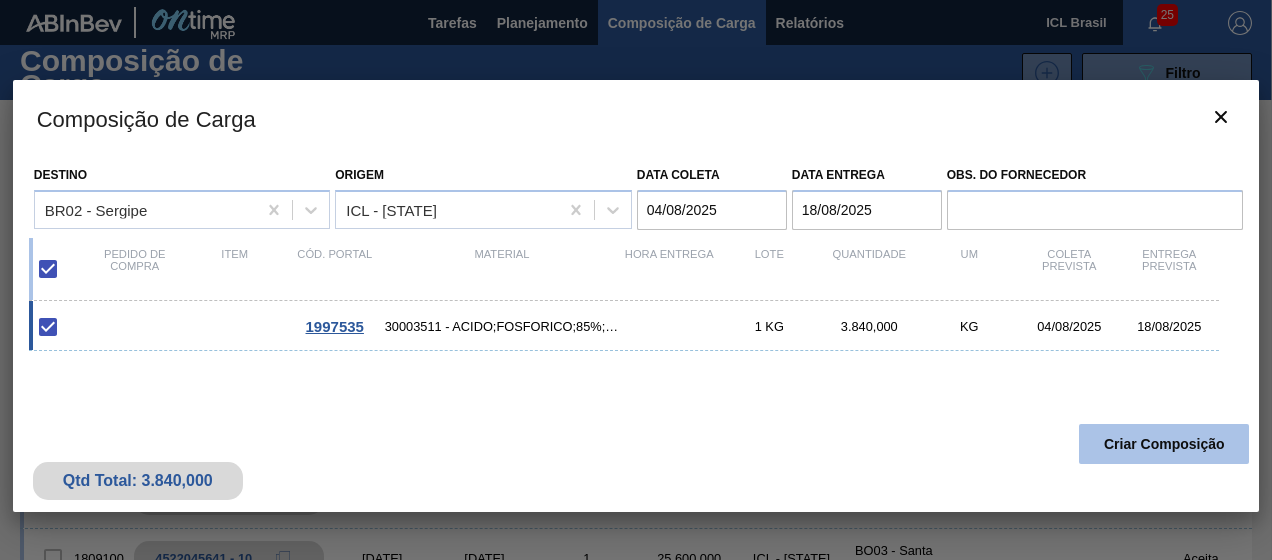click on "Criar Composição" at bounding box center [1164, 444] 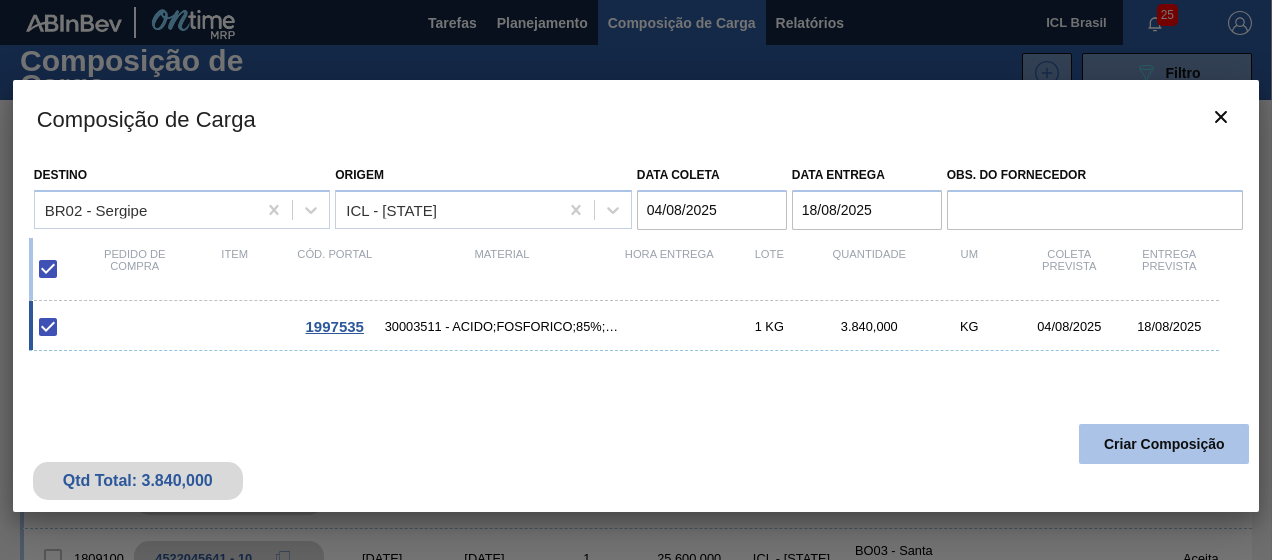 click on "Criar Composição" at bounding box center [1164, 444] 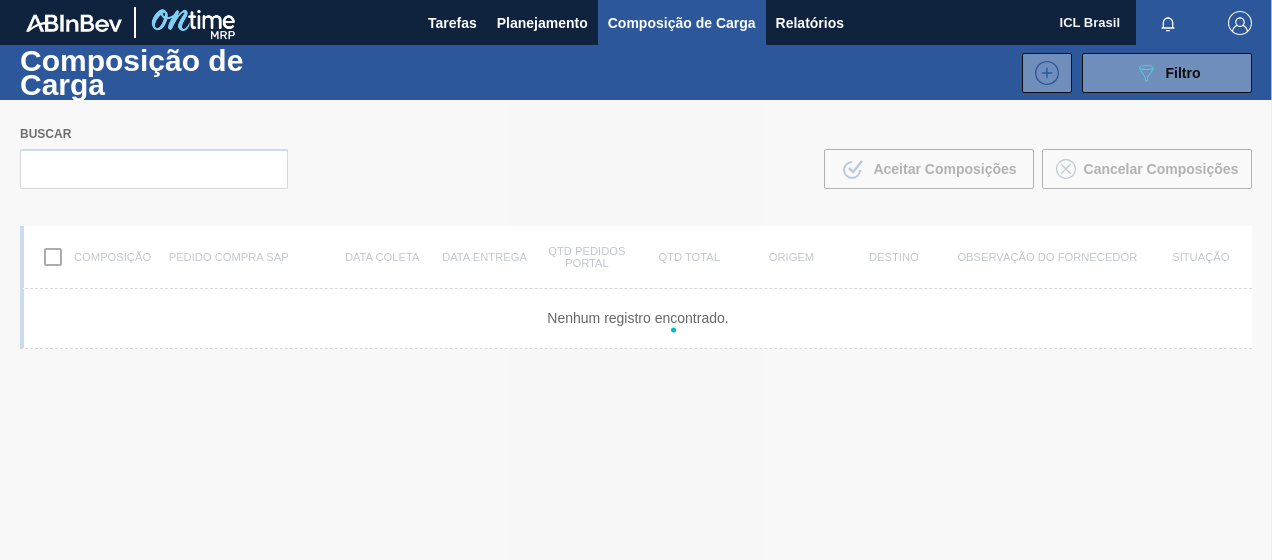 scroll, scrollTop: 0, scrollLeft: 0, axis: both 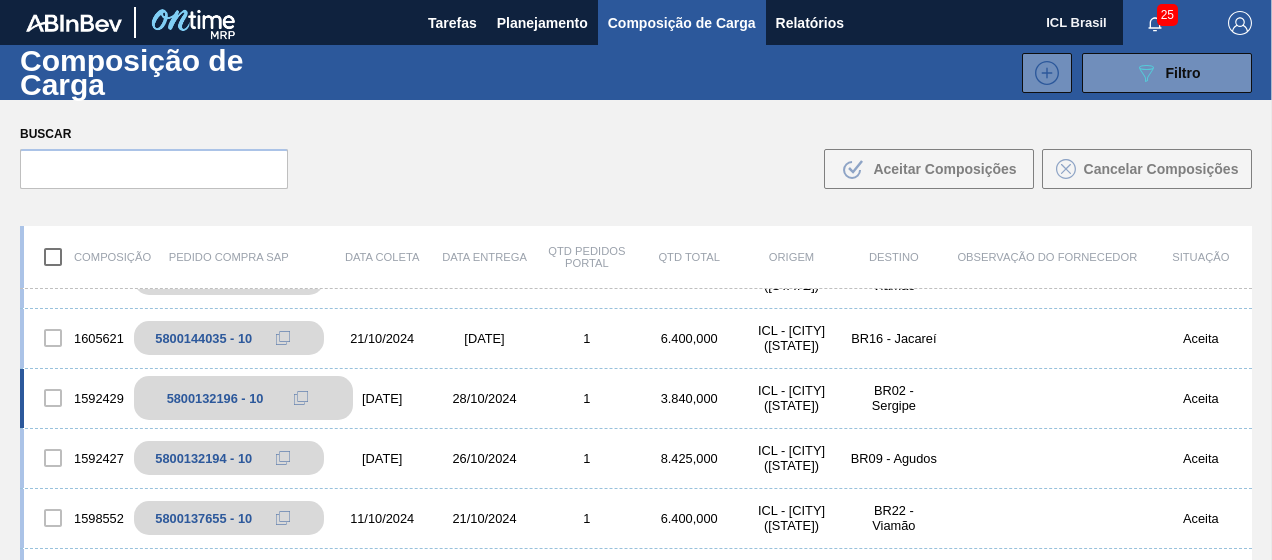 click 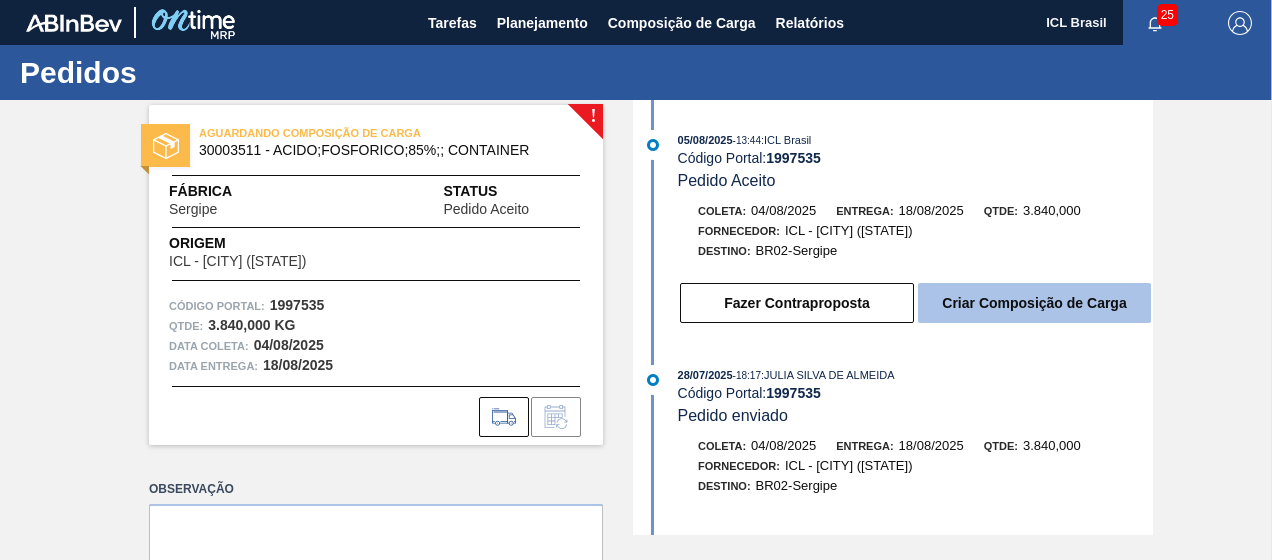 click on "Criar Composição de Carga" at bounding box center [1034, 303] 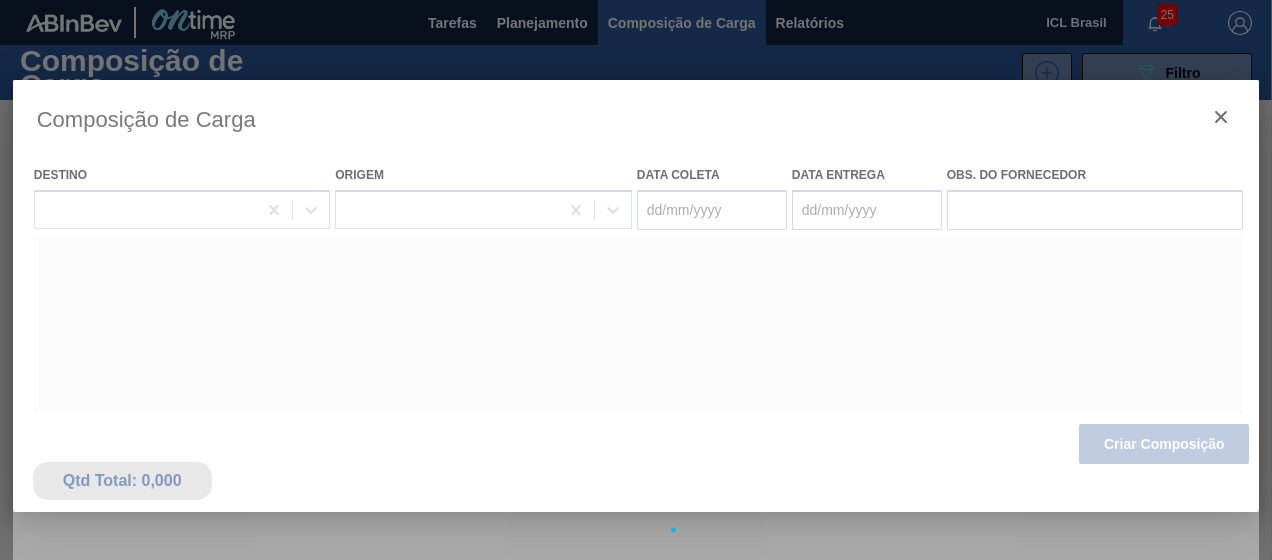 type on "04/08/2025" 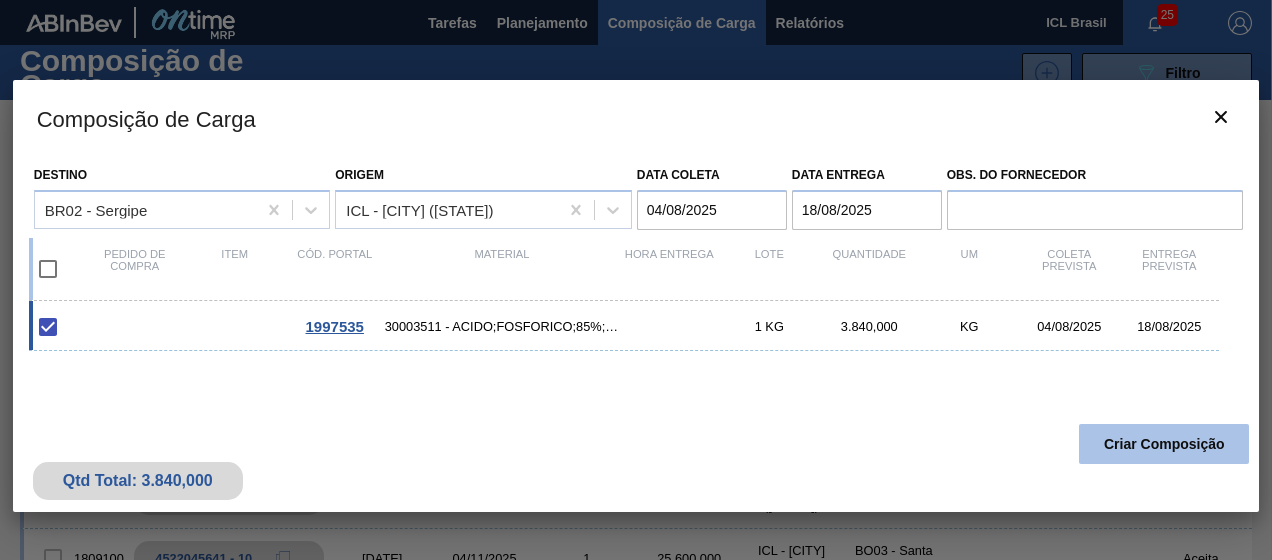click on "Criar Composição" at bounding box center [1164, 444] 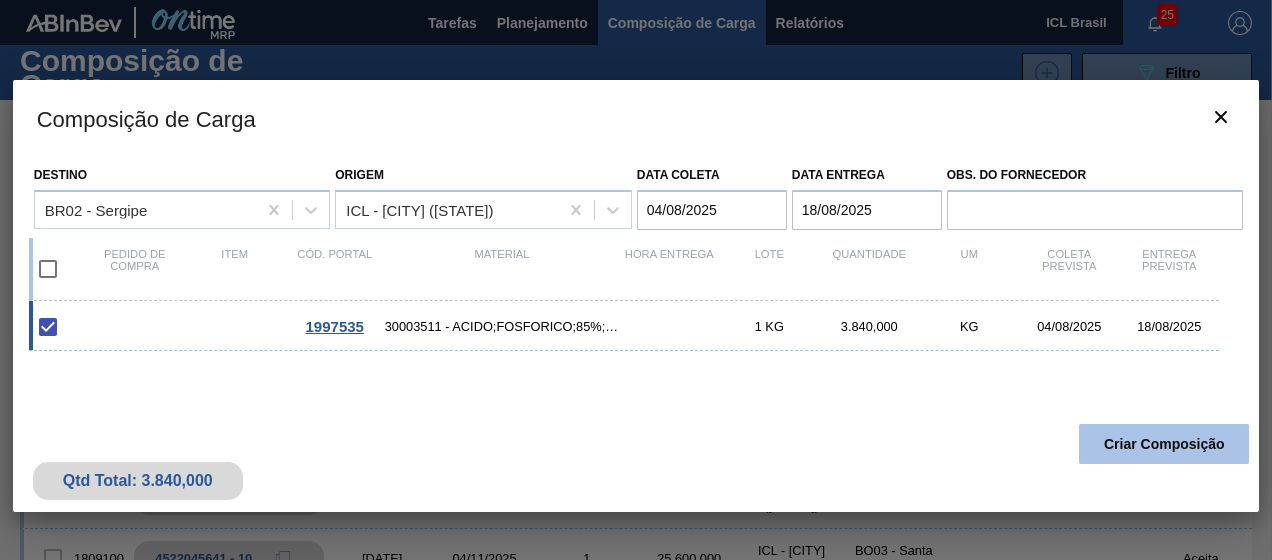 click on "Criar Composição" at bounding box center [1164, 444] 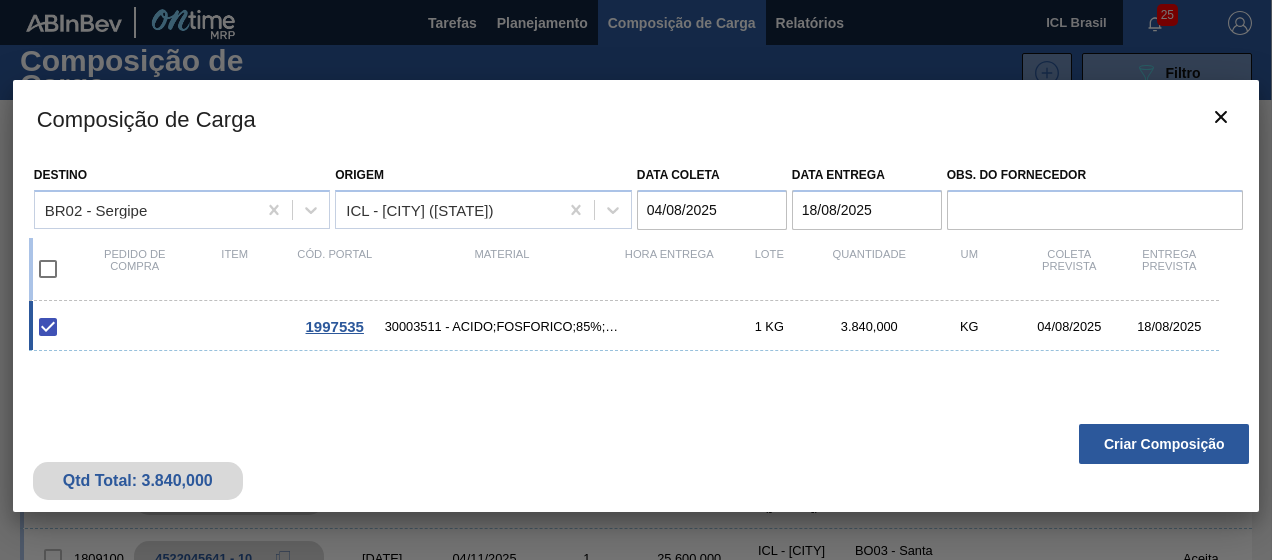 click on "1997535 30003511 - ACIDO;FOSFORICO;85%;; CONTAINER 1 KG 3.840,000 KG 04/08/2025 18/08/2025" at bounding box center (632, 407) 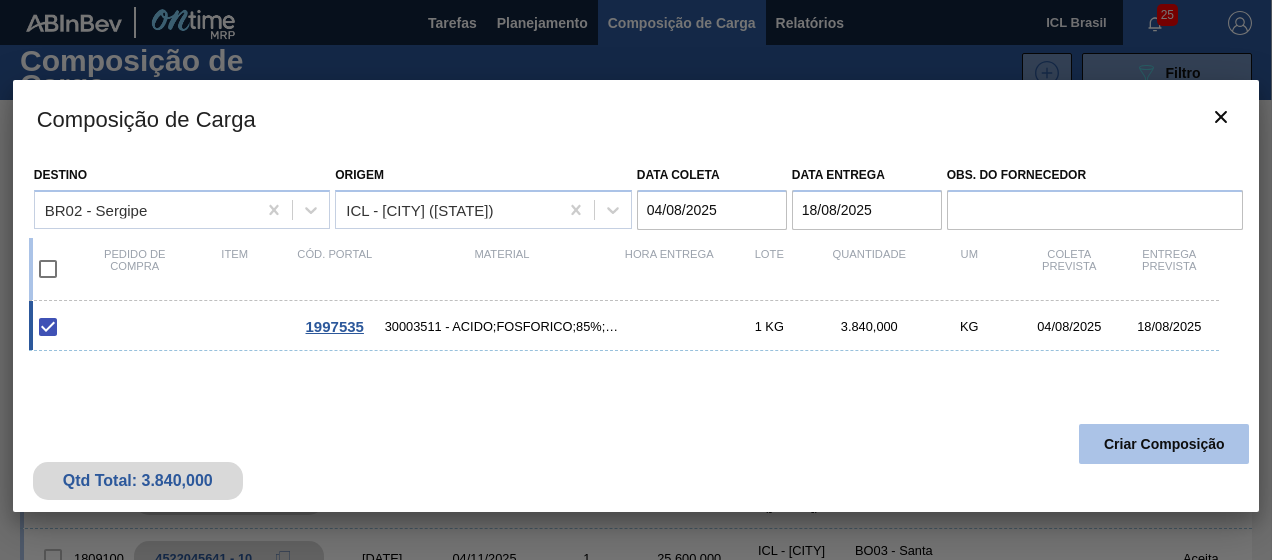 click on "Criar Composição" at bounding box center [1164, 444] 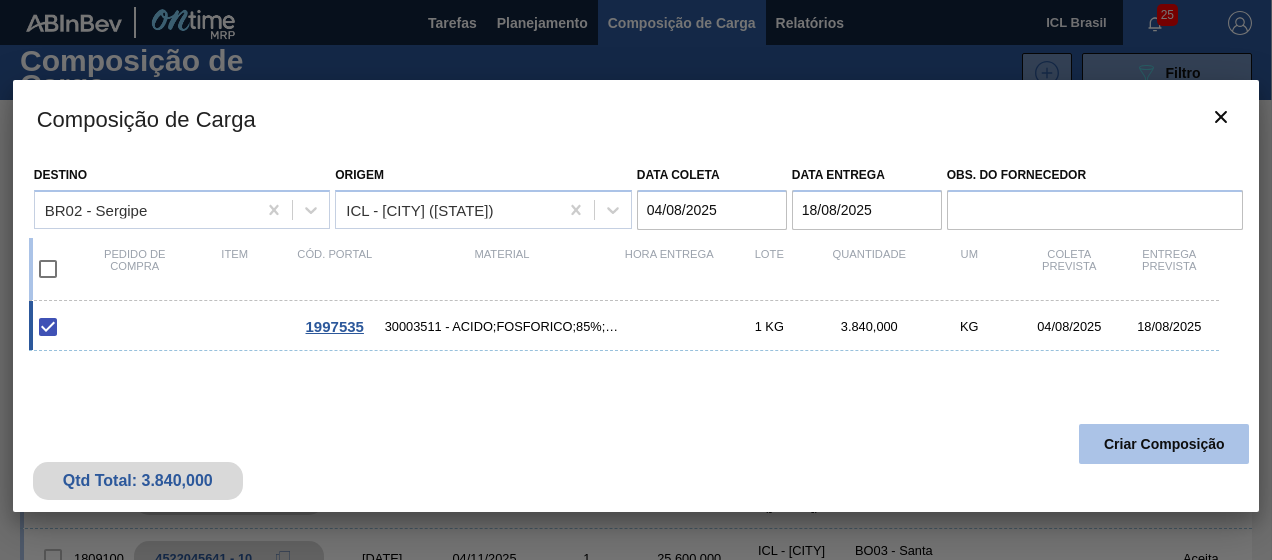 click on "Criar Composição" at bounding box center (1164, 444) 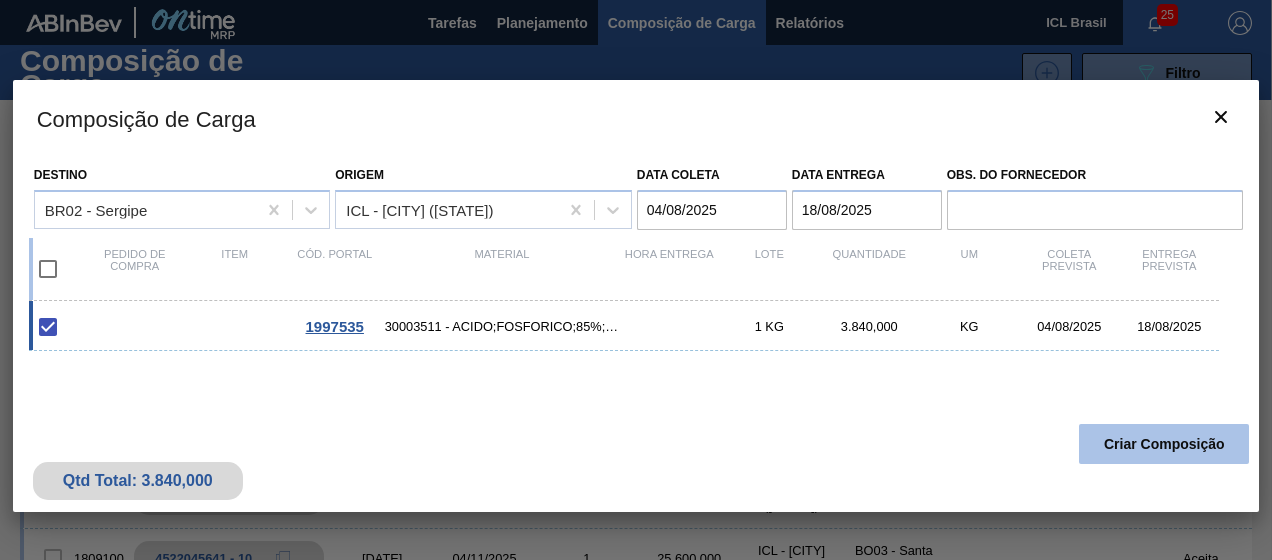 click on "Criar Composição" at bounding box center [1164, 444] 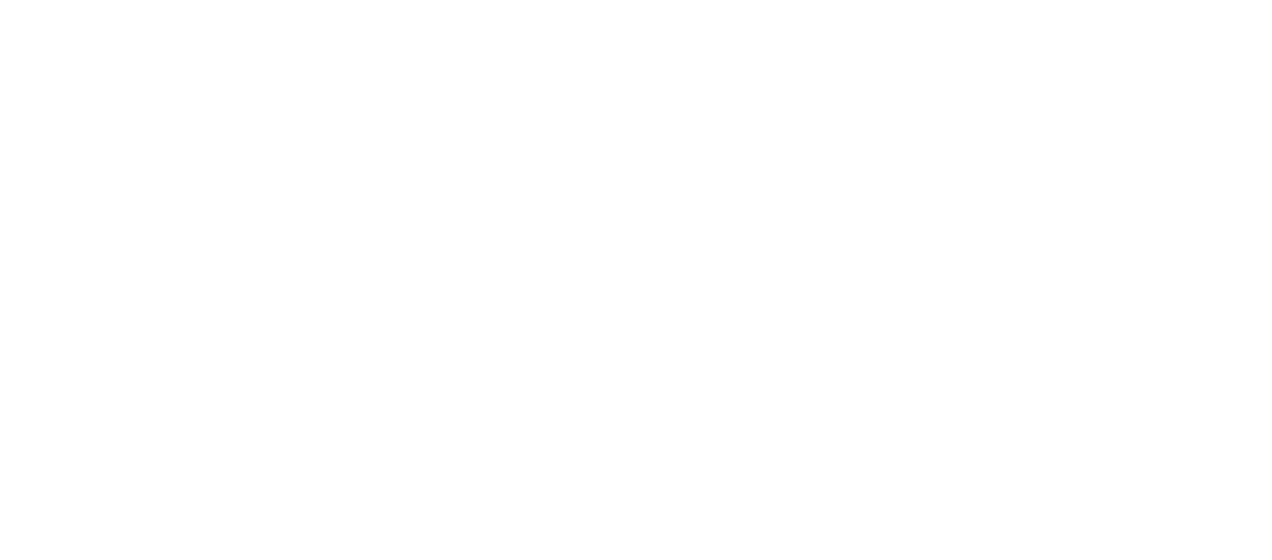 scroll, scrollTop: 0, scrollLeft: 0, axis: both 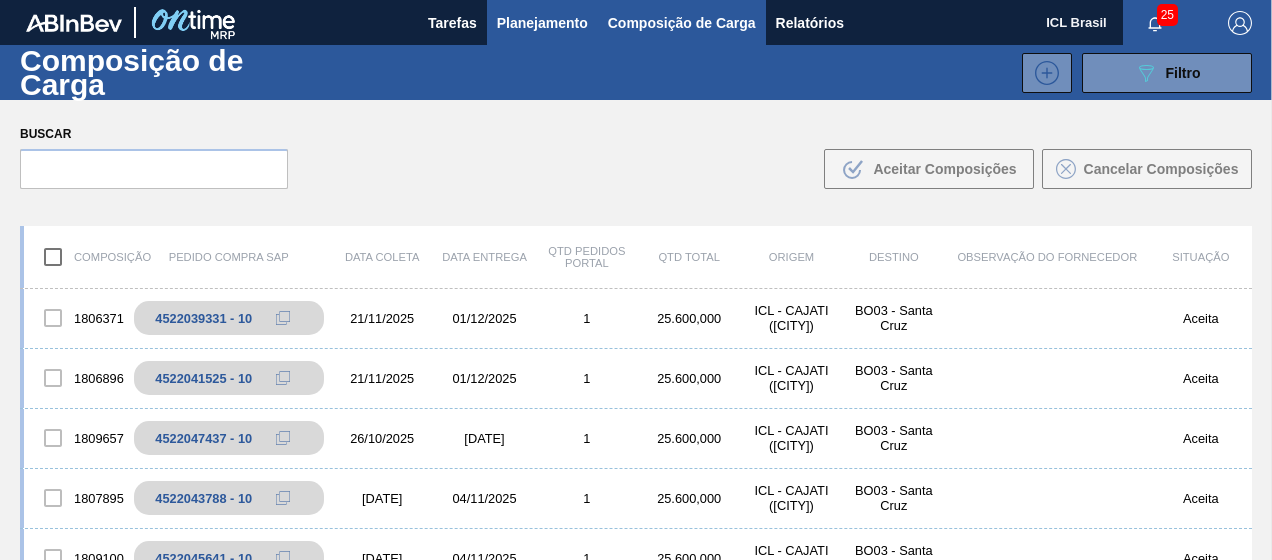 click on "Planejamento" at bounding box center (542, 23) 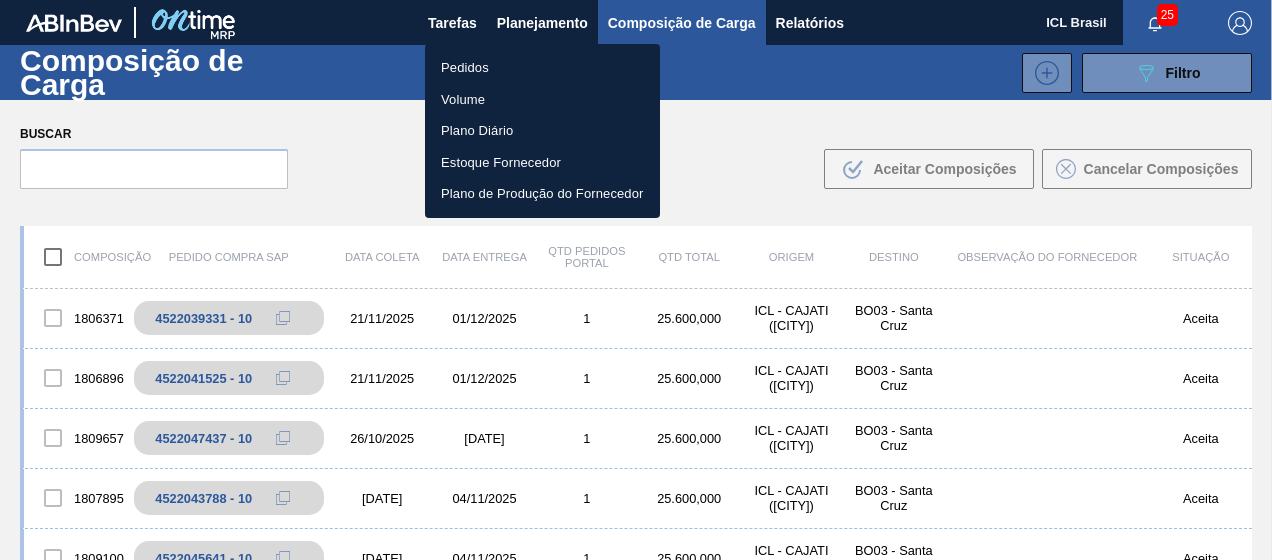 click on "Pedidos" at bounding box center (542, 68) 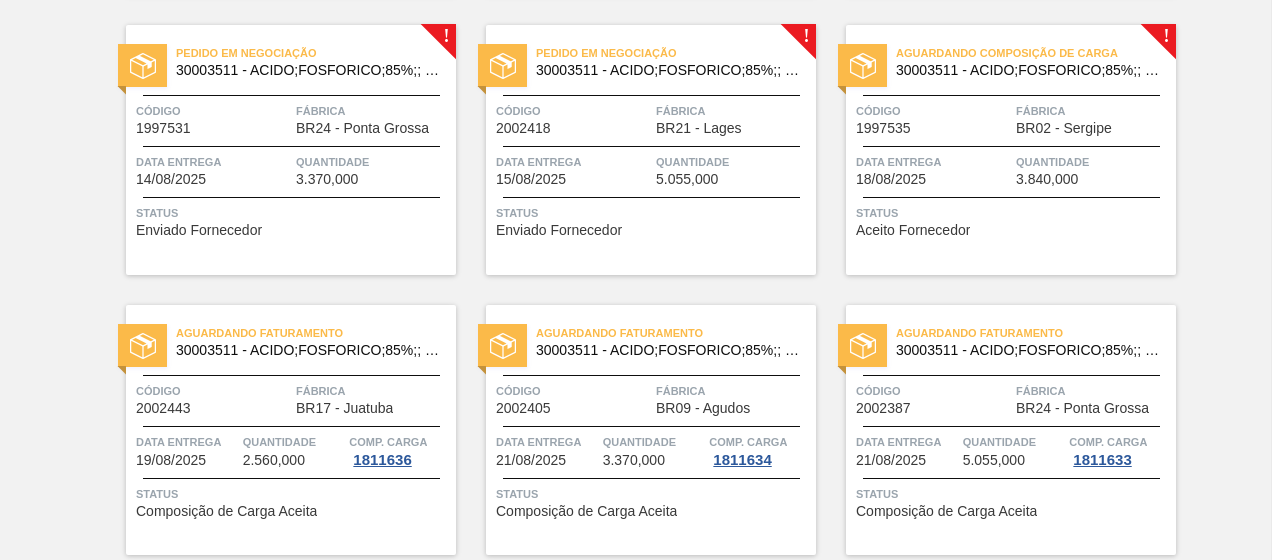 scroll, scrollTop: 600, scrollLeft: 0, axis: vertical 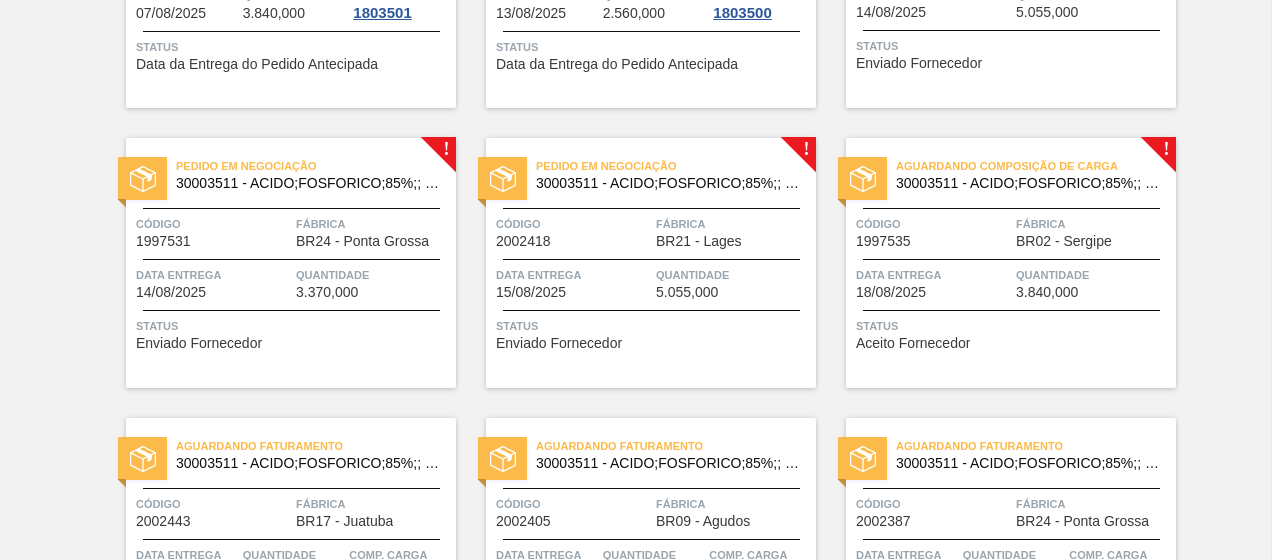 click on "30003511 - ACIDO;FOSFORICO;85%;; CONTAINER" at bounding box center [1028, 183] 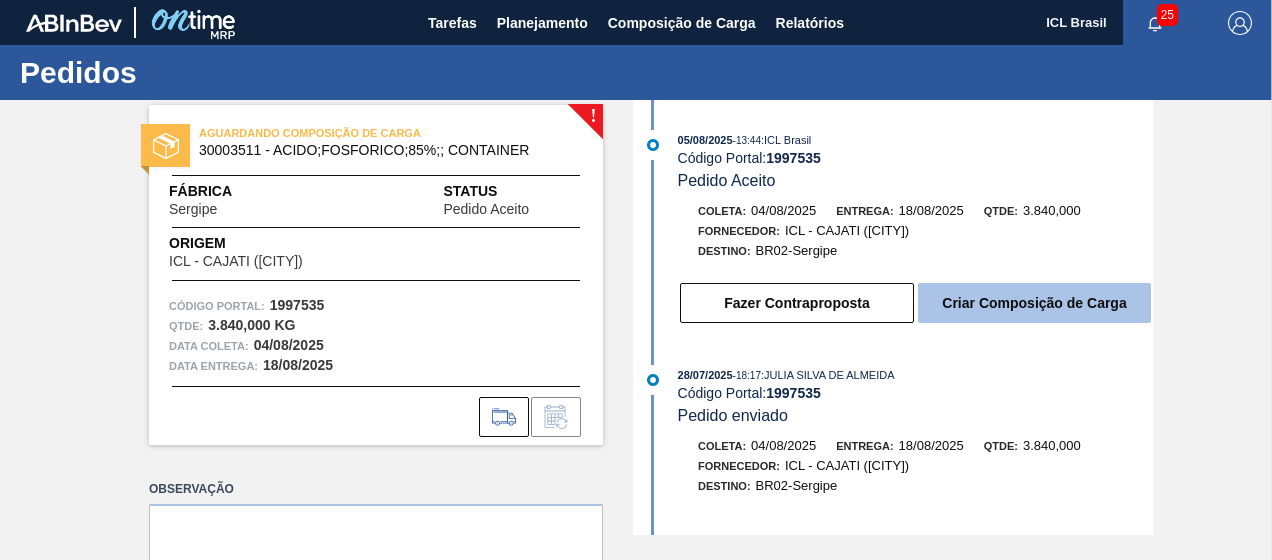 click on "Criar Composição de Carga" at bounding box center (1034, 303) 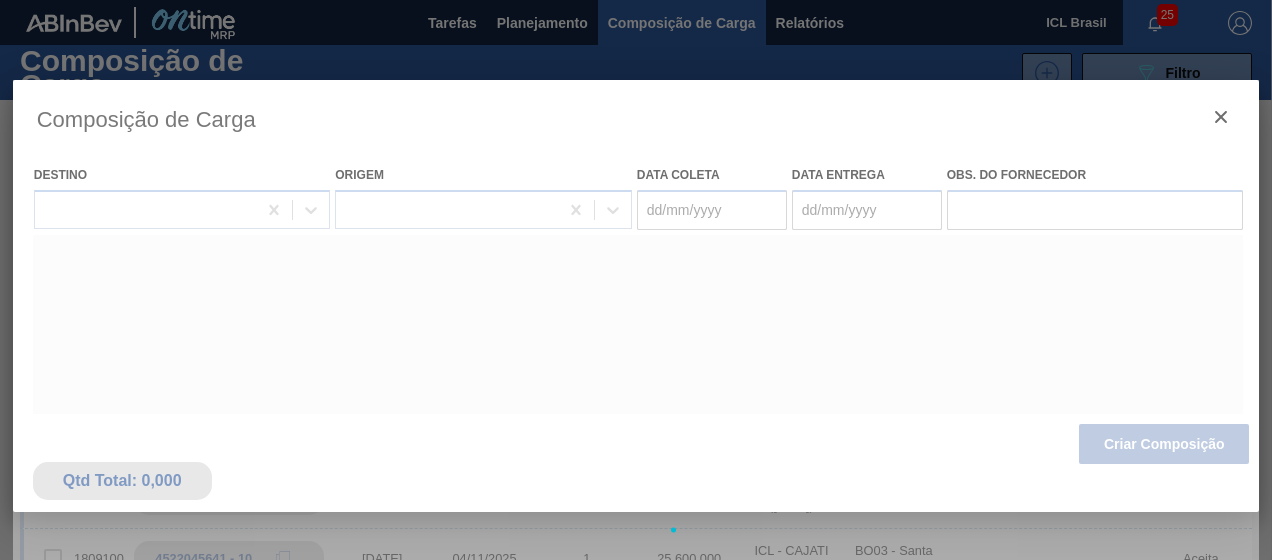 type on "04/08/2025" 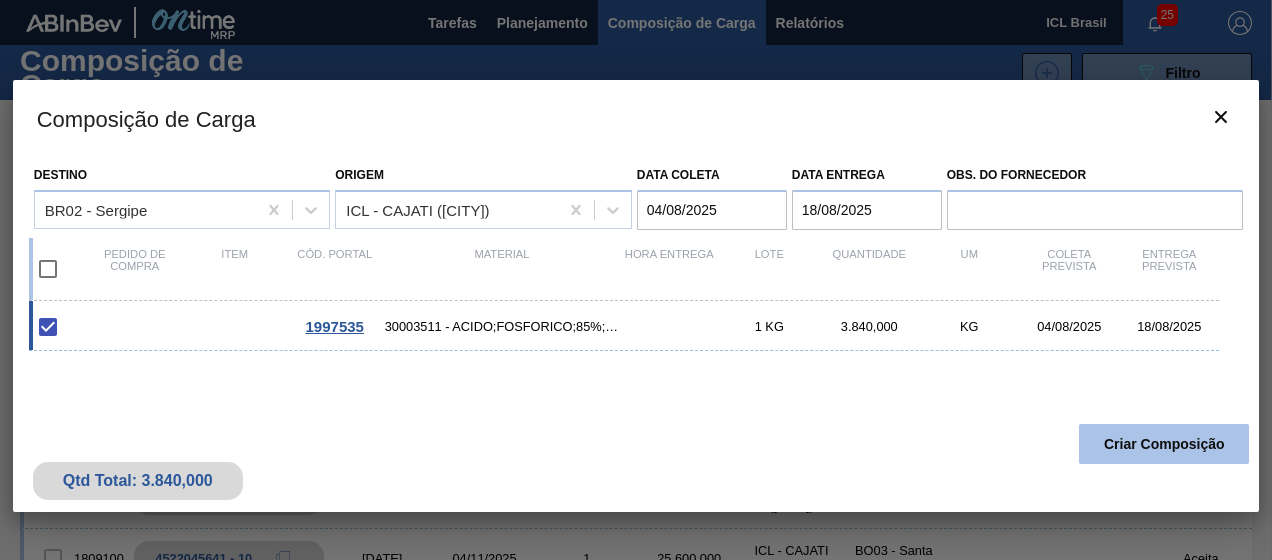 click on "Criar Composição" at bounding box center [1164, 444] 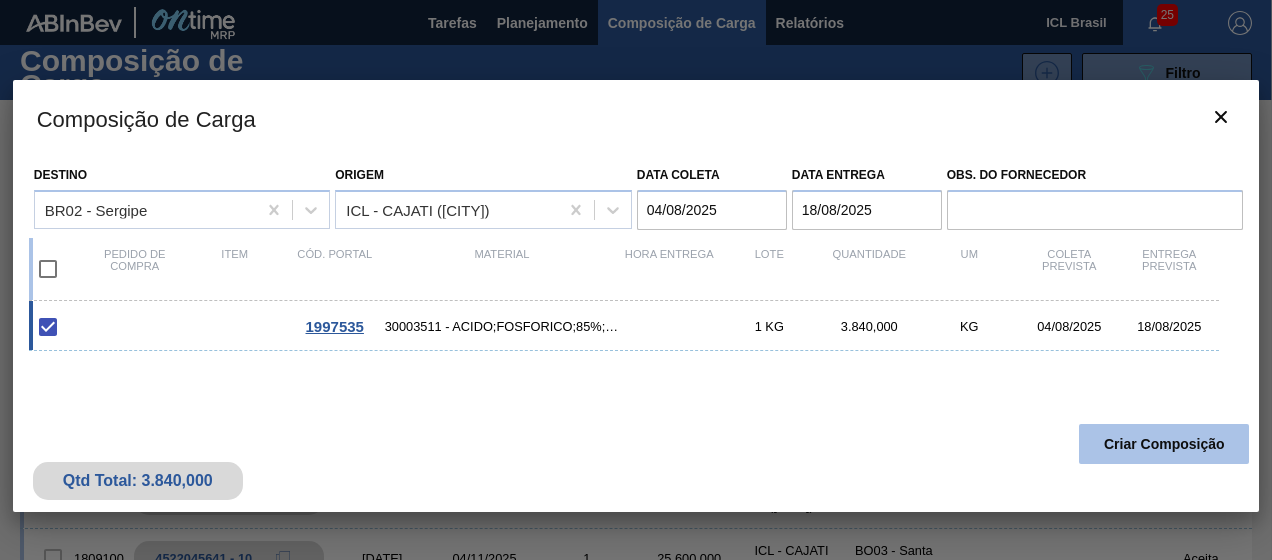 click on "Criar Composição" at bounding box center (1164, 444) 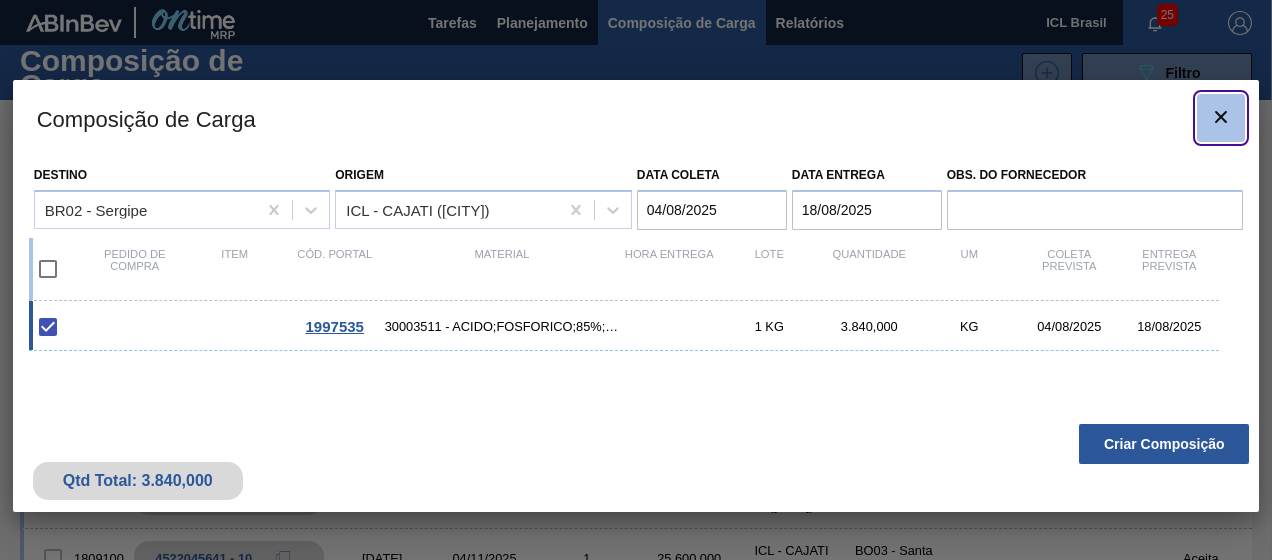 click at bounding box center (1221, 118) 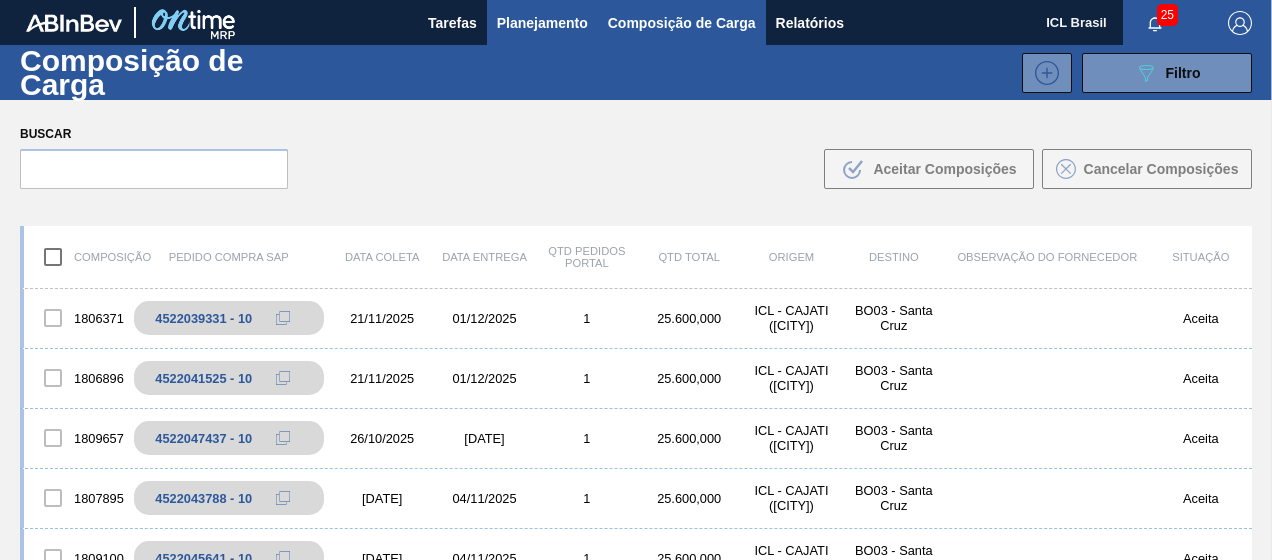 click on "Planejamento" at bounding box center [542, 23] 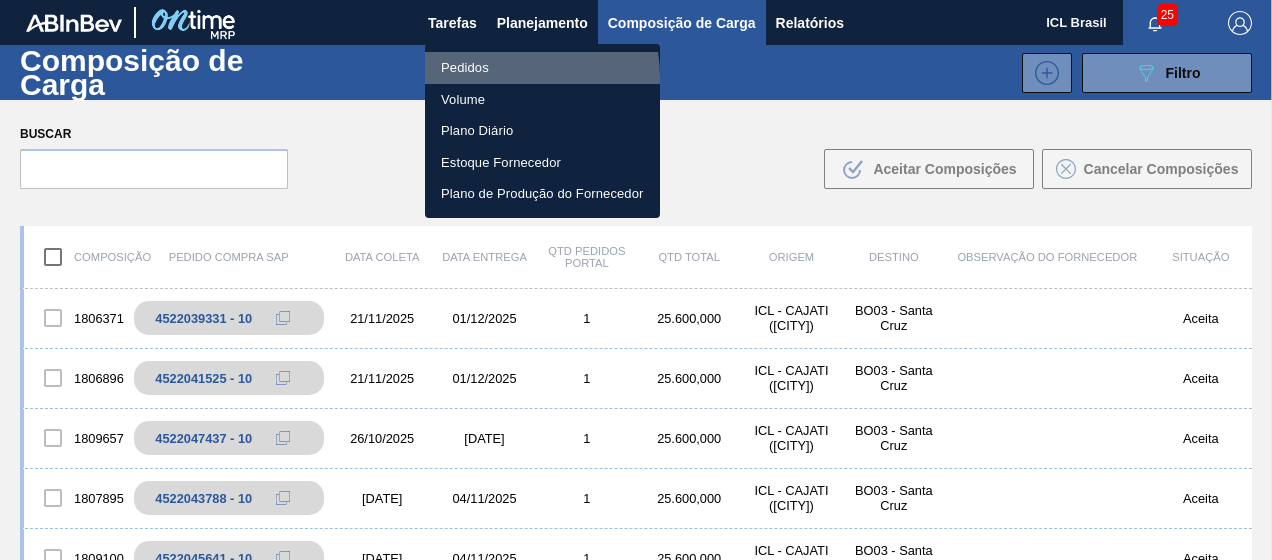 click on "Pedidos" at bounding box center (542, 68) 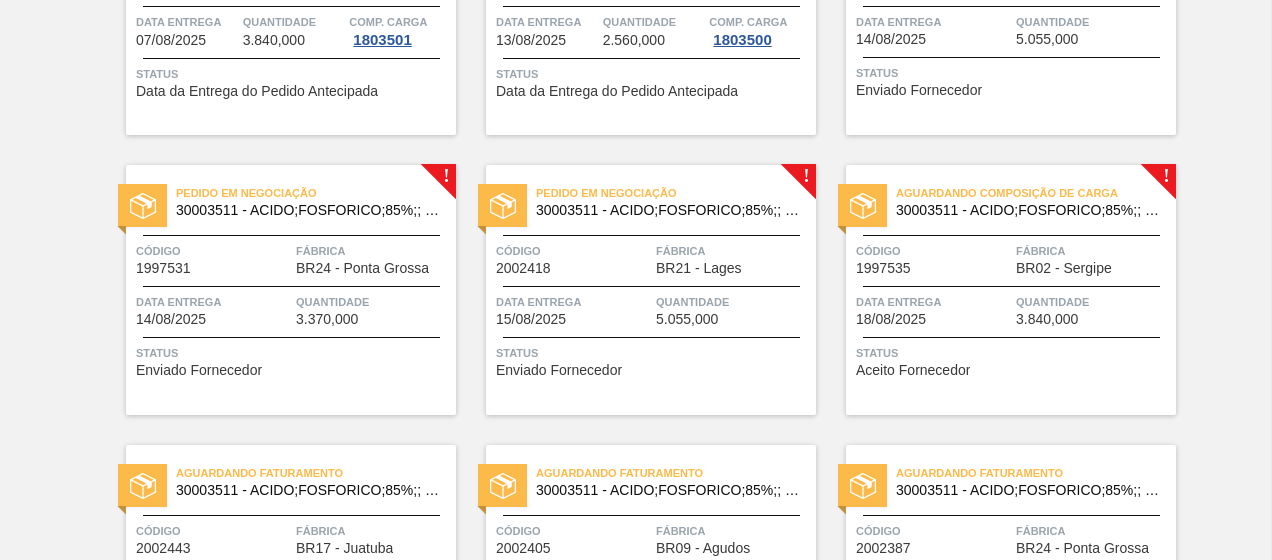 scroll, scrollTop: 600, scrollLeft: 0, axis: vertical 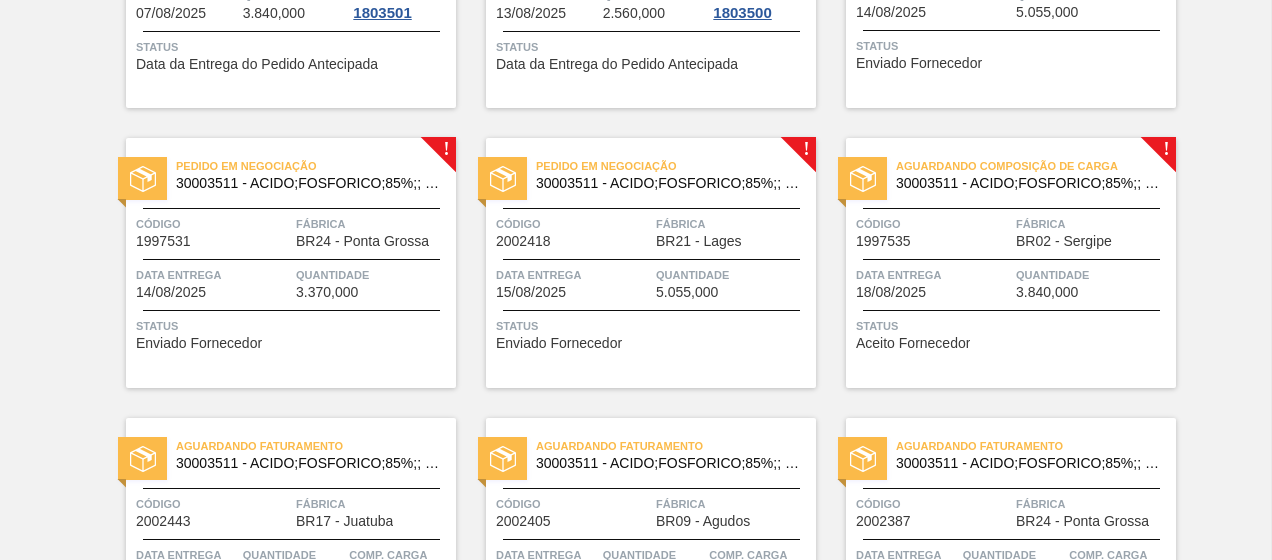 click on "Pedido em Negociação" at bounding box center [676, 166] 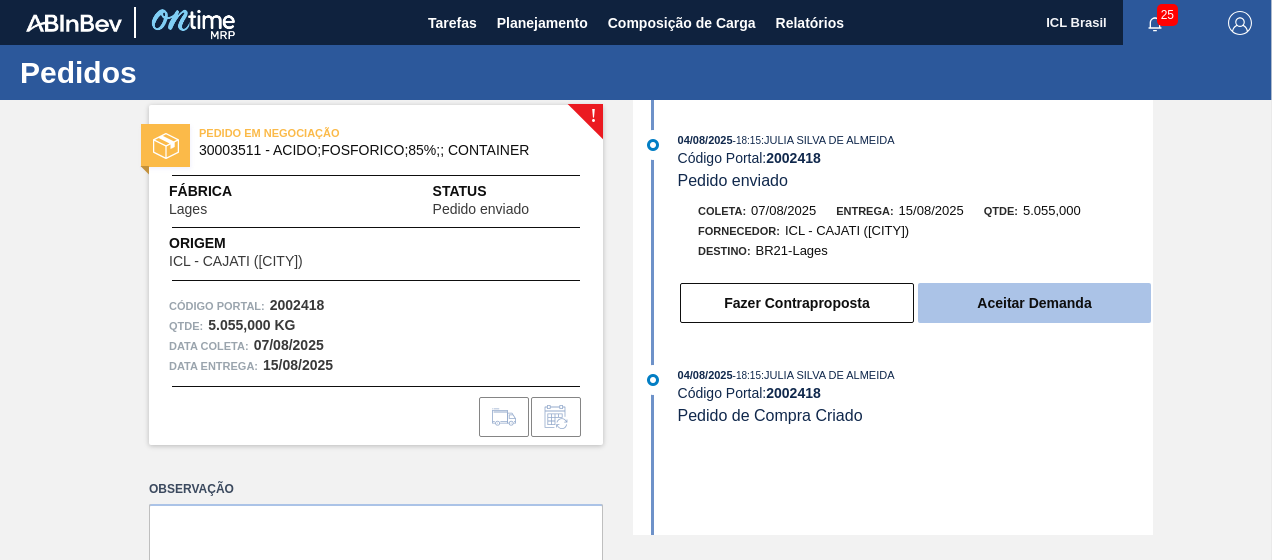 click on "Aceitar Demanda" at bounding box center (1034, 303) 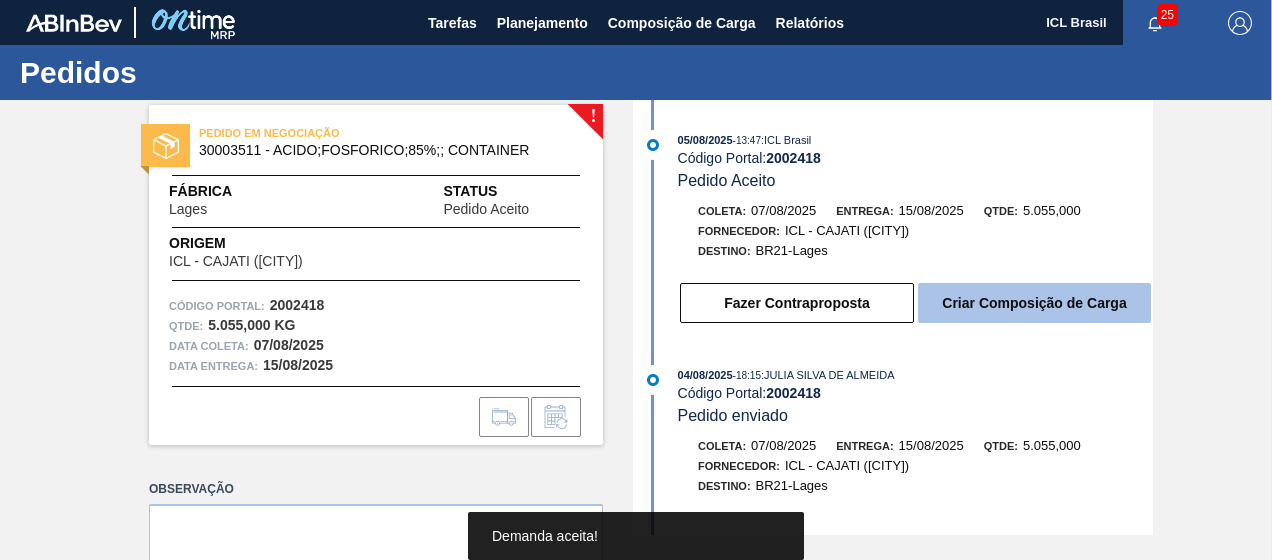 click on "Criar Composição de Carga" at bounding box center (1034, 303) 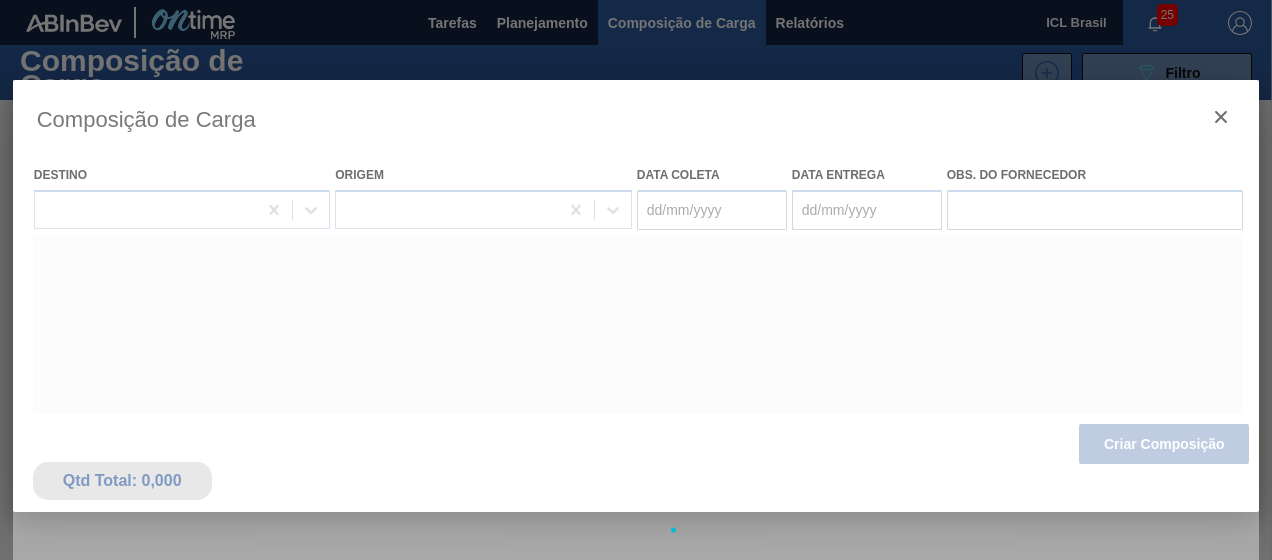 type on "07/08/2025" 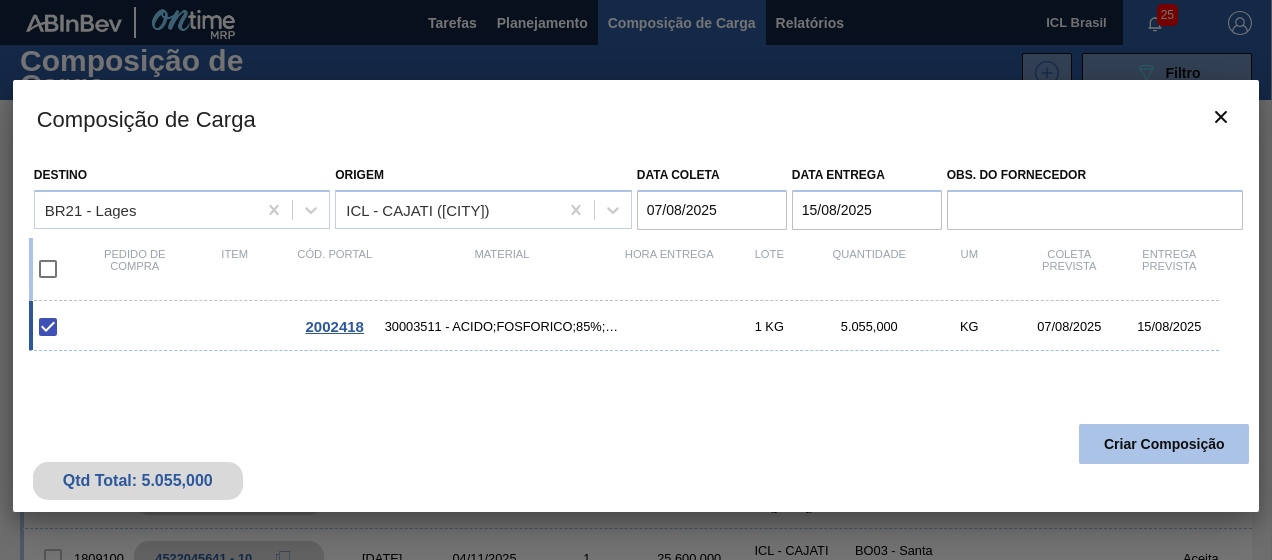 click on "Criar Composição" at bounding box center (1164, 444) 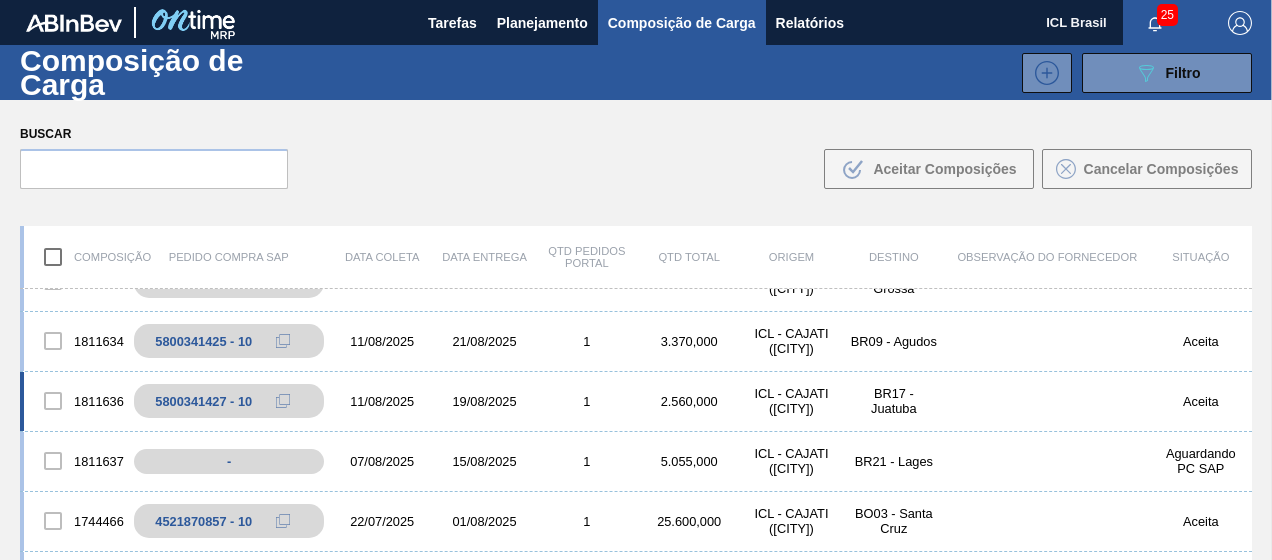 scroll, scrollTop: 800, scrollLeft: 0, axis: vertical 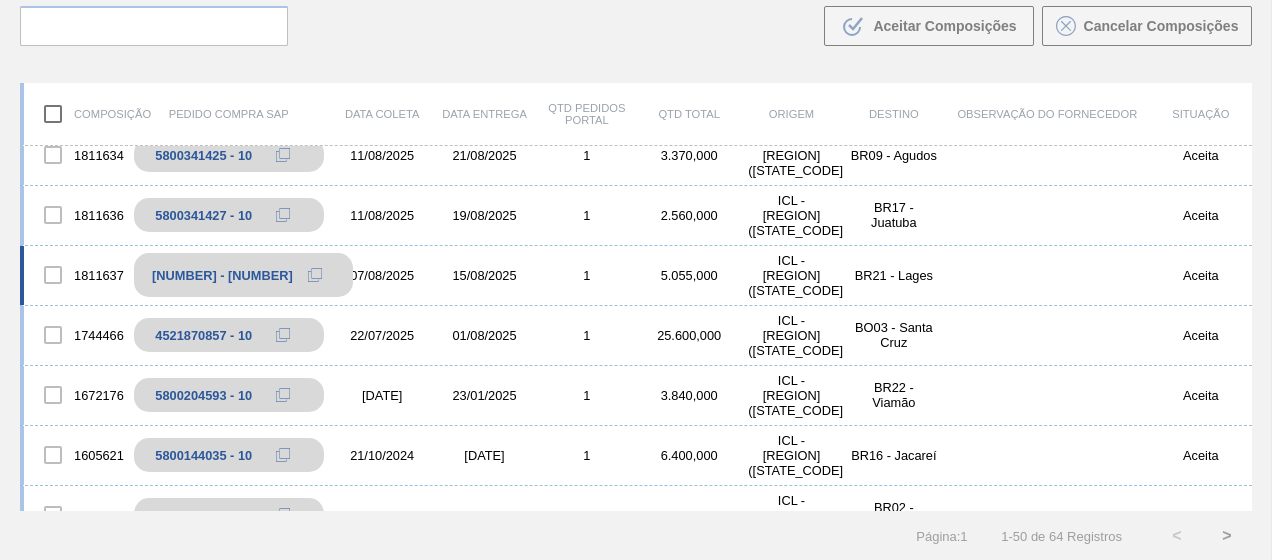 click at bounding box center (315, 275) 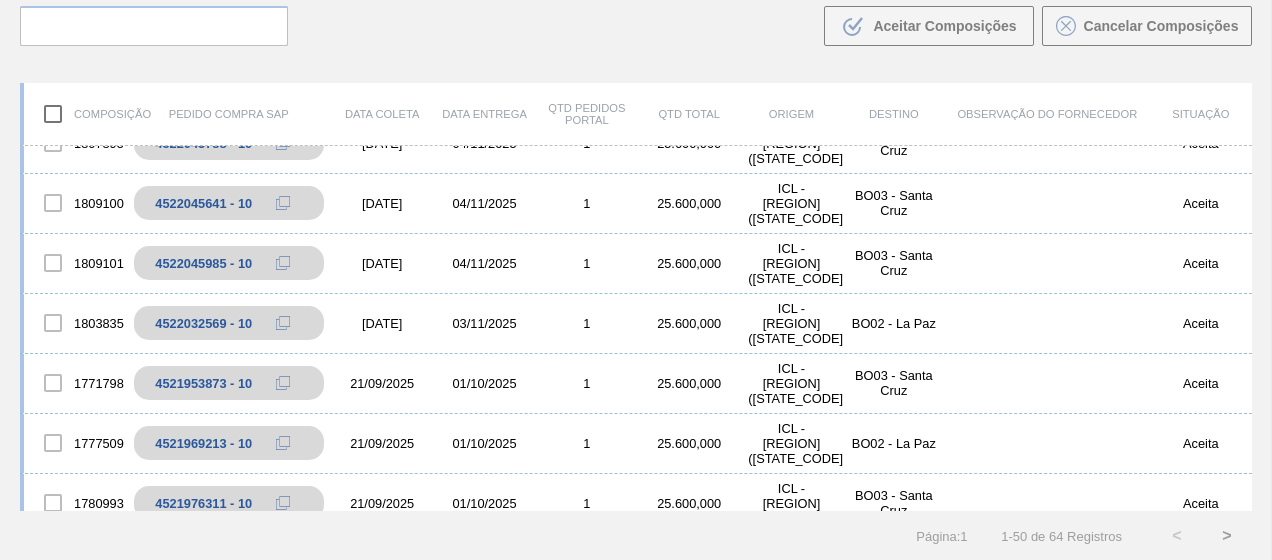 scroll, scrollTop: 0, scrollLeft: 0, axis: both 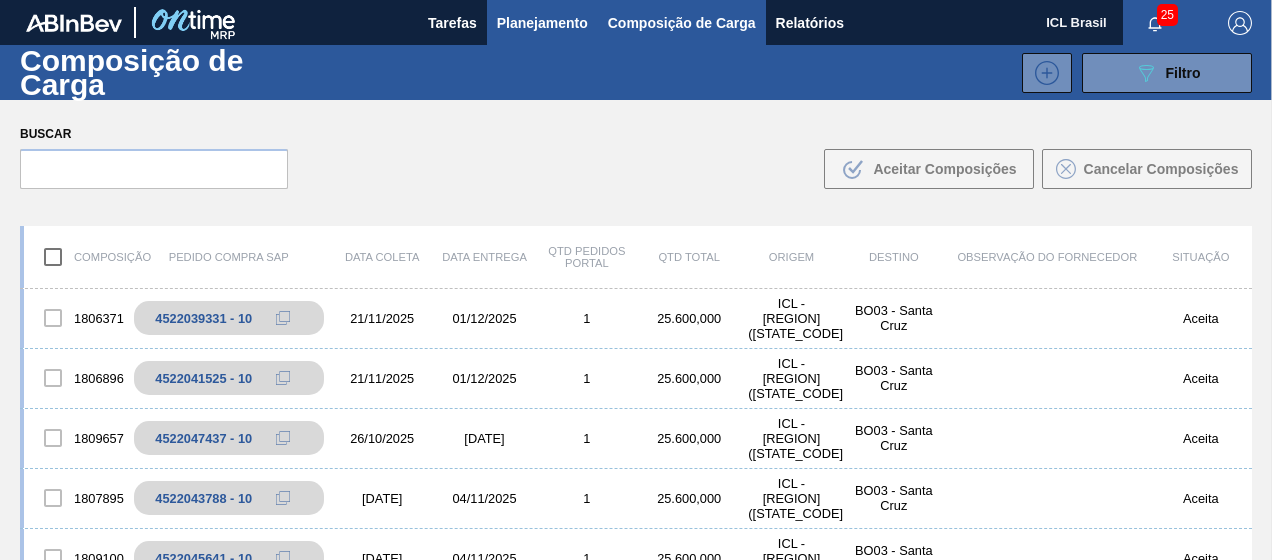 click on "Planejamento" at bounding box center (542, 23) 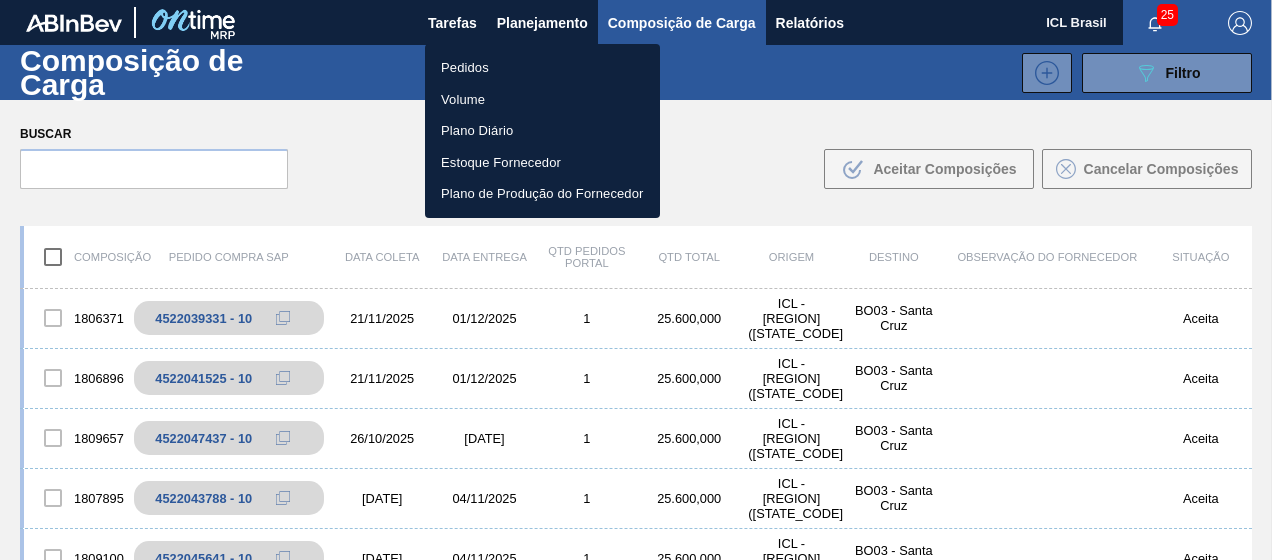 click on "Pedidos" at bounding box center [542, 68] 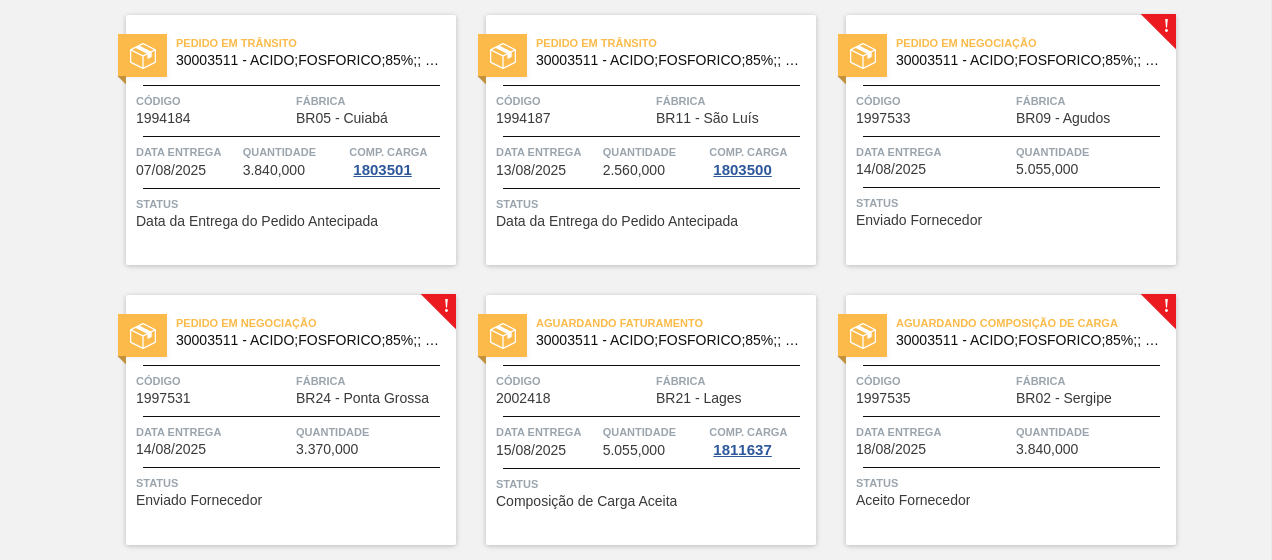 scroll, scrollTop: 500, scrollLeft: 0, axis: vertical 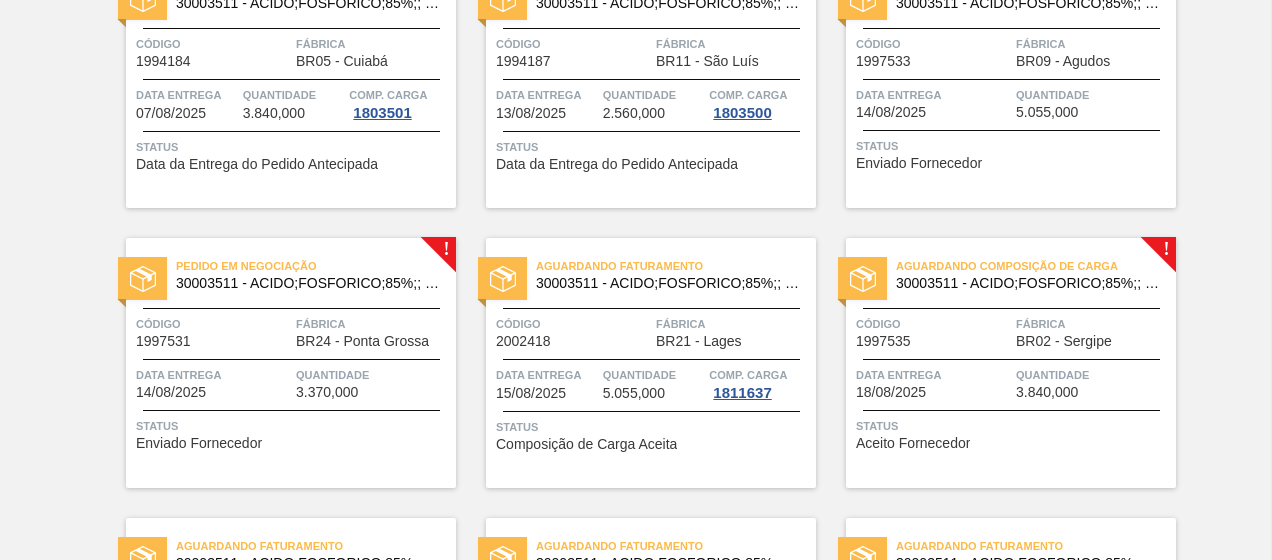 click on "Pedido em Negociação" at bounding box center [316, 266] 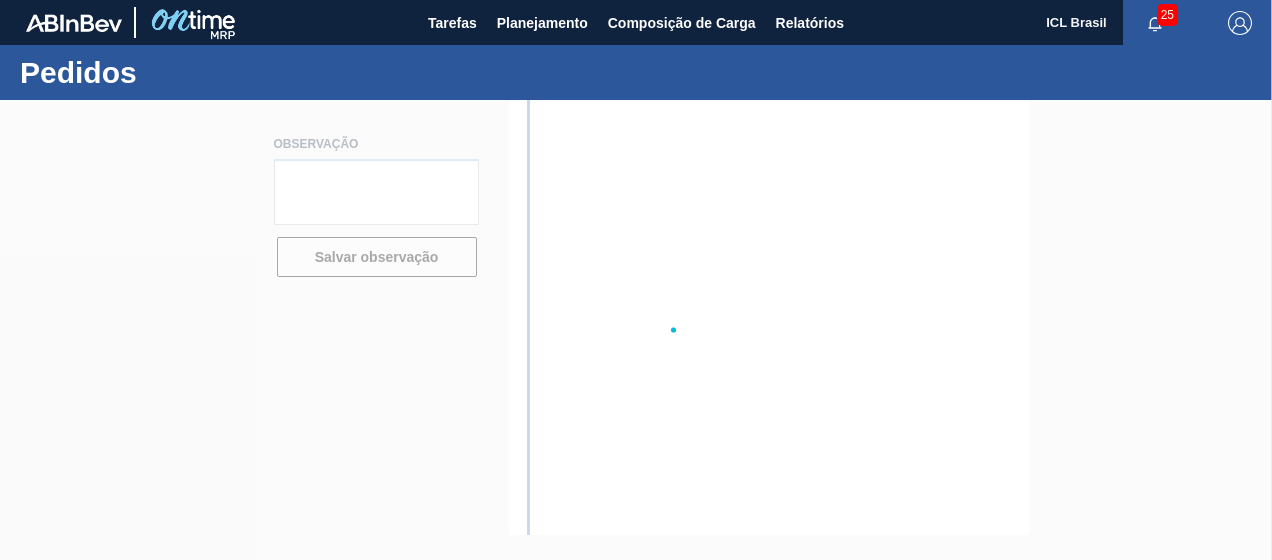 scroll, scrollTop: 0, scrollLeft: 0, axis: both 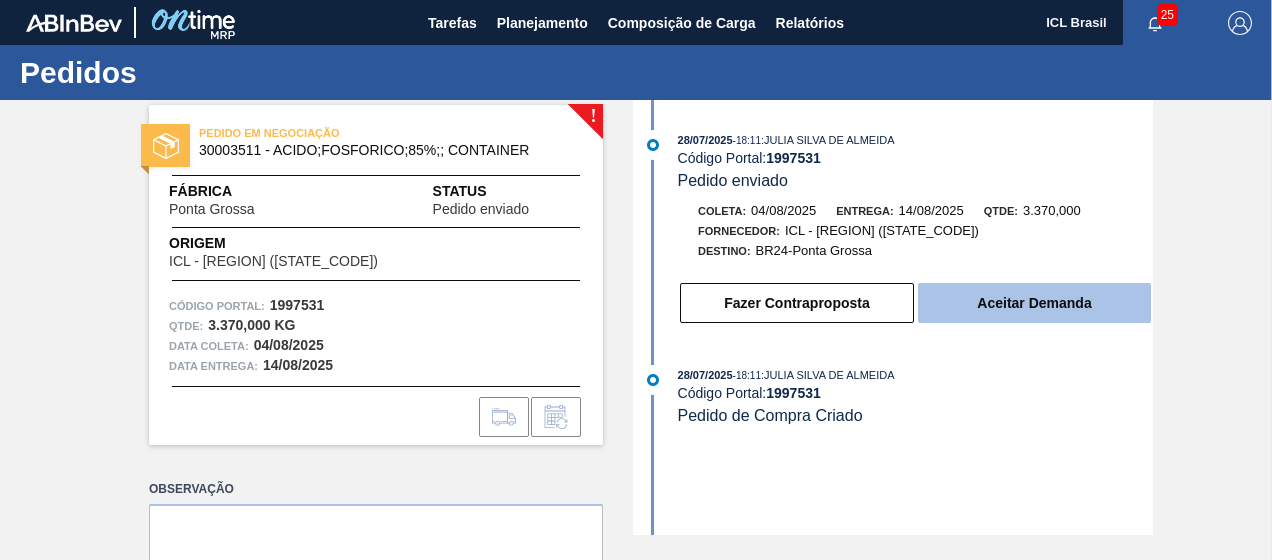 click on "Aceitar Demanda" at bounding box center (1034, 303) 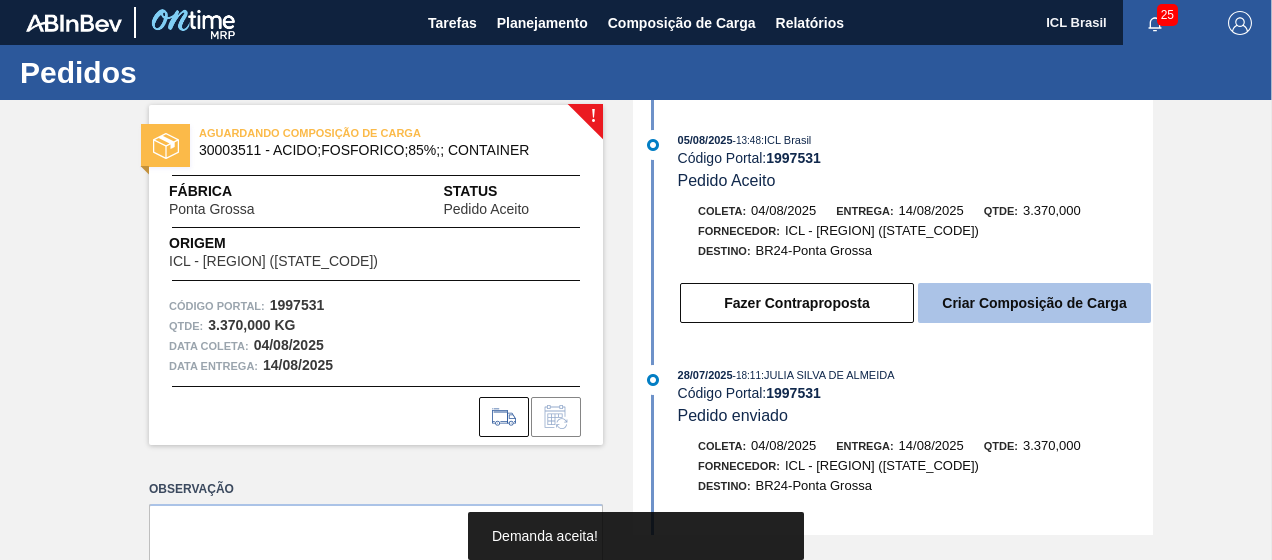 click on "Criar Composição de Carga" at bounding box center [1034, 303] 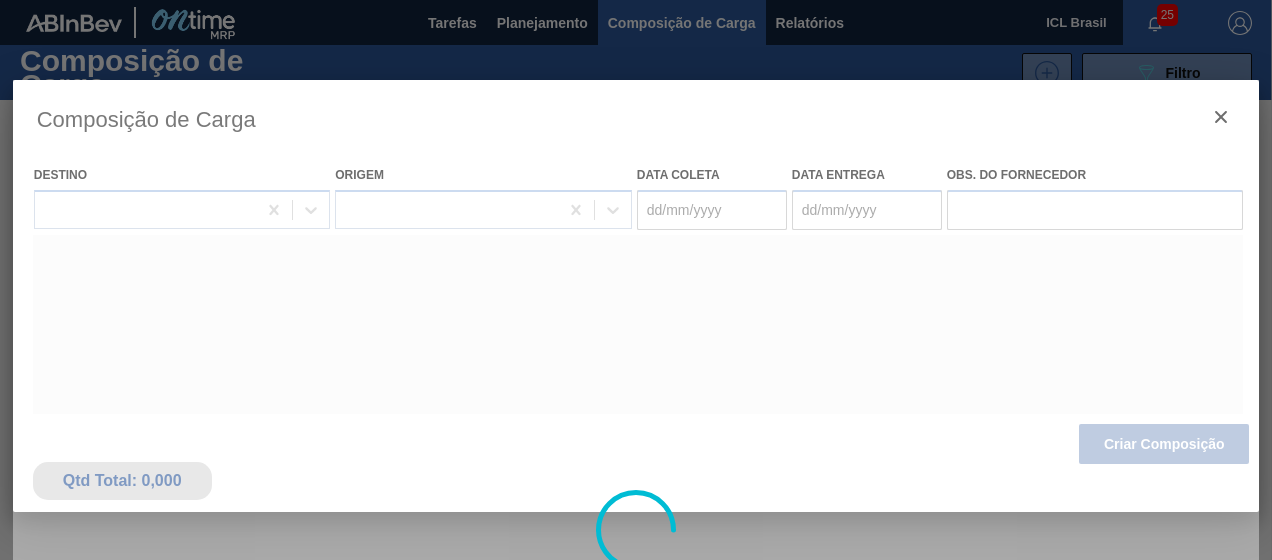 type on "04/08/2025" 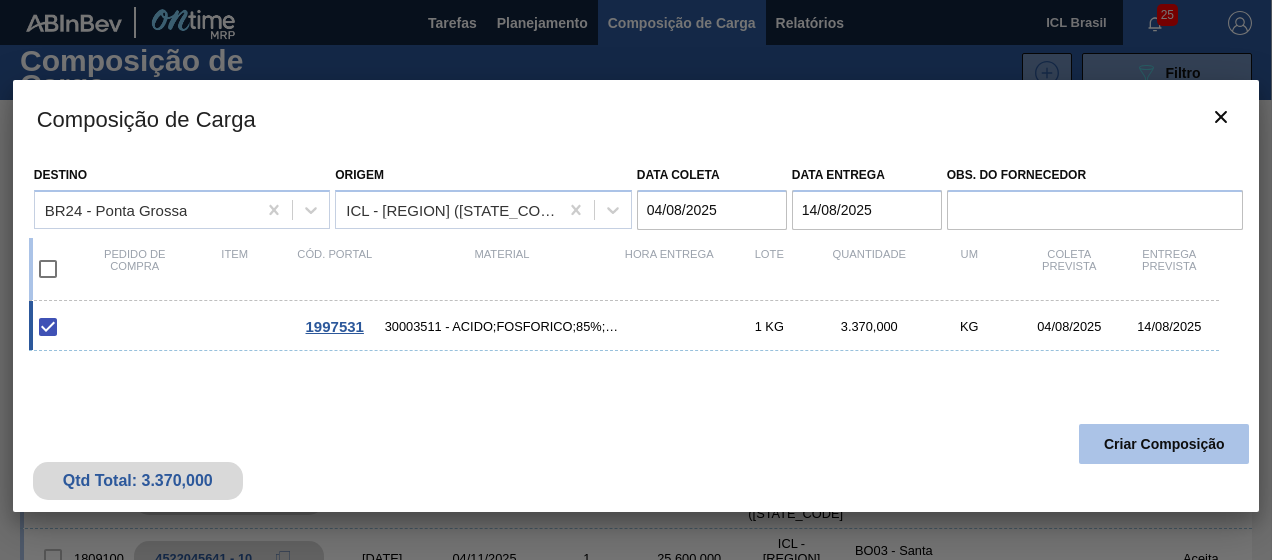 click on "Criar Composição" at bounding box center [1164, 444] 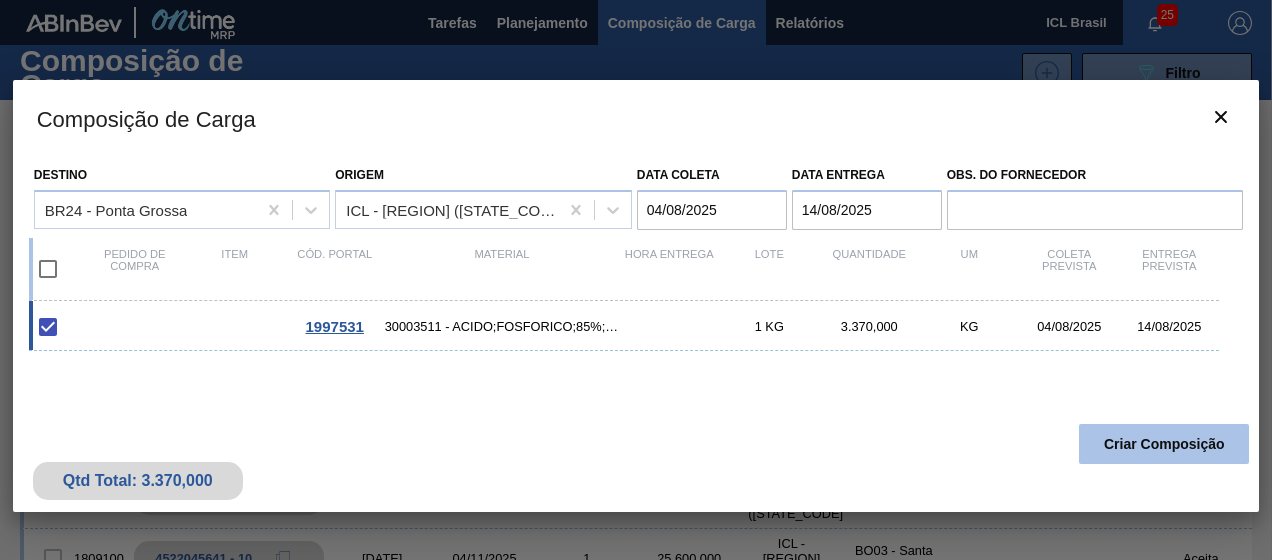 click on "Criar Composição" at bounding box center [1164, 444] 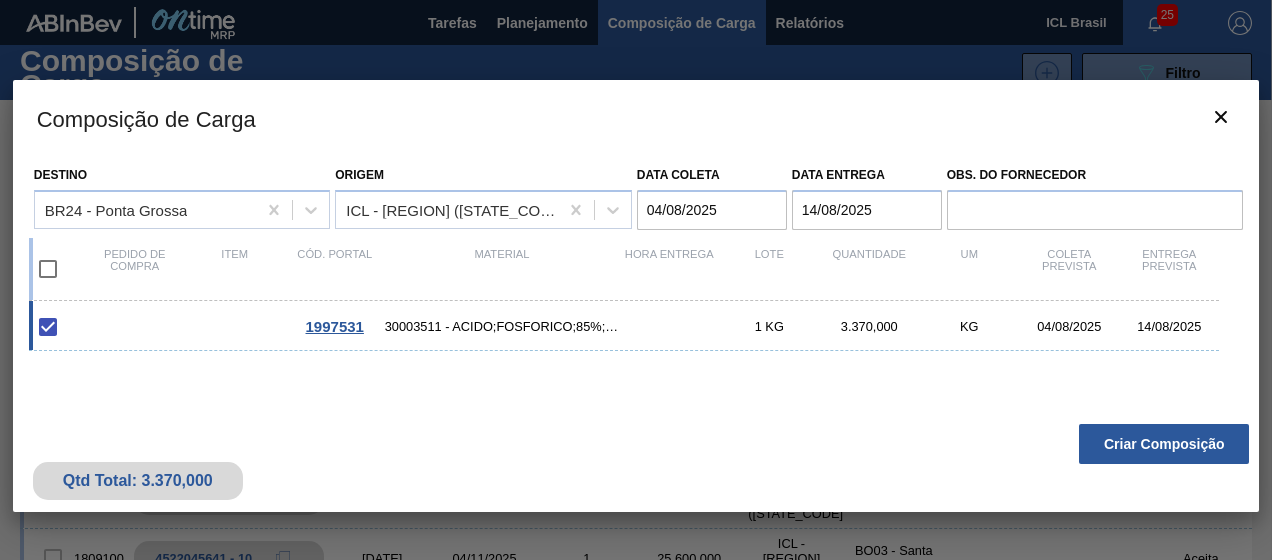 click on "Qtd Total: 3.370,000 Criar Composição" at bounding box center [636, 463] 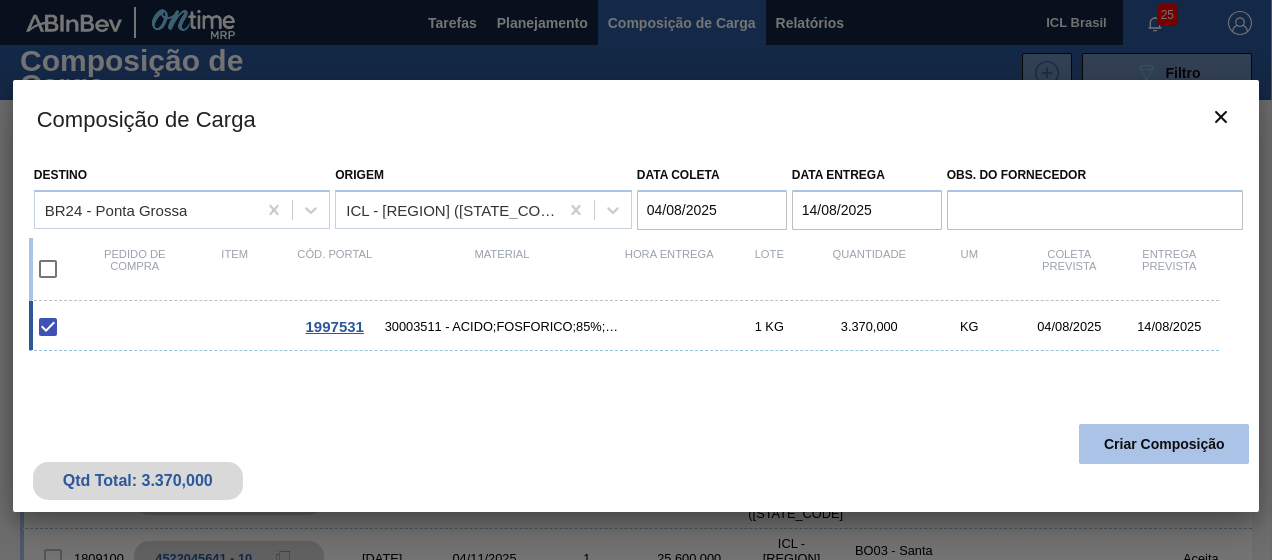 drag, startPoint x: 1129, startPoint y: 421, endPoint x: 1140, endPoint y: 450, distance: 31.016125 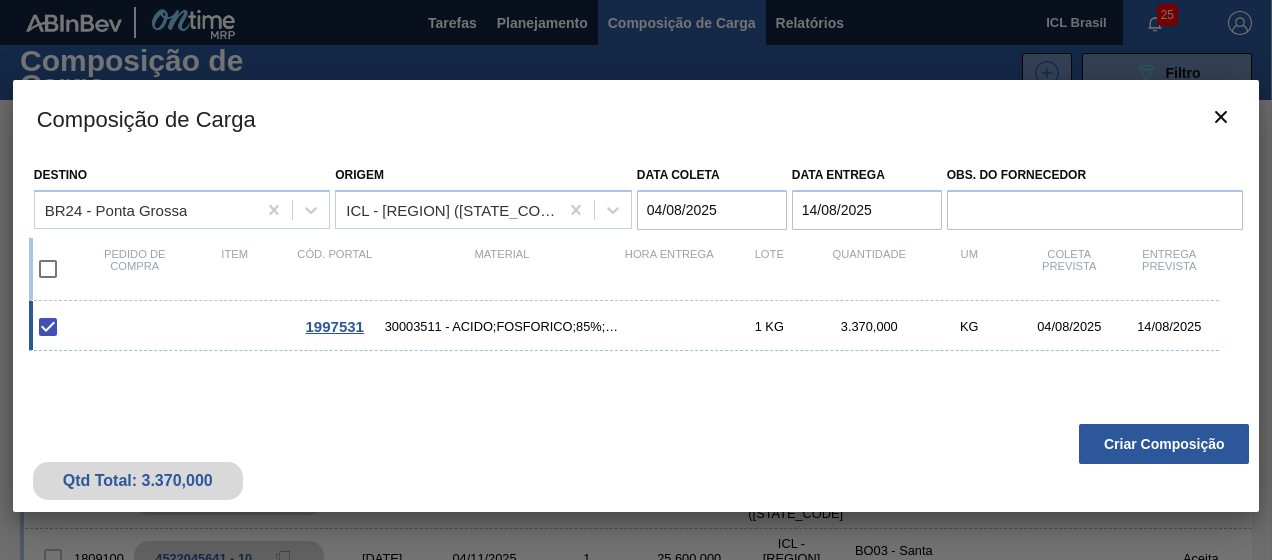click at bounding box center [48, 269] 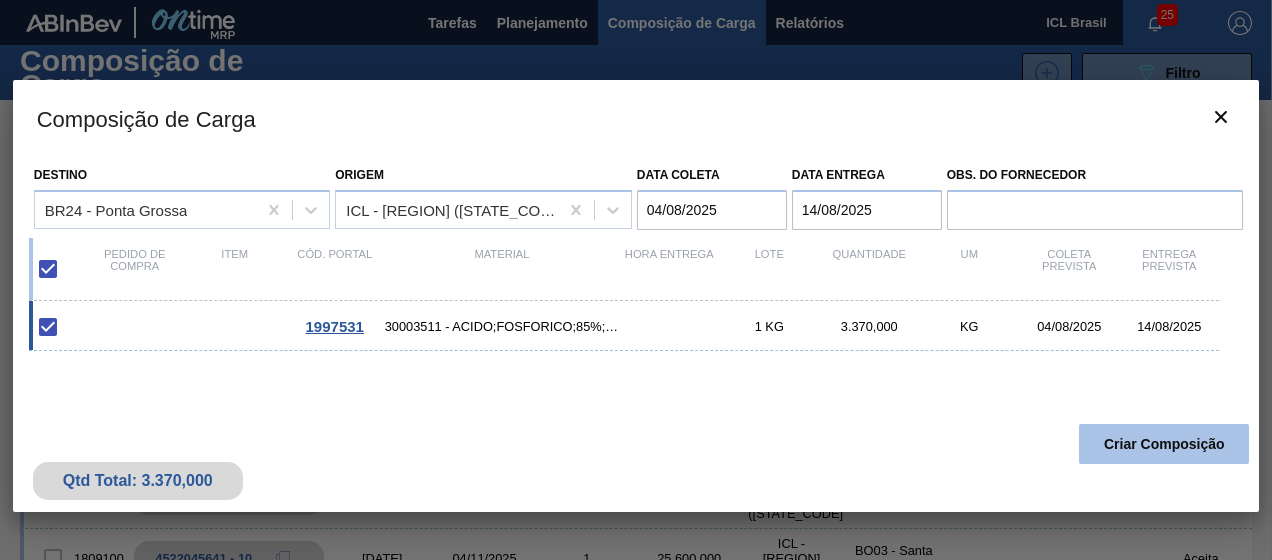click on "Criar Composição" at bounding box center (1164, 444) 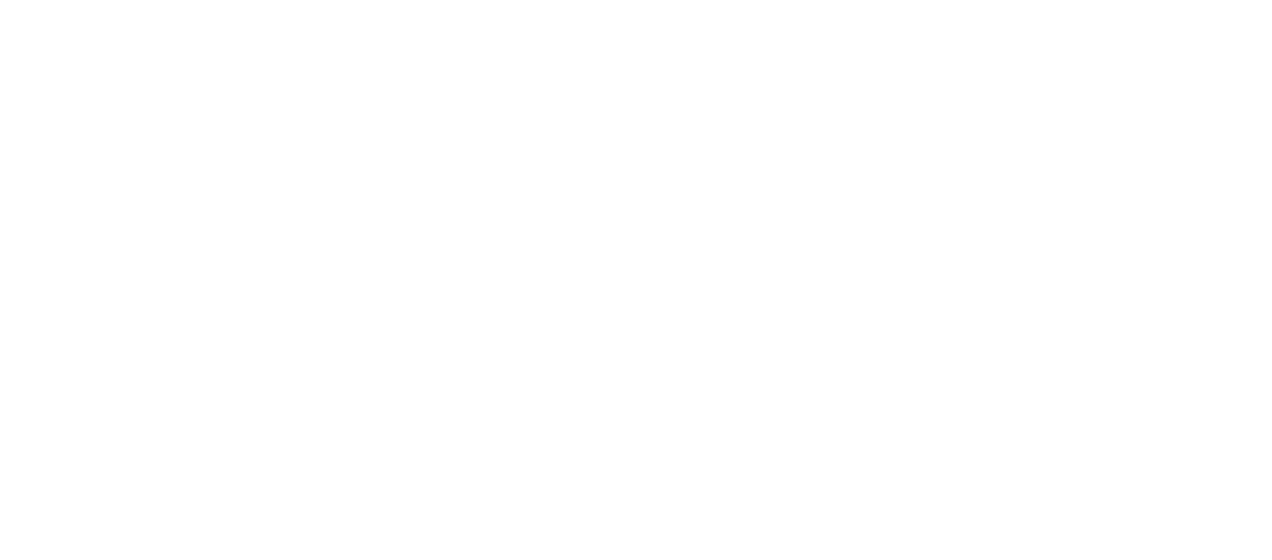 scroll, scrollTop: 0, scrollLeft: 0, axis: both 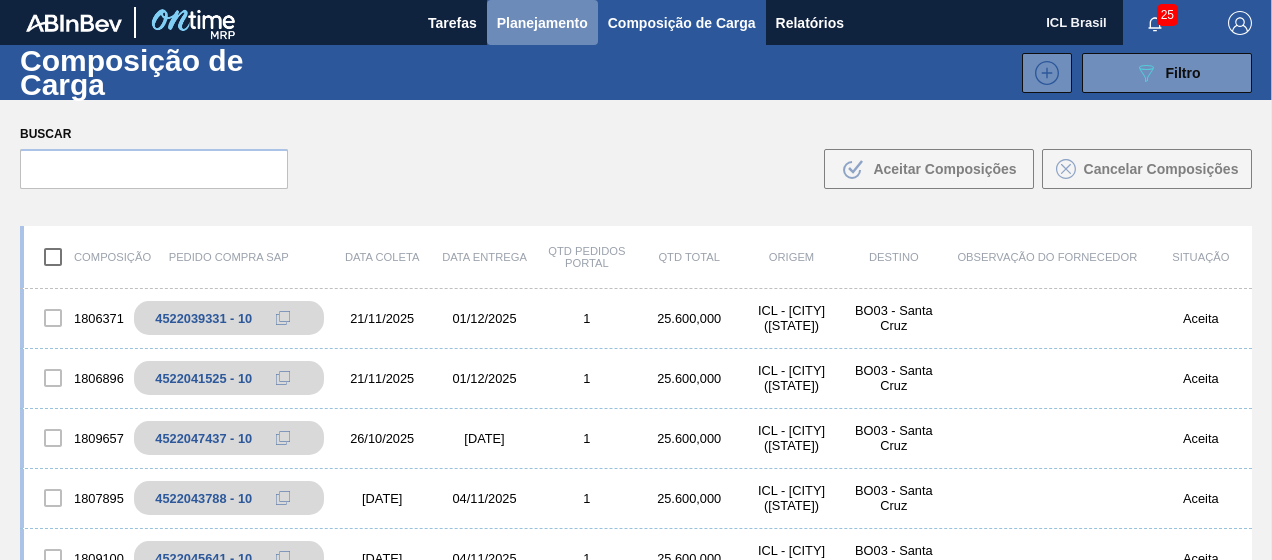 click on "Planejamento" at bounding box center [542, 23] 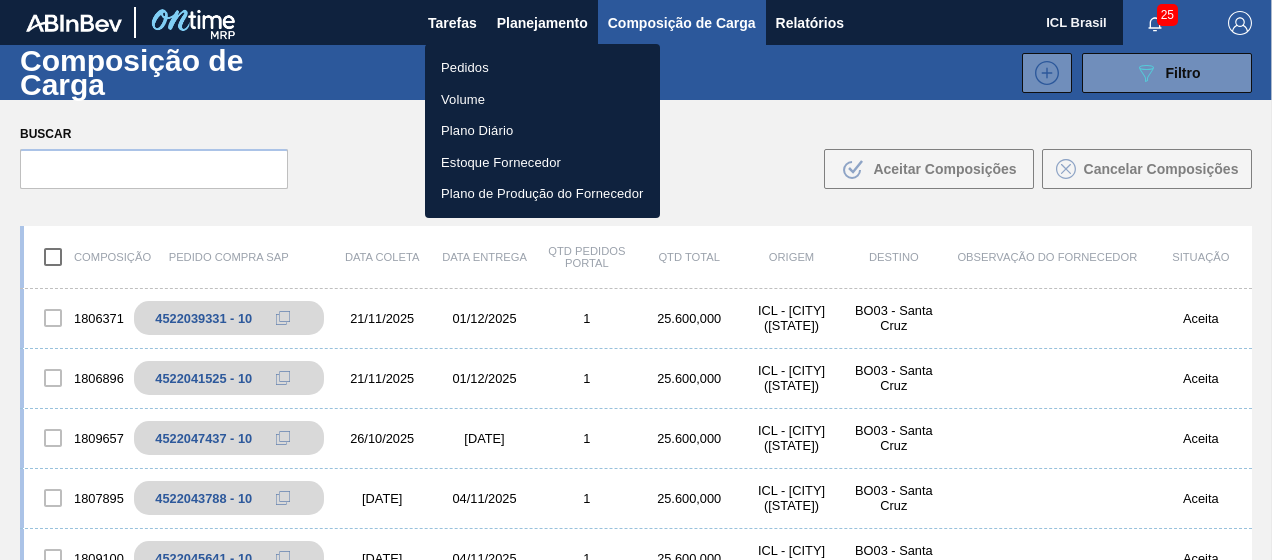 click at bounding box center [636, 280] 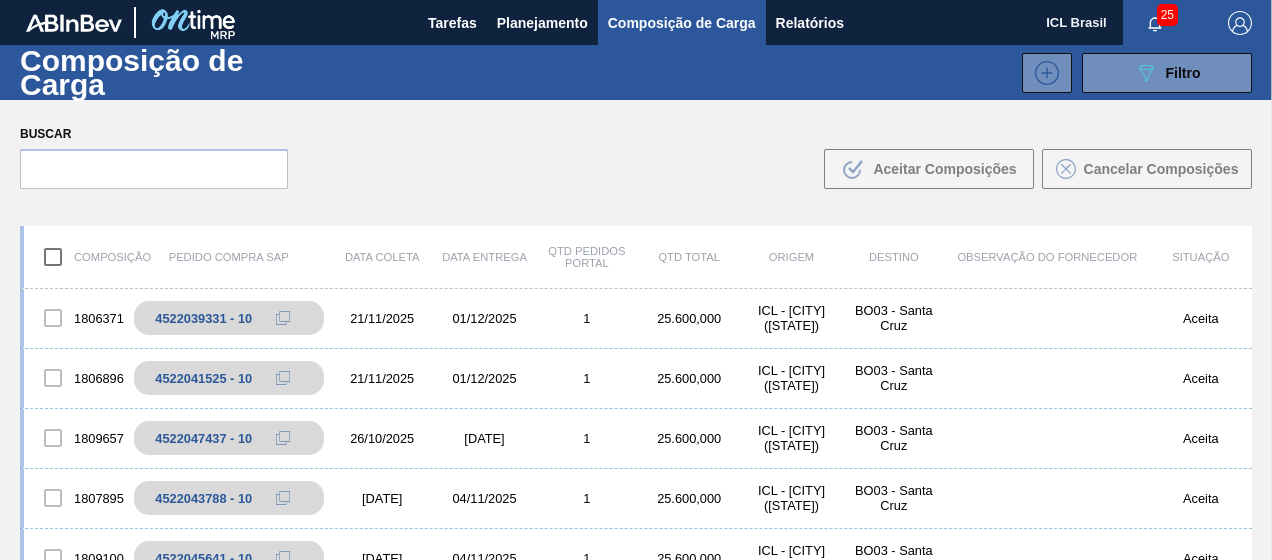 click on "Tarefas Planejamento Composição de Carga Relatórios ICL Brasil [DATE] Marcar todas como lido Composição de Carga [UUID] Filtro [UUID] Created with sketchtool. Código PO SAP Composição Destino Situação Carteira Família Rotulada Data coleta de Data coleta até Data entrega de Data entrega até Hora entrega de Hora entrega até Buscar Limpar Busca Buscar .b{fill:var(--color-action-default)} Aceitar Composições Cancelar Composições Composição Pedido Compra SAP Data coleta Data entrega Qtd Pedidos Portal Qtd Total Origem Destino Observação do Fornecedor Situação 1806371 4522039331 - 10 [DATE] [DATE] 1 [QUANTITY] ICL - [CITY] ([STATE]) BO03 - [CITY] Aceita 1806896 4522041525 - 10 [DATE] [DATE] 1 [QUANTITY] ICL - [CITY] ([STATE]) BO03 - [CITY] Aceita 1809657 4522047437 - 10 [DATE] [DATE] 1 [QUANTITY] ICL - [CITY] ([STATE]) BO03 - [CITY] Aceita 1807895 4522043788 - 10 [DATE] [DATE] 1 [QUANTITY] ICL - [CITY] ([STATE])" at bounding box center (636, 0) 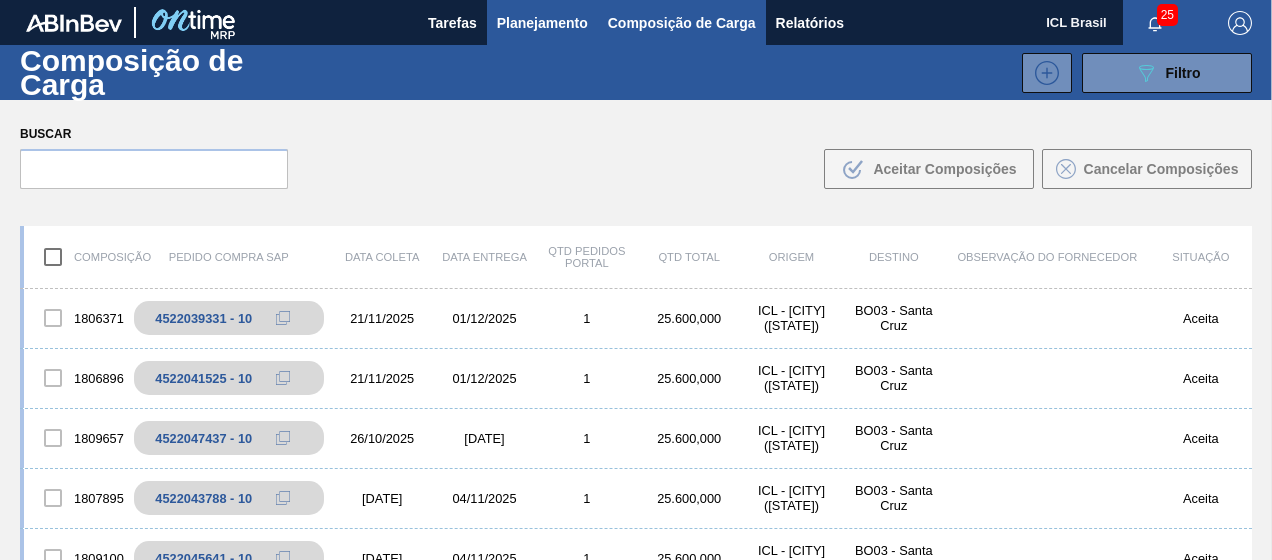 click on "Planejamento" at bounding box center (542, 23) 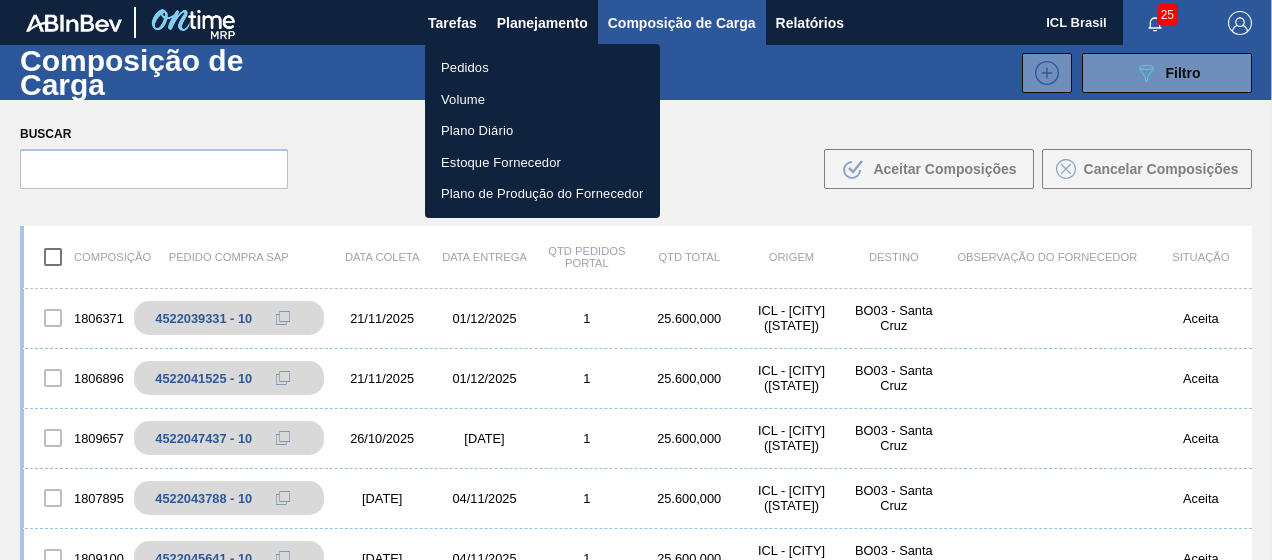 click on "Pedidos" at bounding box center (542, 68) 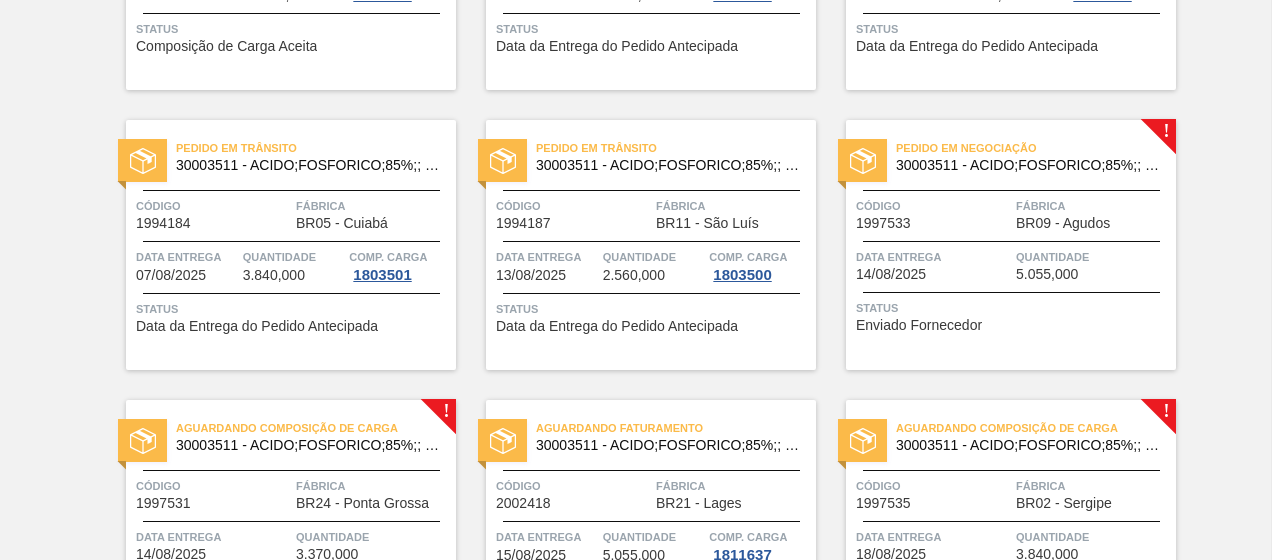scroll, scrollTop: 400, scrollLeft: 0, axis: vertical 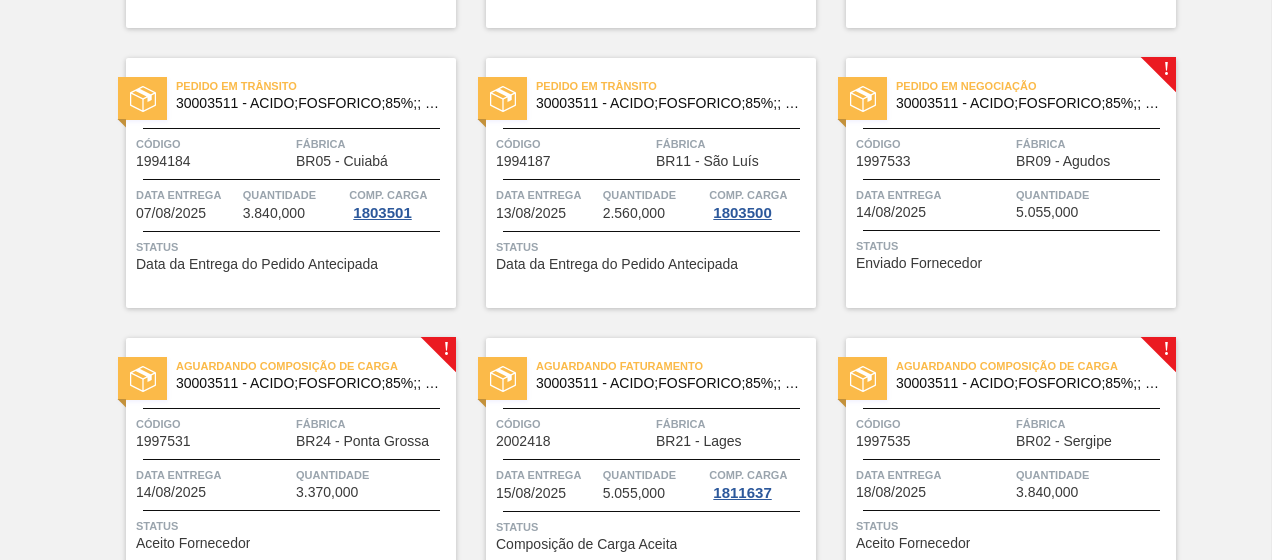 click on "Código" at bounding box center (933, 144) 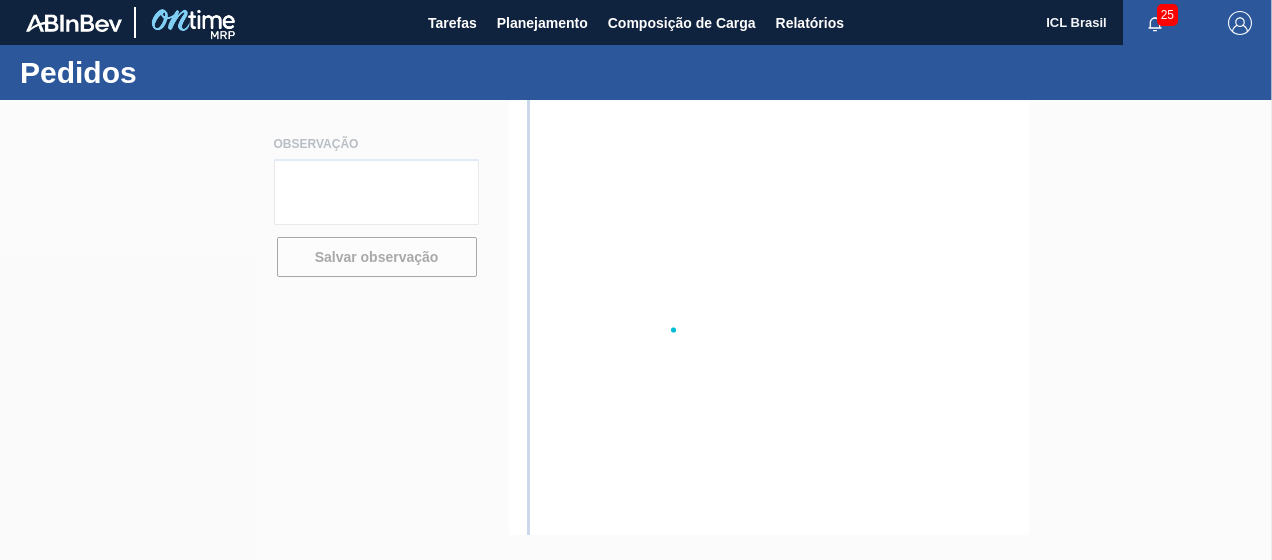 scroll, scrollTop: 0, scrollLeft: 0, axis: both 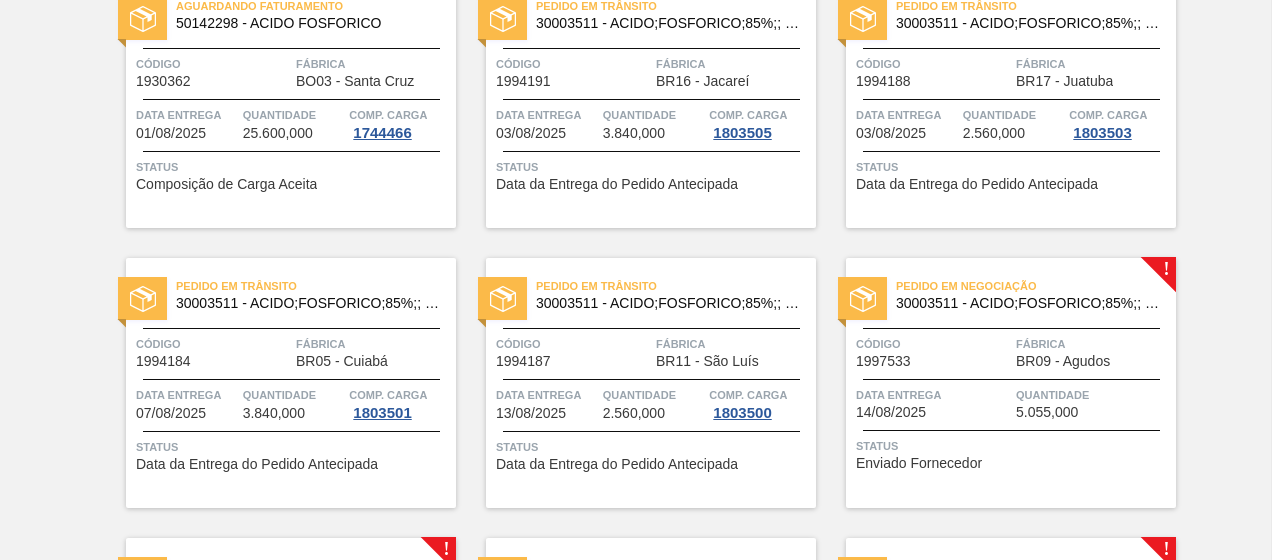click on "Pedido em Negociação" at bounding box center (1036, 286) 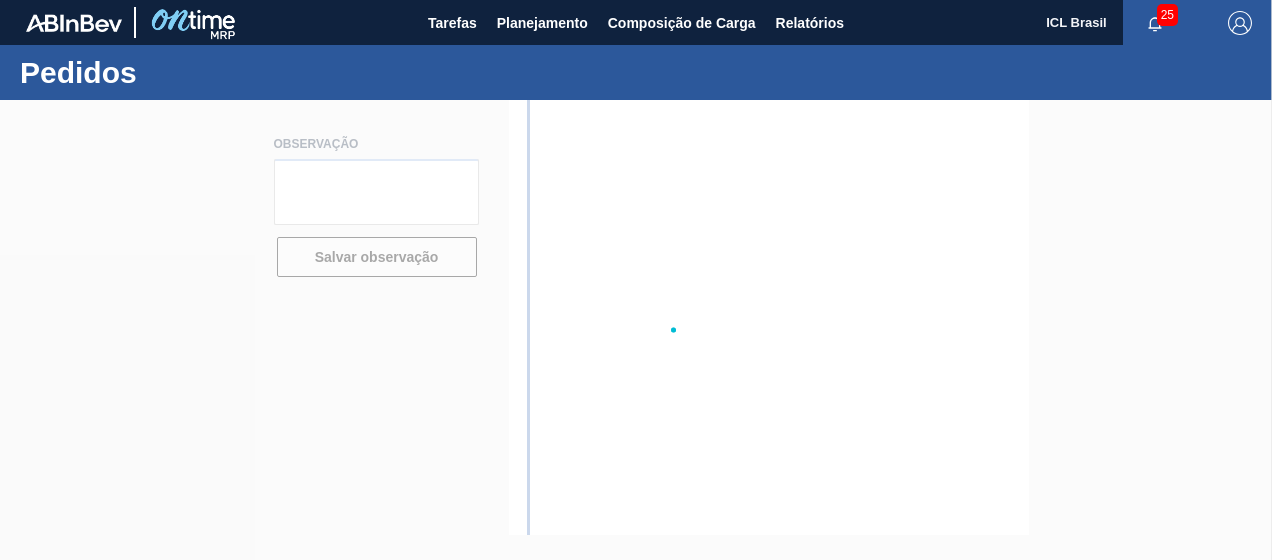 scroll, scrollTop: 0, scrollLeft: 0, axis: both 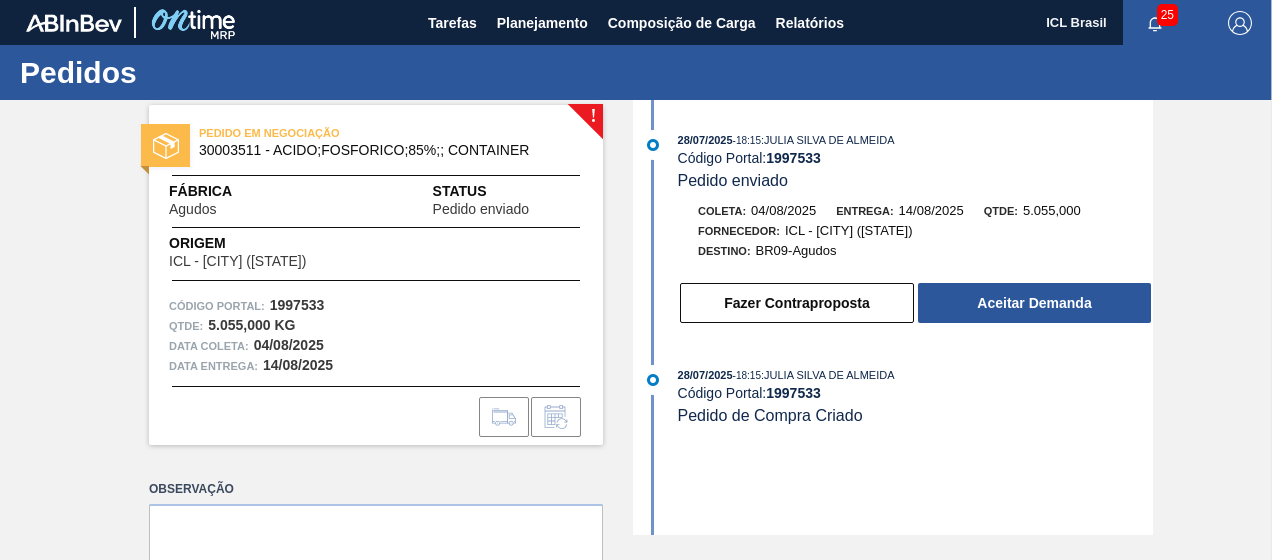click on "[DATE] - [TIME] : [FIRST] [LAST] Código Portal: 1997533 Pedido enviado Coleta: [DATE] Entrega: [DATE] Qtde: [QUANTITY] Fornecedor: ICL - [CITY] ([STATE]) Destino: BR09-[CITY] Fazer Contraproposta Aceitar Demanda" at bounding box center [895, 232] 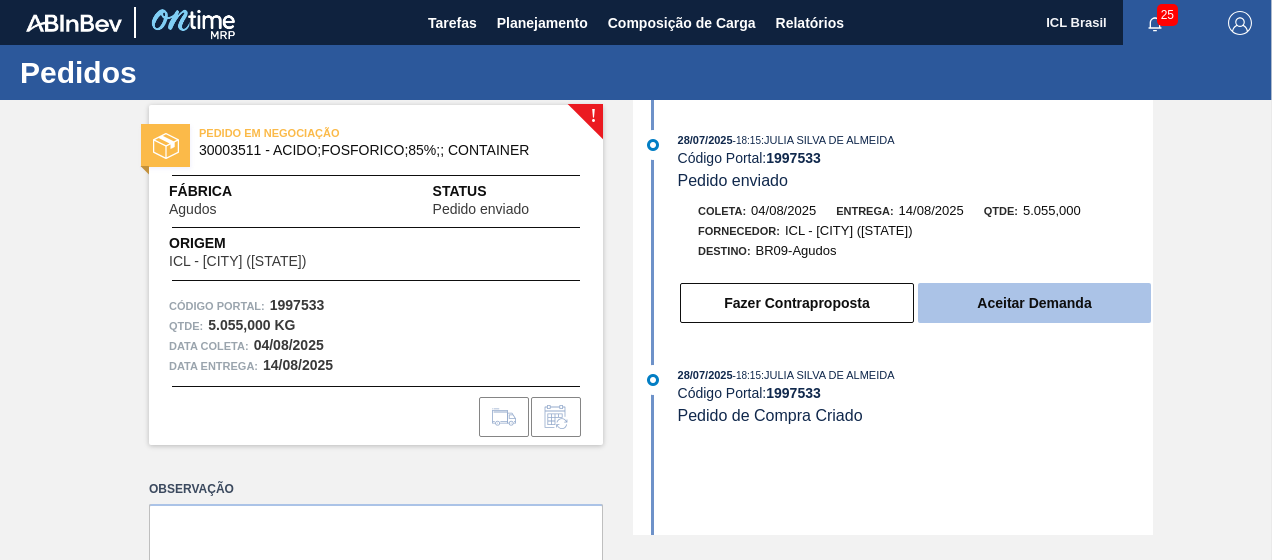 click on "Aceitar Demanda" at bounding box center (1034, 303) 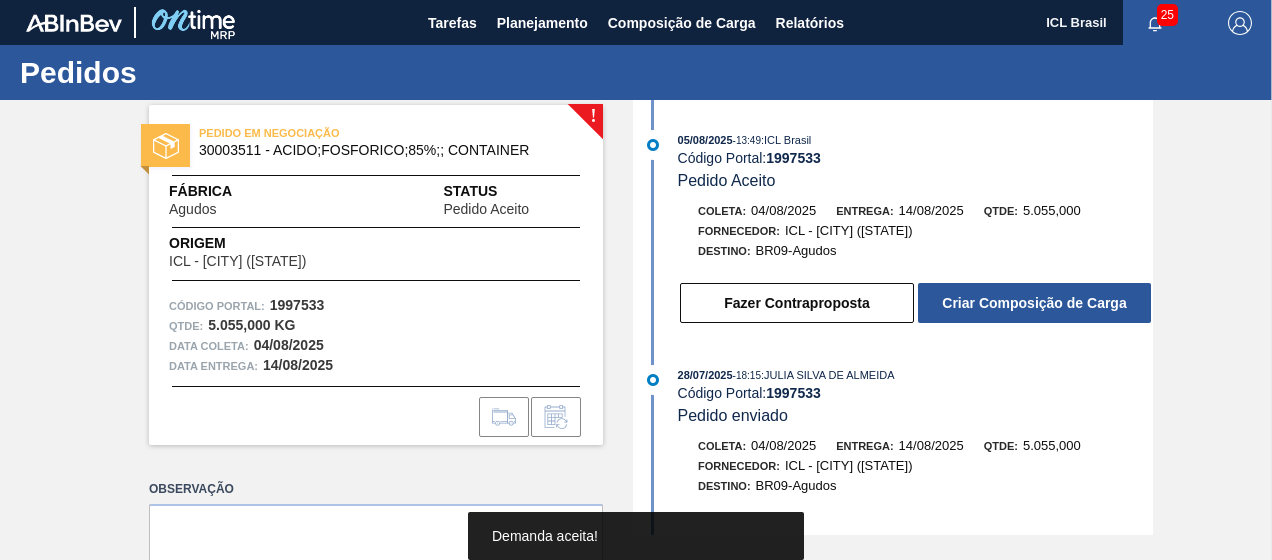 click on "Criar Composição de Carga" at bounding box center [1034, 303] 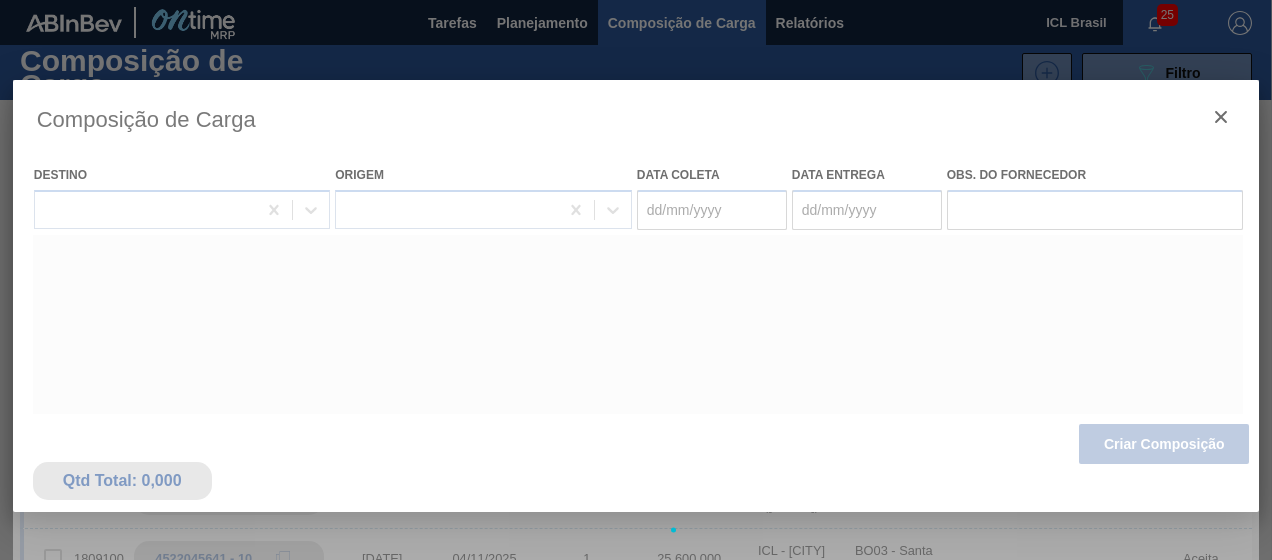 type on "04/08/2025" 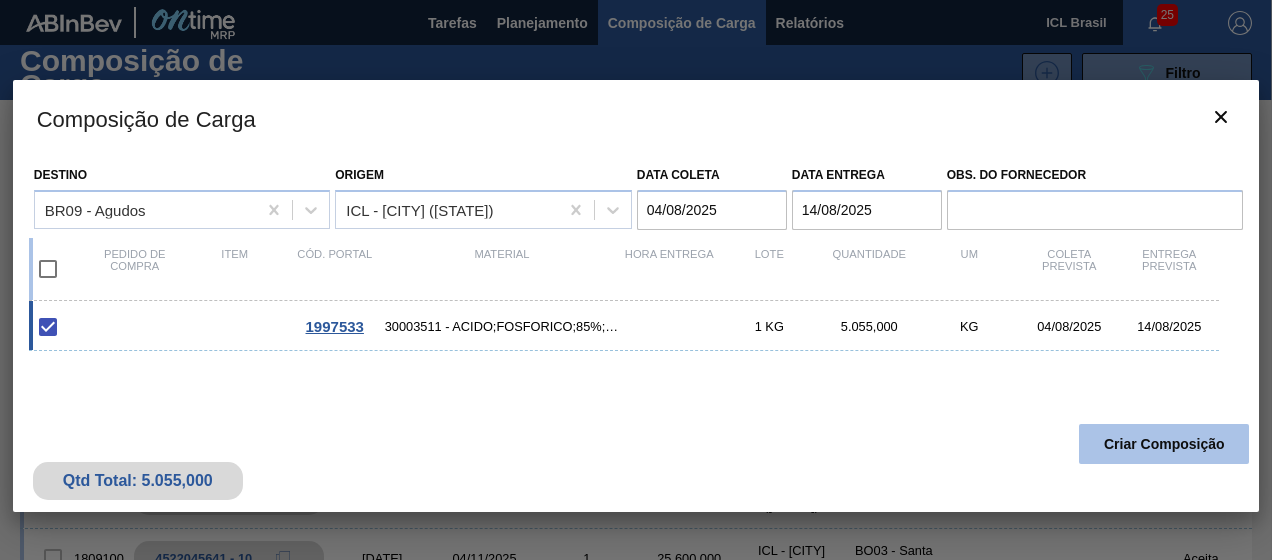 click on "Criar Composição" at bounding box center (1164, 444) 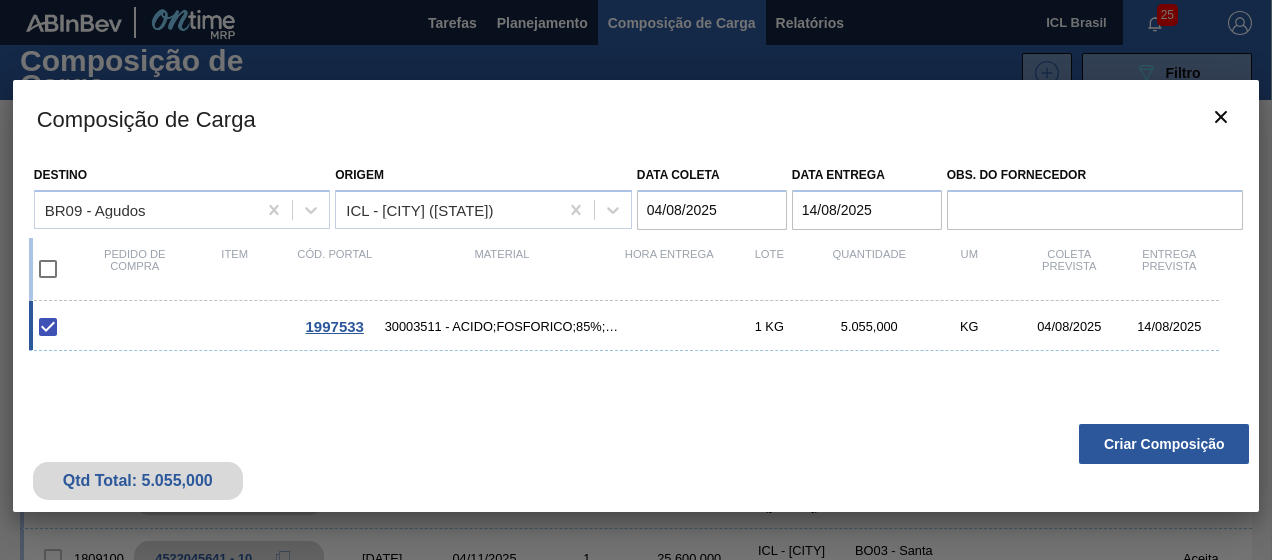 click on "Qtd Total: [QUANTITY] Criar Composição" at bounding box center (636, 463) 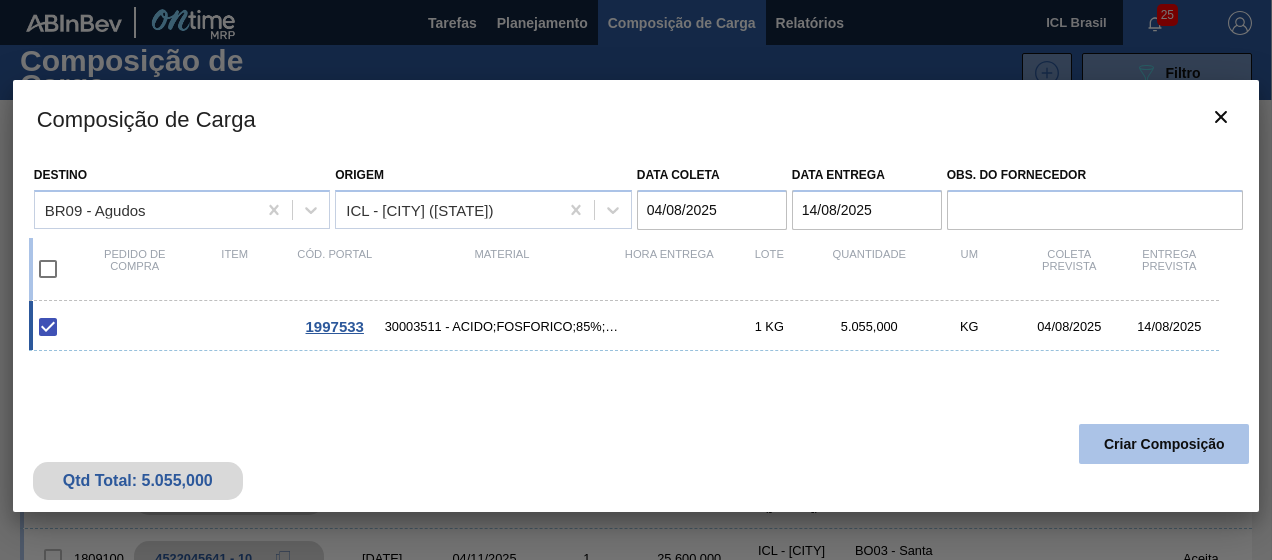 click on "Criar Composição" at bounding box center [1164, 444] 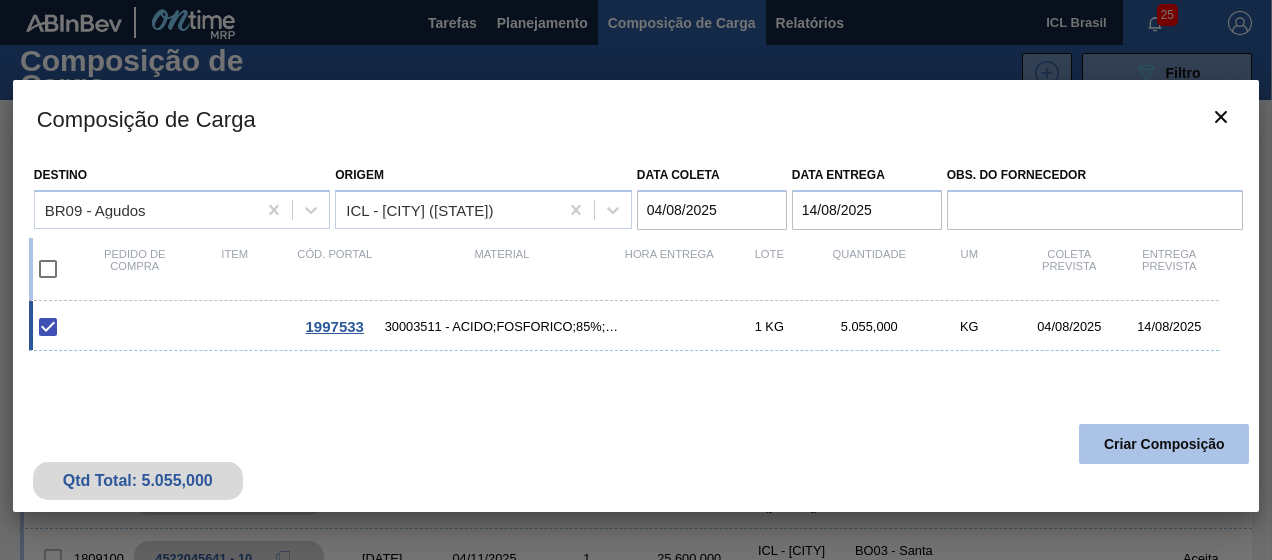click on "Criar Composição" at bounding box center (1164, 444) 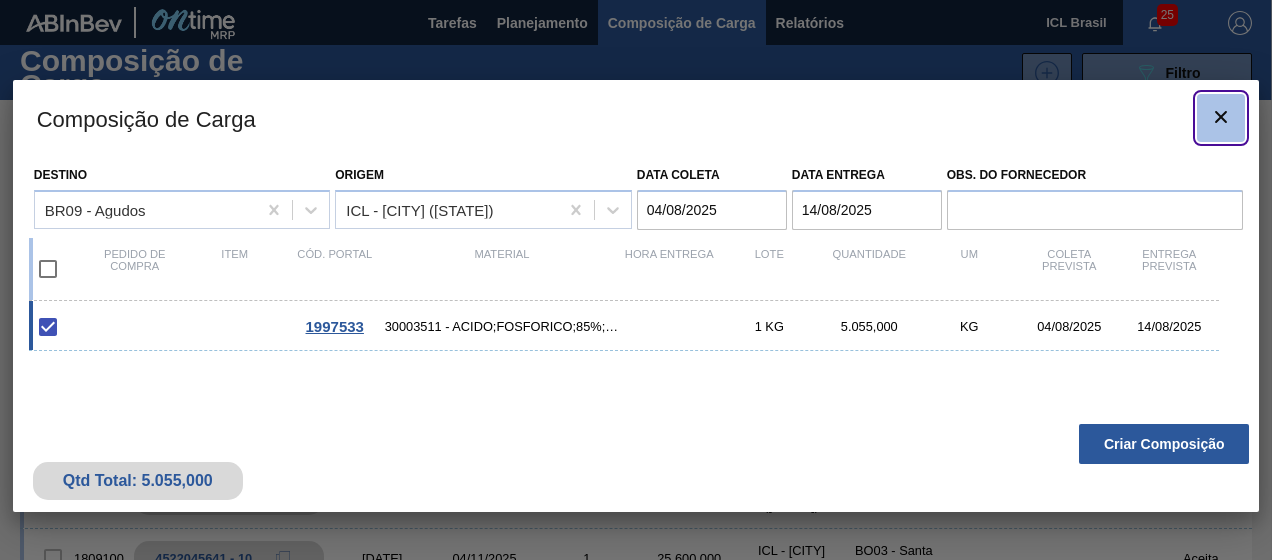 click 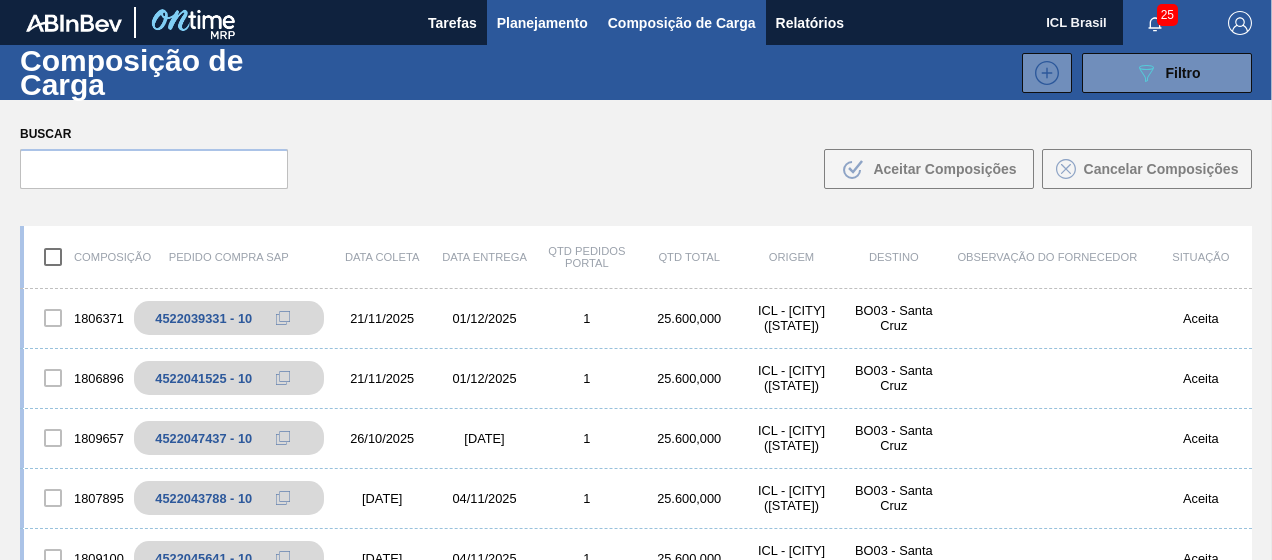 click on "Planejamento" at bounding box center [542, 23] 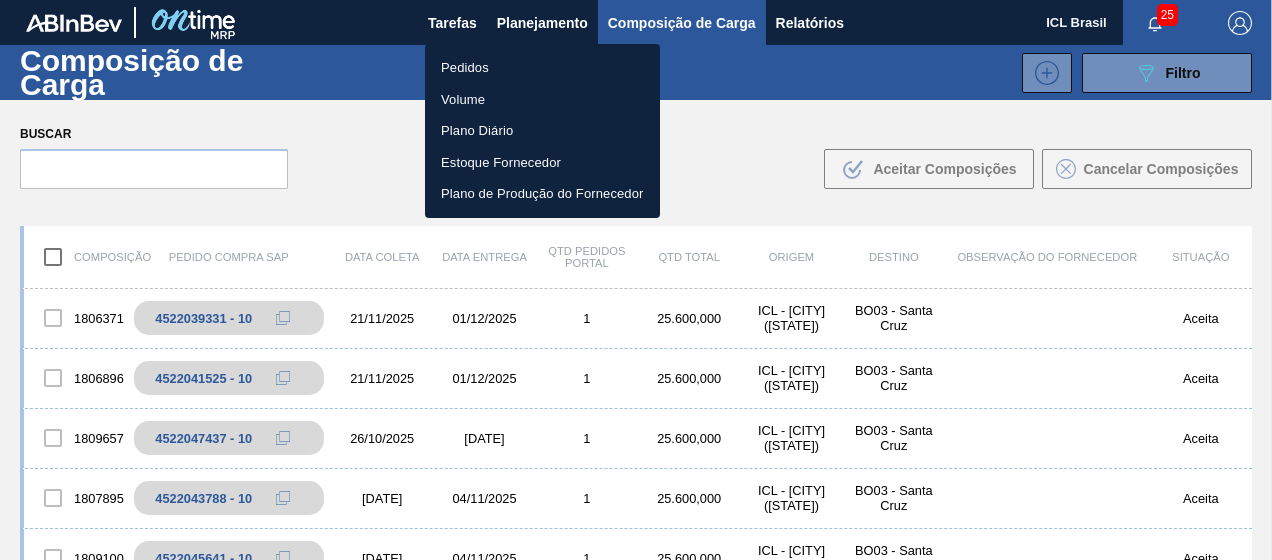 click on "Pedidos" at bounding box center [542, 68] 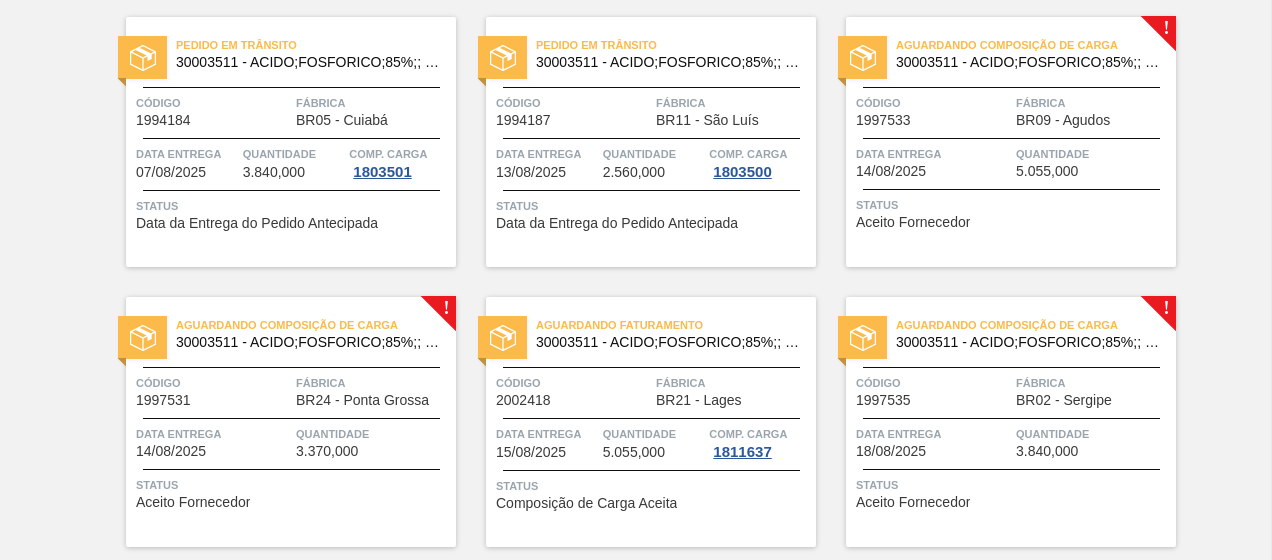 scroll, scrollTop: 400, scrollLeft: 0, axis: vertical 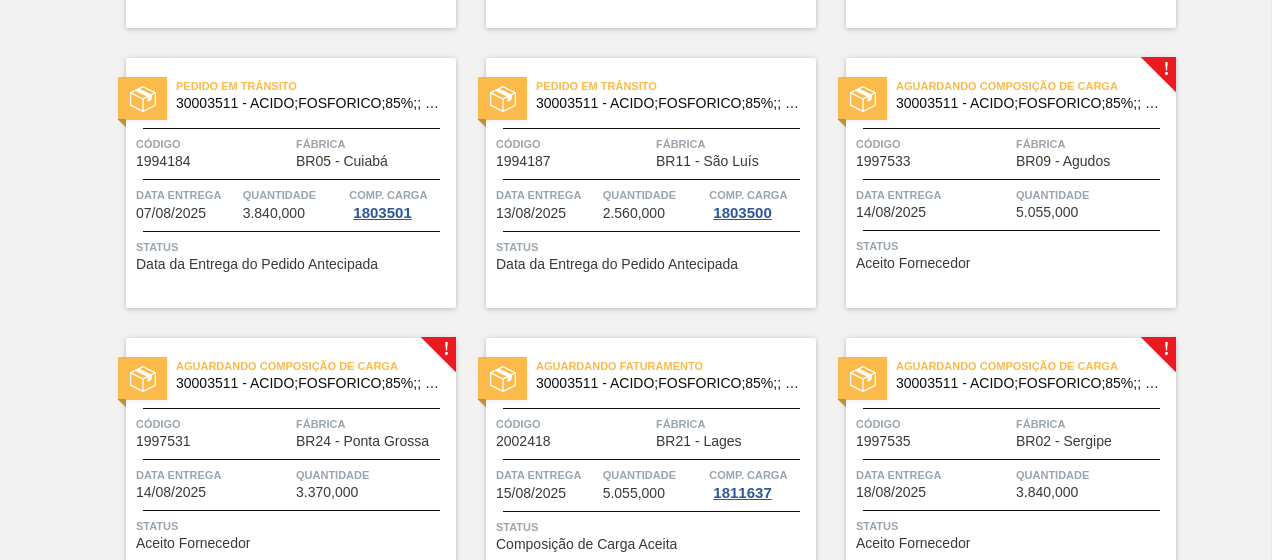 click on "30003511 - ACIDO;FOSFORICO;85%;; CONTAINER" at bounding box center [1028, 383] 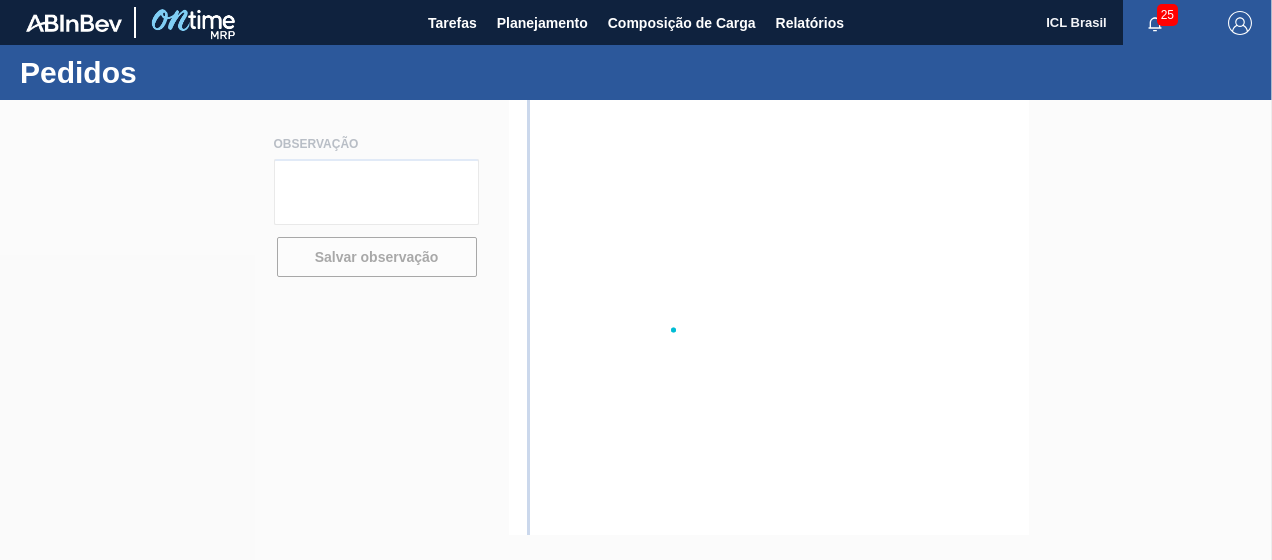 scroll, scrollTop: 0, scrollLeft: 0, axis: both 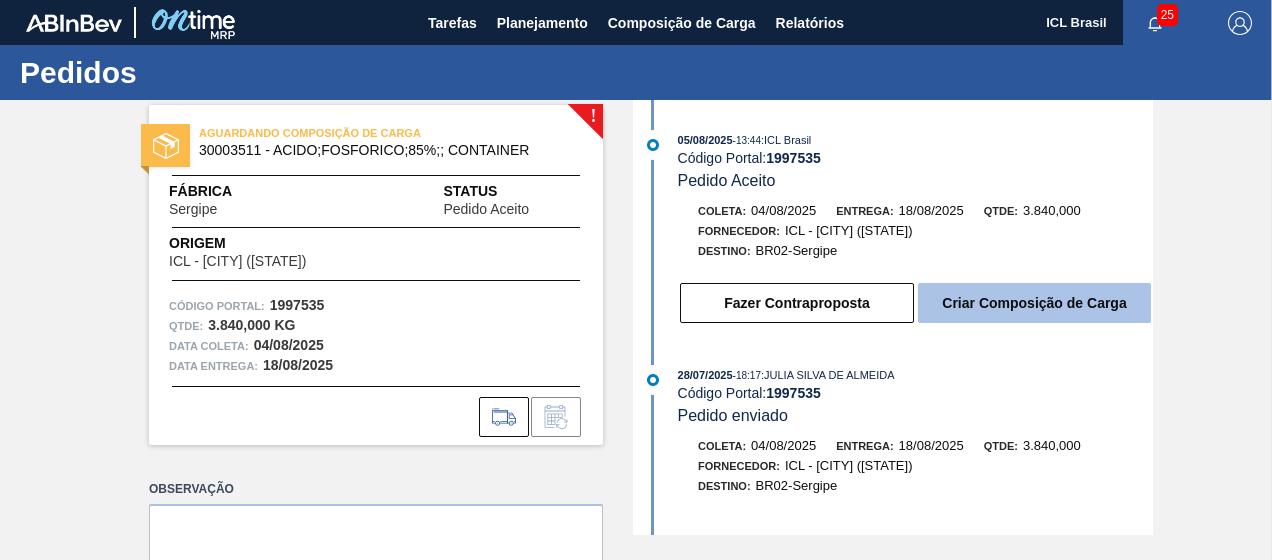 click on "Criar Composição de Carga" at bounding box center (1034, 303) 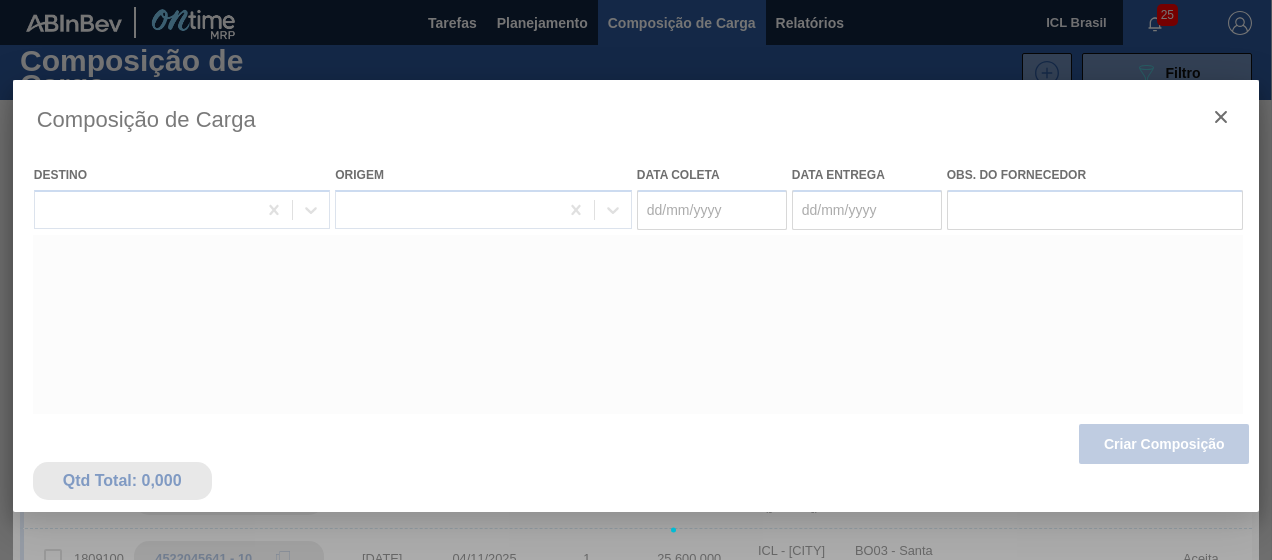 type on "04/08/2025" 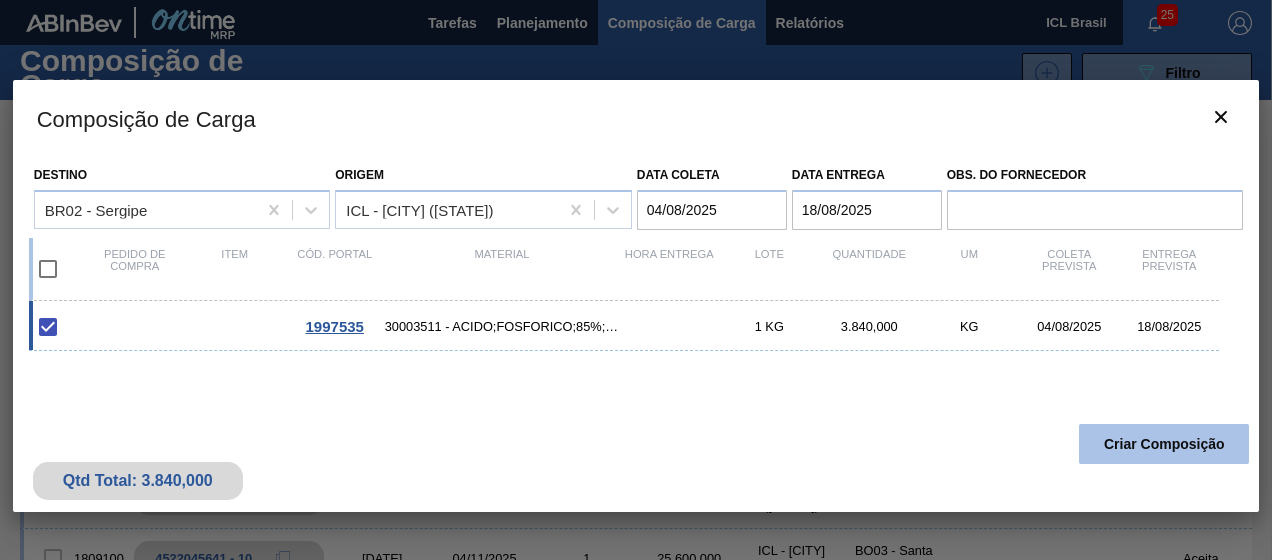click on "Criar Composição" at bounding box center [1164, 444] 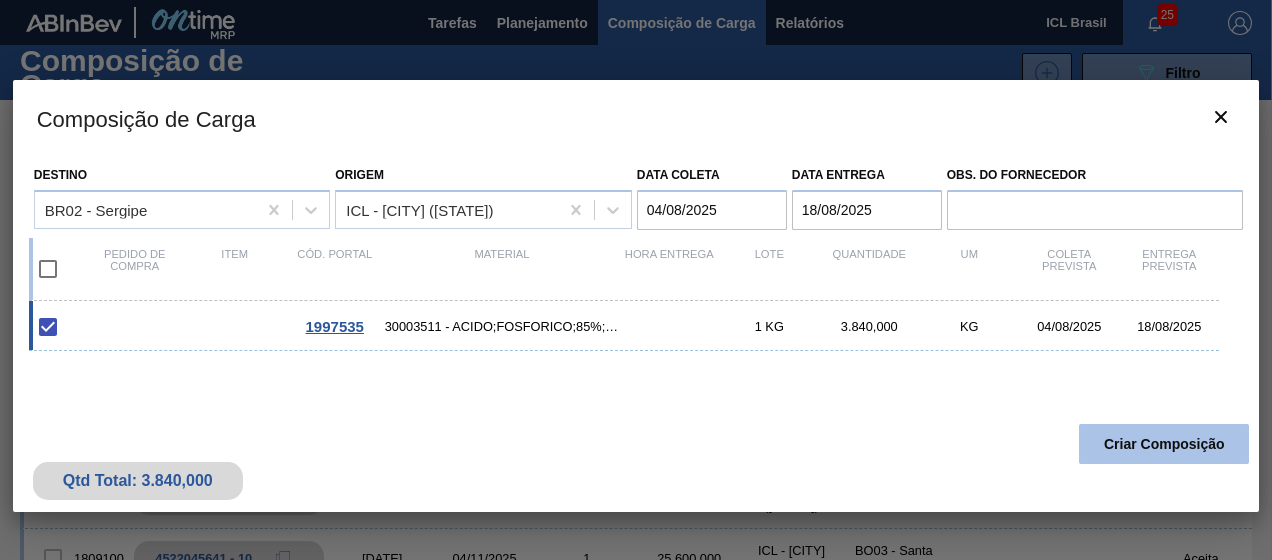 click on "Criar Composição" at bounding box center (1164, 444) 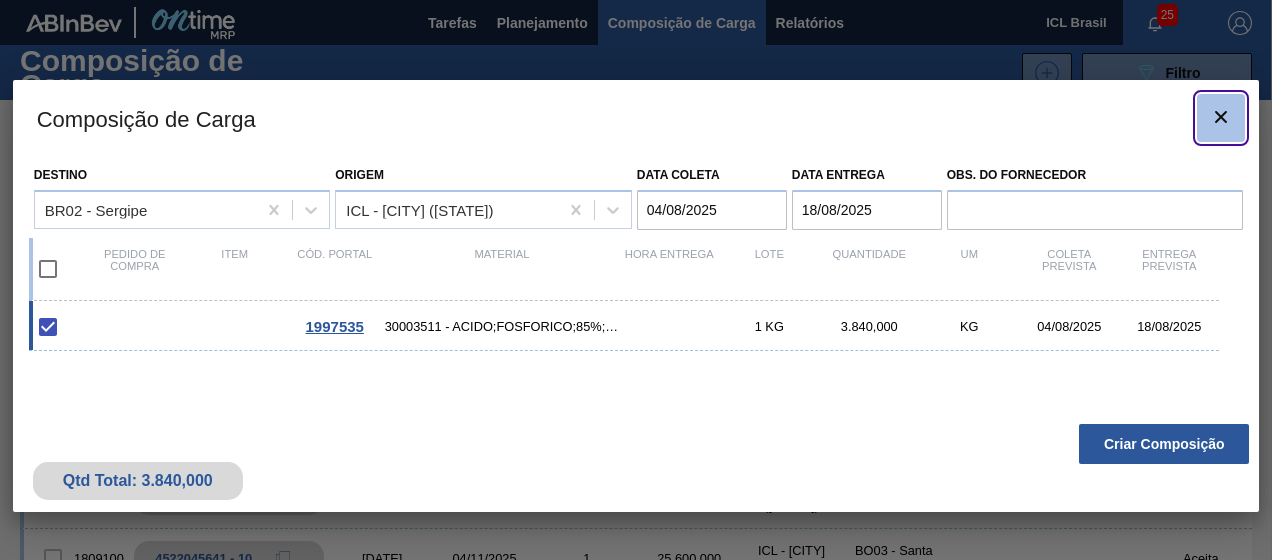 click 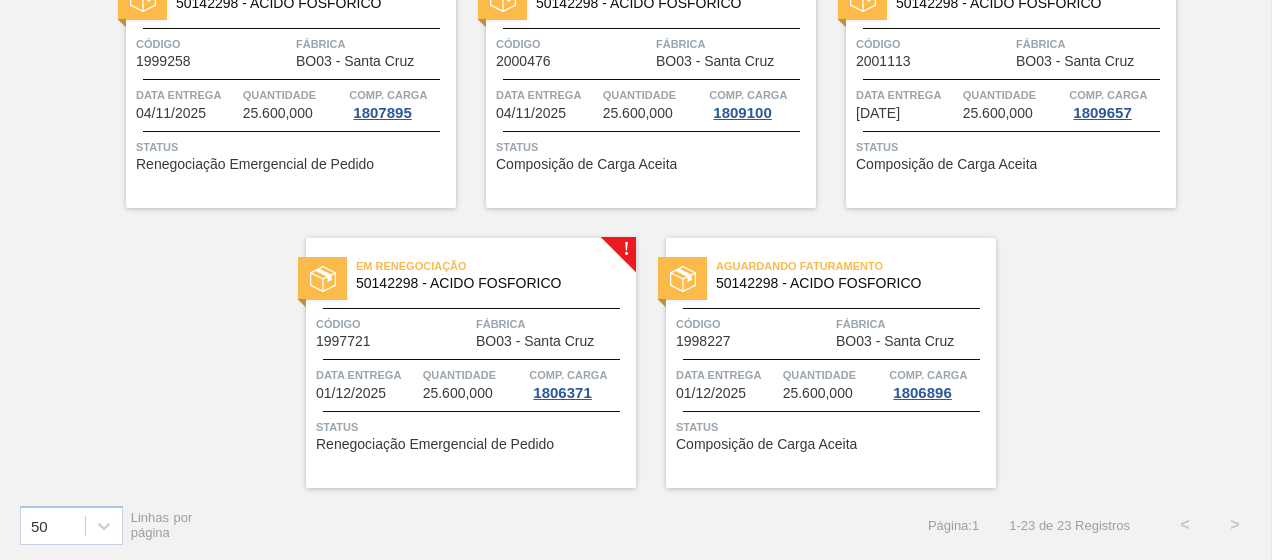 scroll, scrollTop: 1800, scrollLeft: 0, axis: vertical 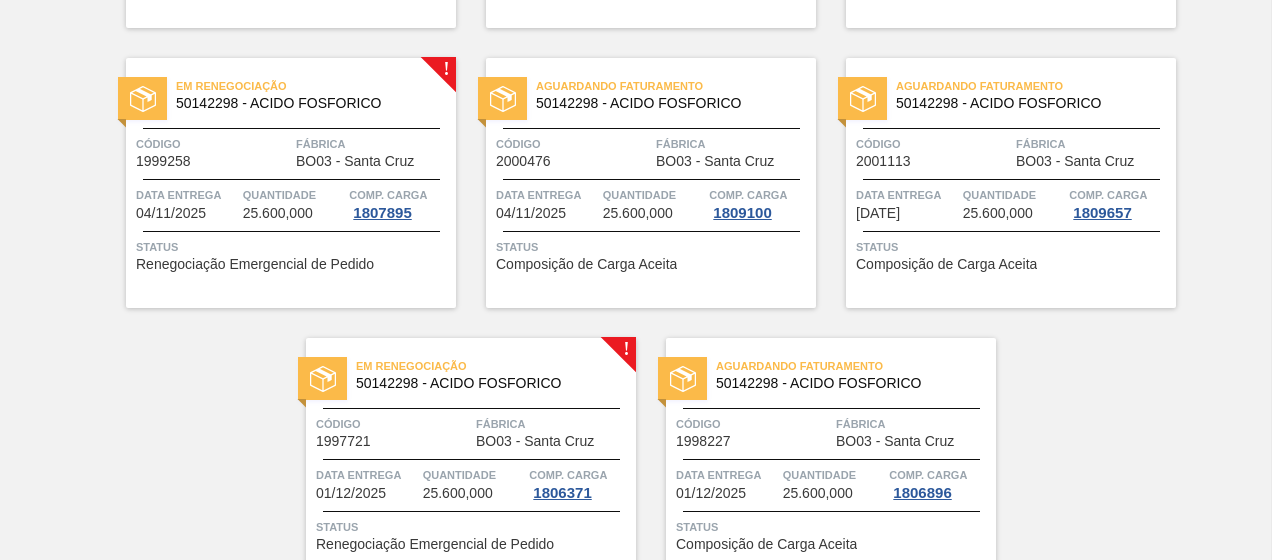 click on "Em renegociação" at bounding box center (496, 366) 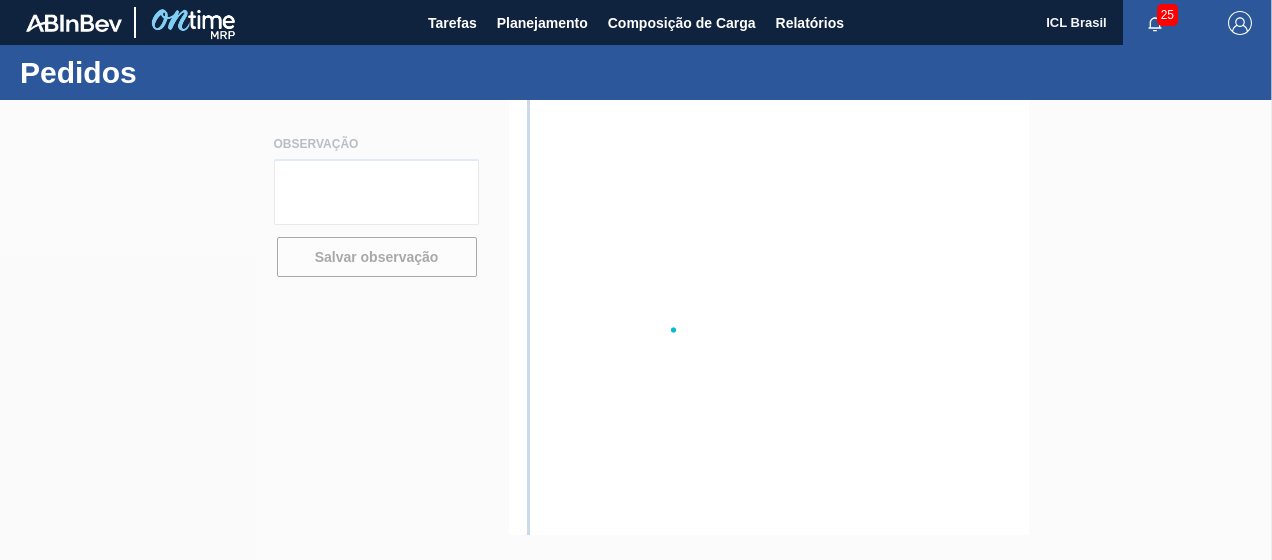 scroll, scrollTop: 0, scrollLeft: 0, axis: both 